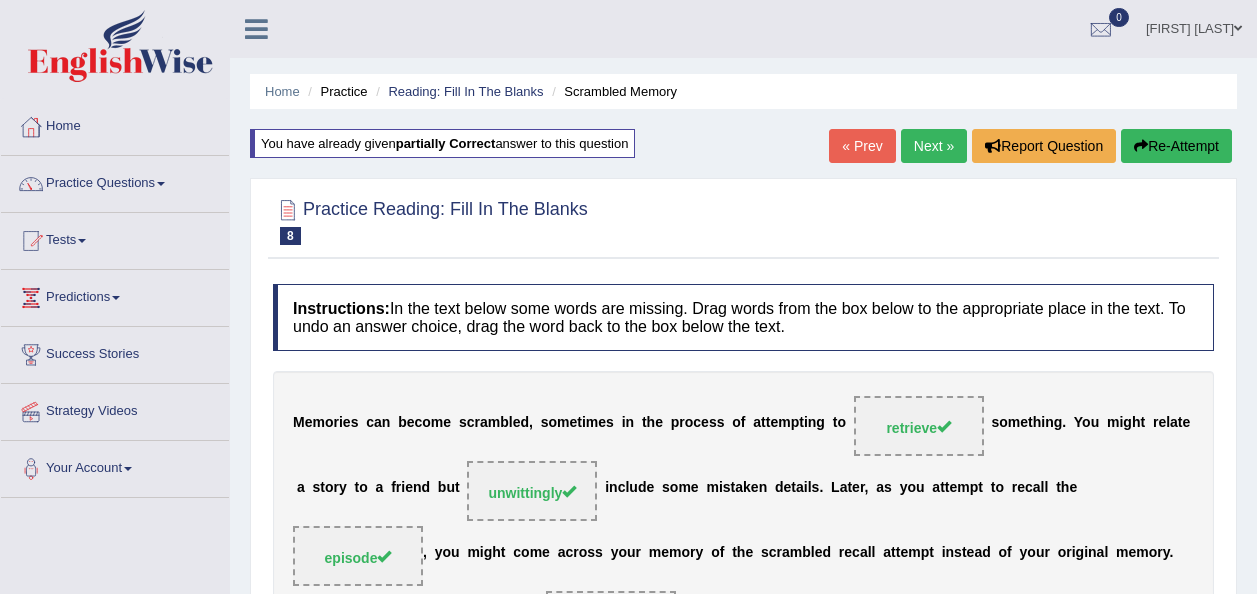 scroll, scrollTop: 400, scrollLeft: 0, axis: vertical 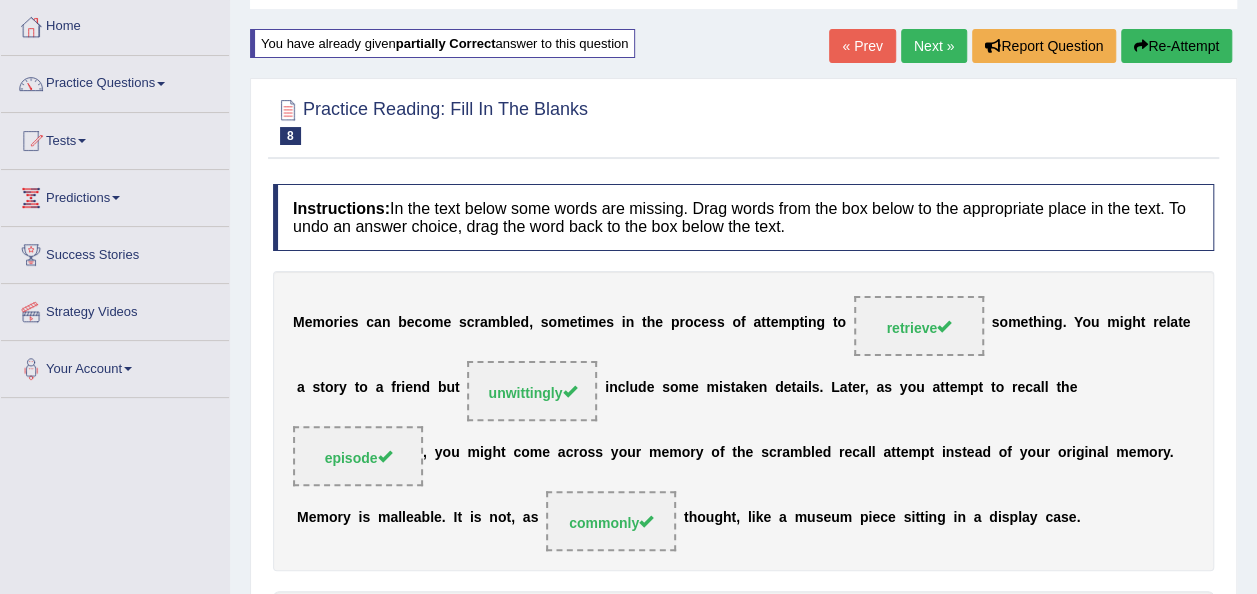 click on "Next »" at bounding box center [934, 46] 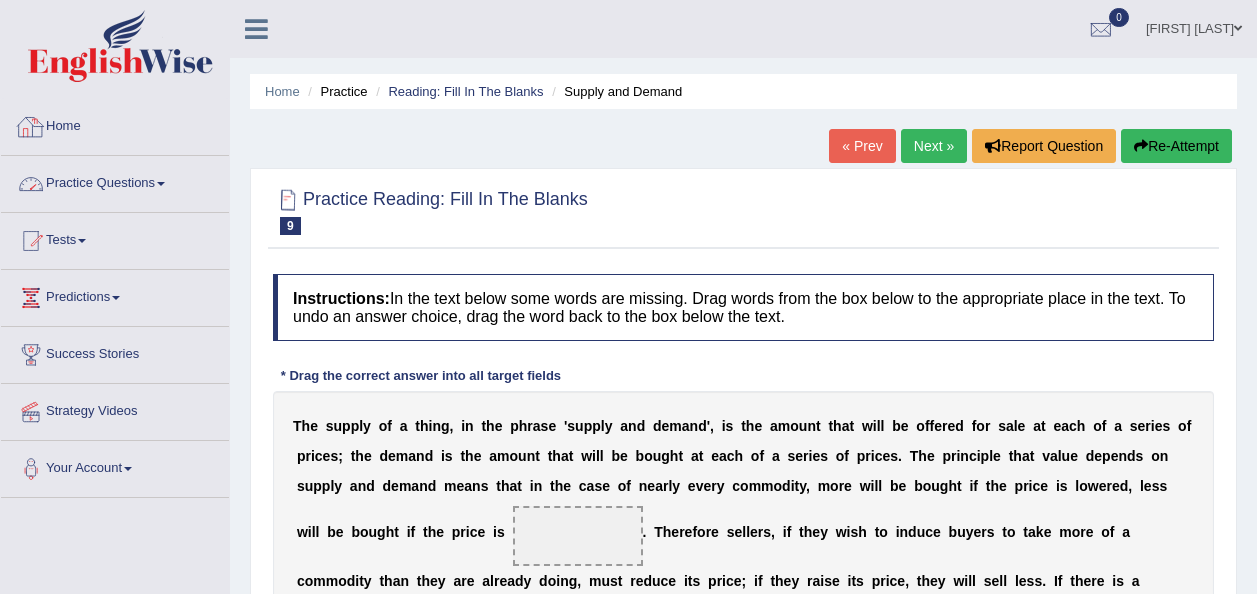 scroll, scrollTop: 0, scrollLeft: 0, axis: both 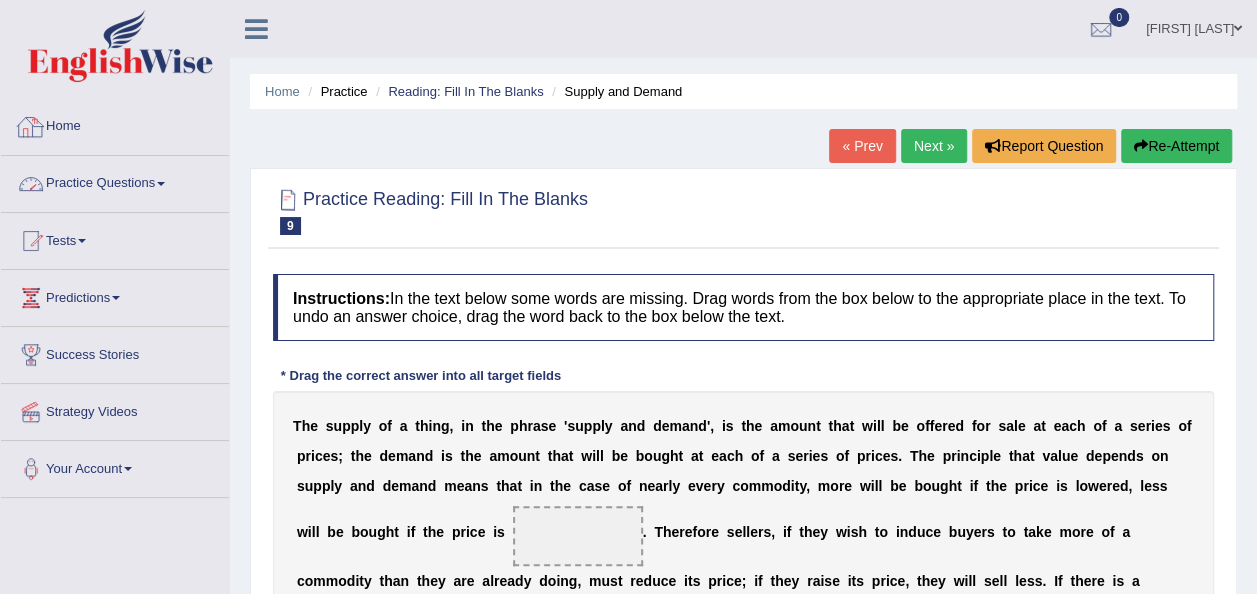 click on "Practice Questions" at bounding box center (115, 181) 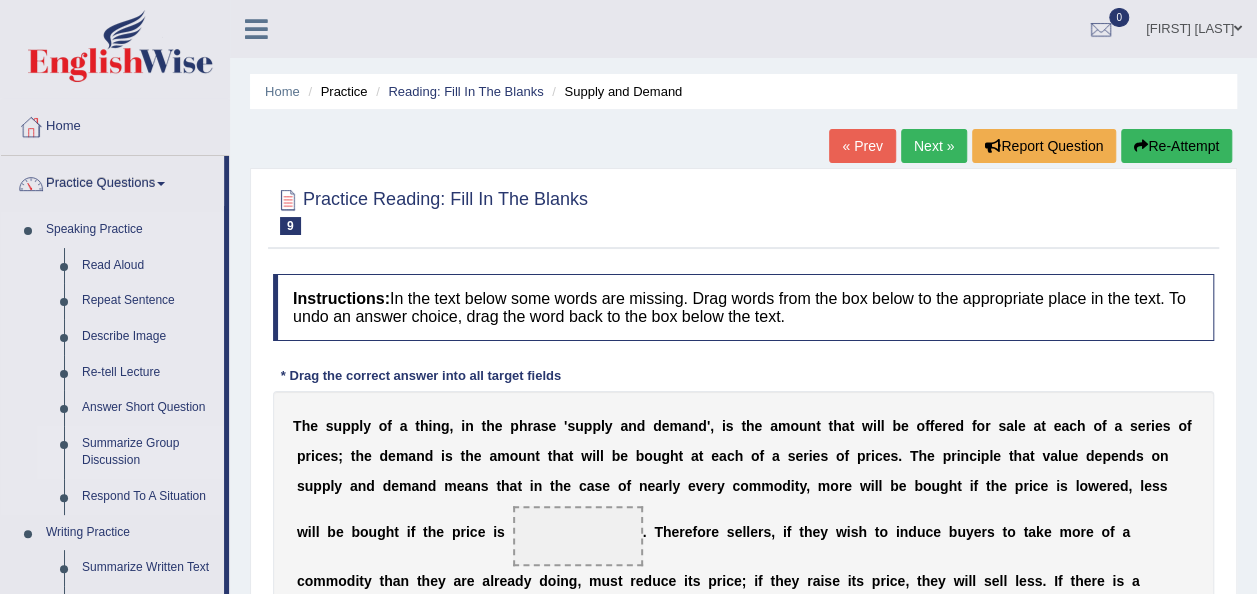 click on "Summarize Group Discussion" at bounding box center (148, 452) 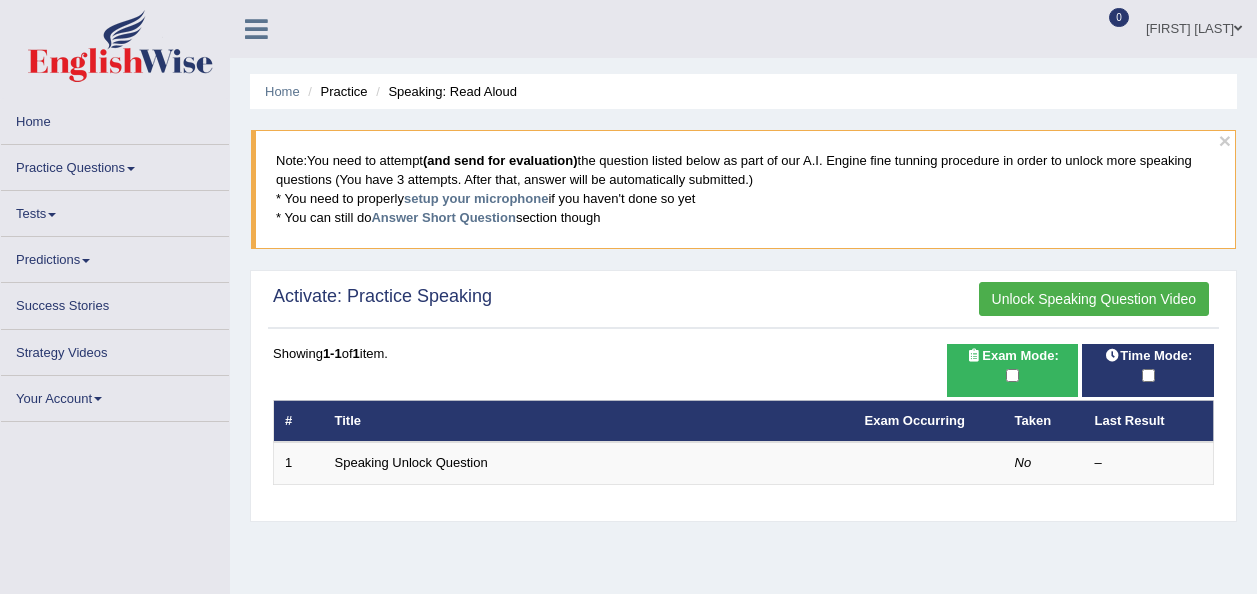 scroll, scrollTop: 0, scrollLeft: 0, axis: both 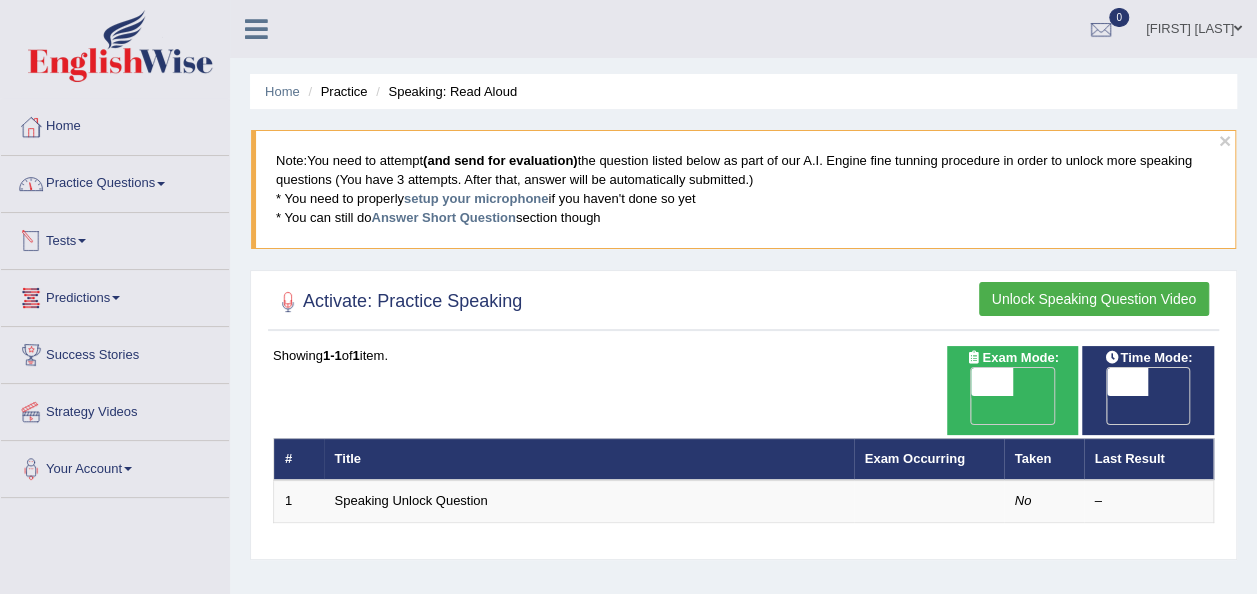 click on "Practice Questions" at bounding box center (115, 181) 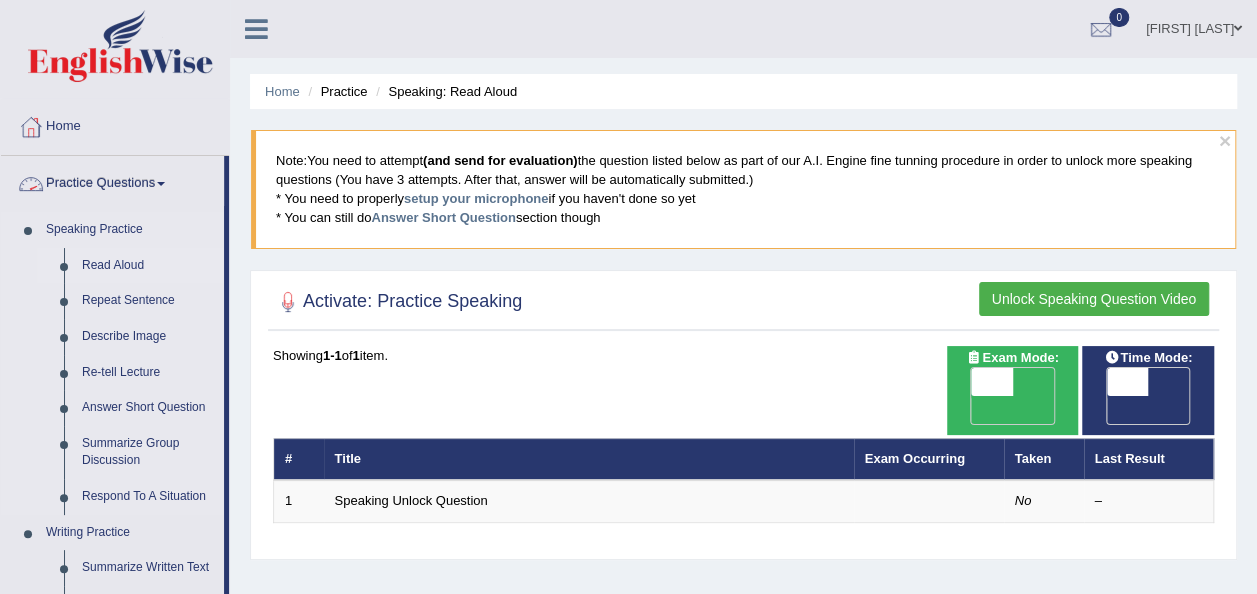 click on "Read Aloud" at bounding box center (148, 266) 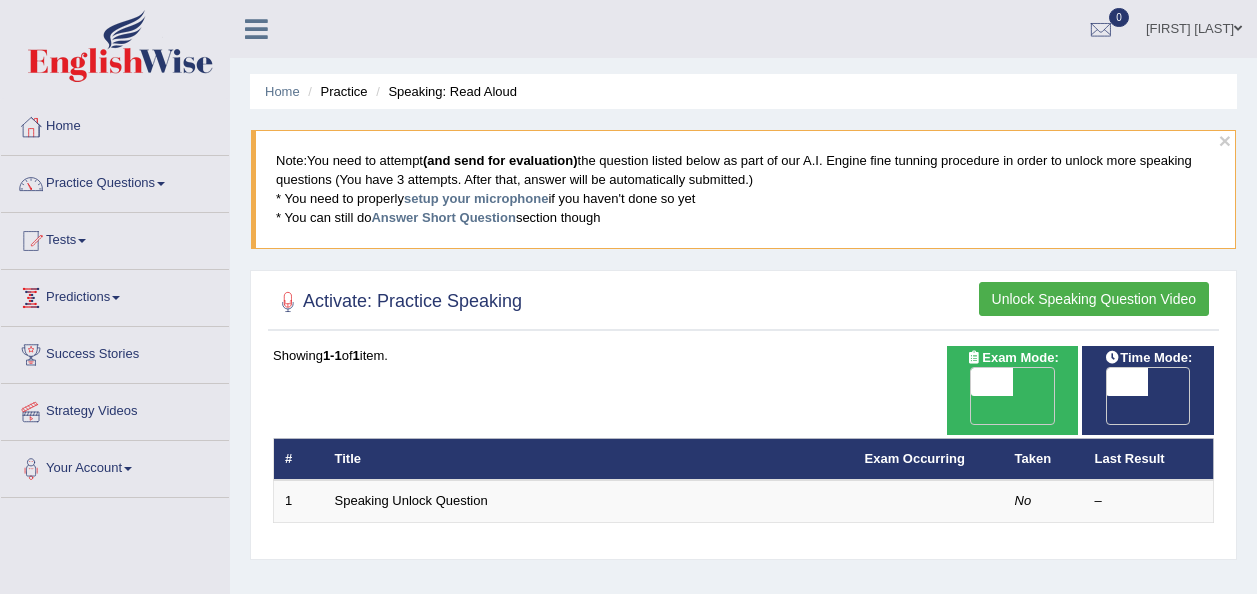 scroll, scrollTop: 0, scrollLeft: 0, axis: both 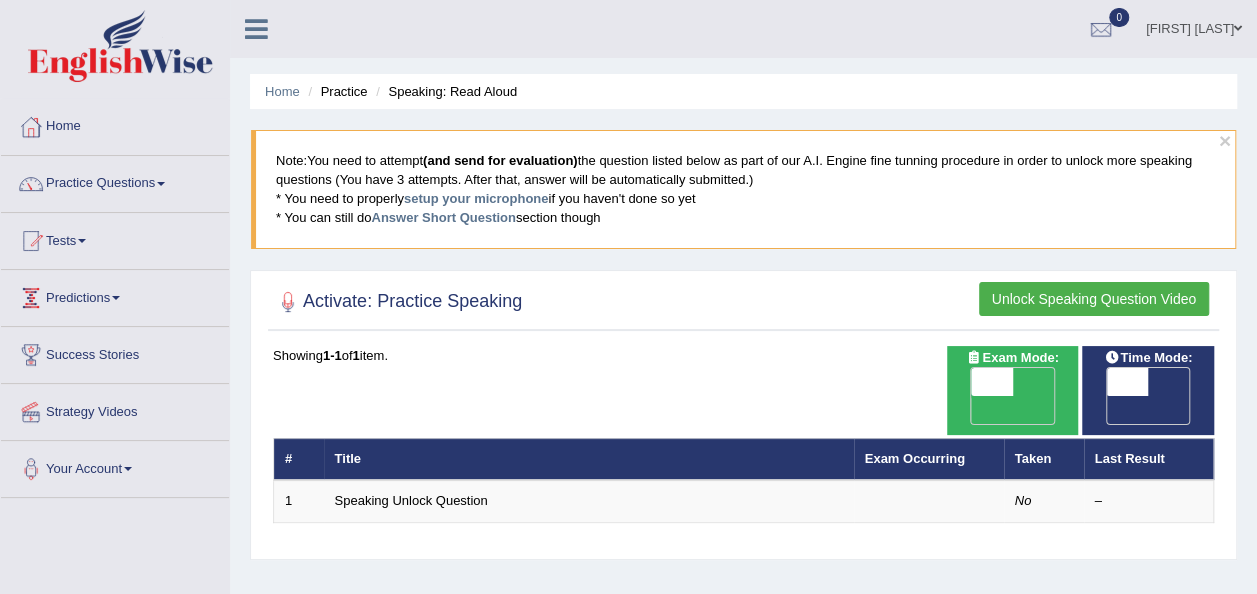 click on "Unlock Speaking Question Video" at bounding box center (1094, 299) 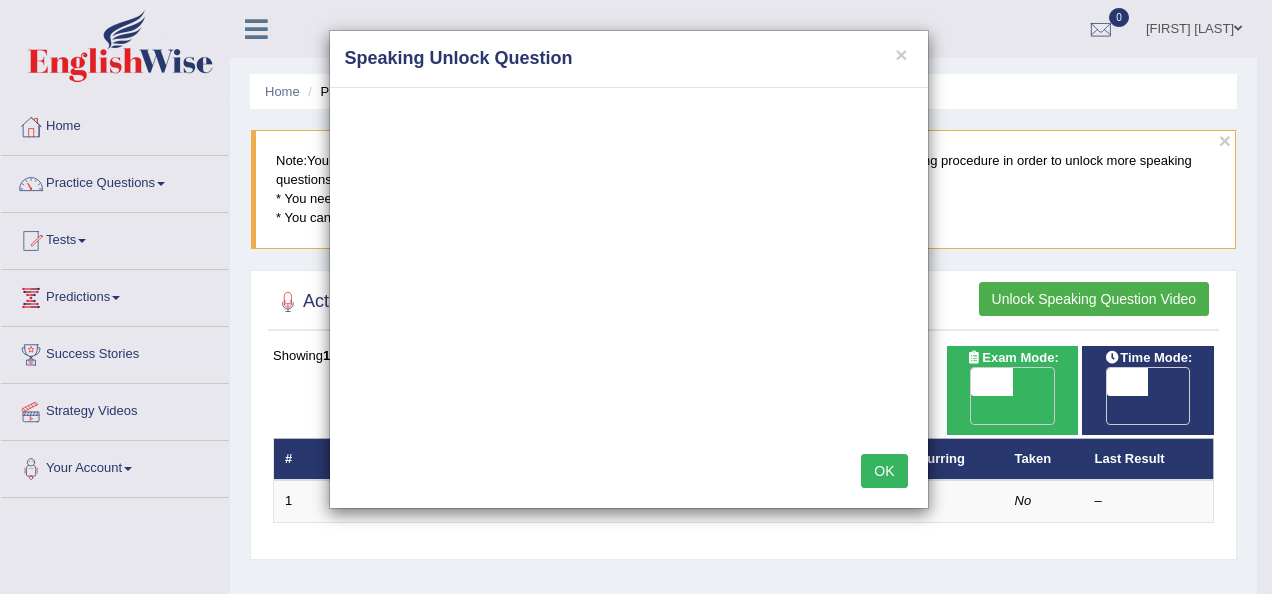 click on "OK" at bounding box center (884, 471) 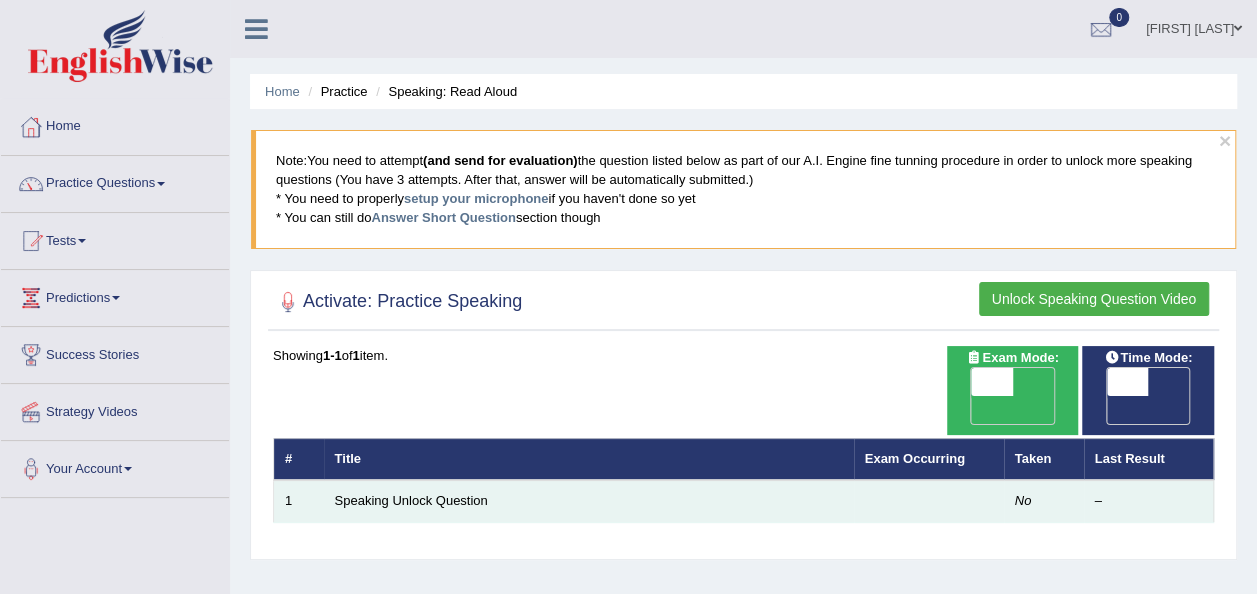 click on "Speaking Unlock Question" at bounding box center [589, 501] 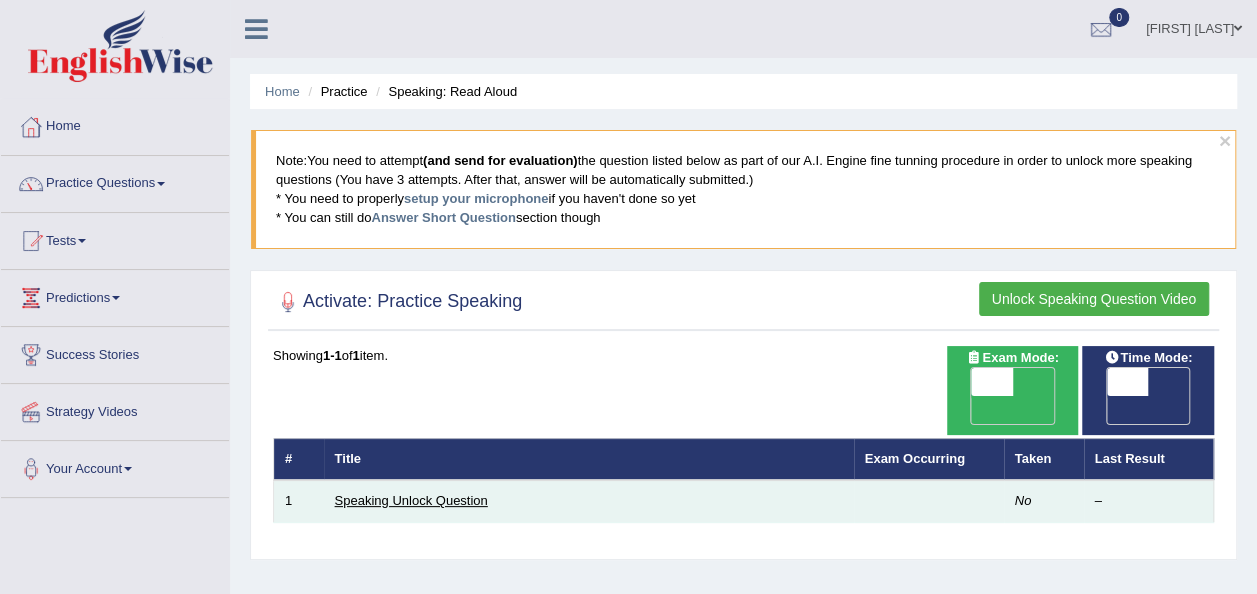 click on "Speaking Unlock Question" at bounding box center [411, 500] 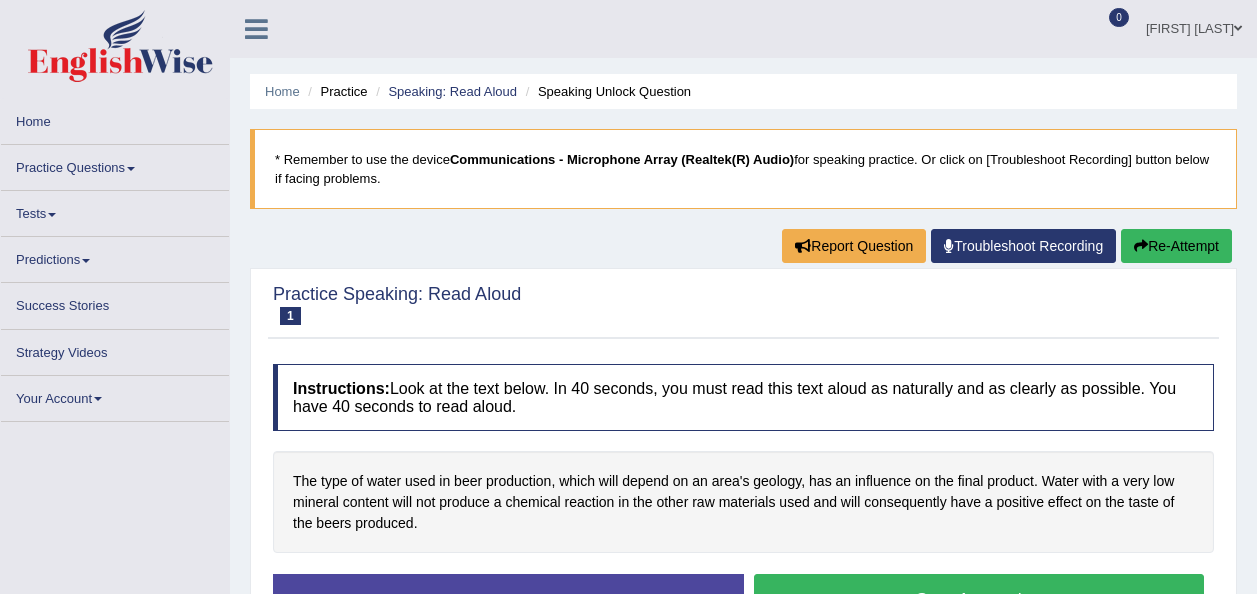 scroll, scrollTop: 70, scrollLeft: 0, axis: vertical 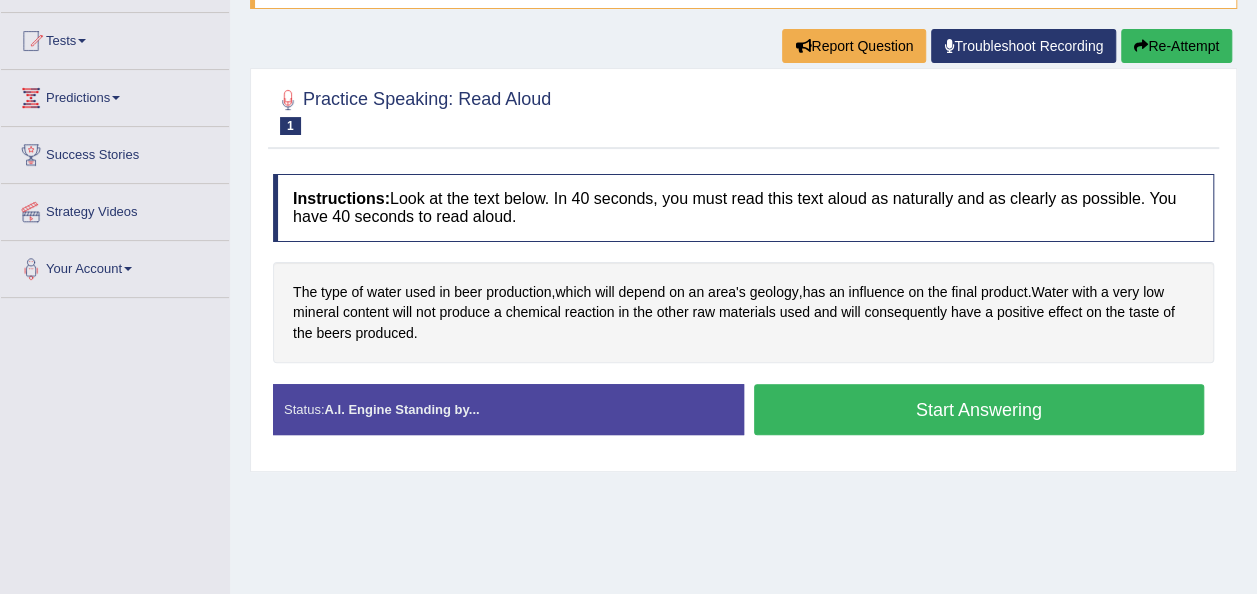 click on "Start Answering" at bounding box center [979, 409] 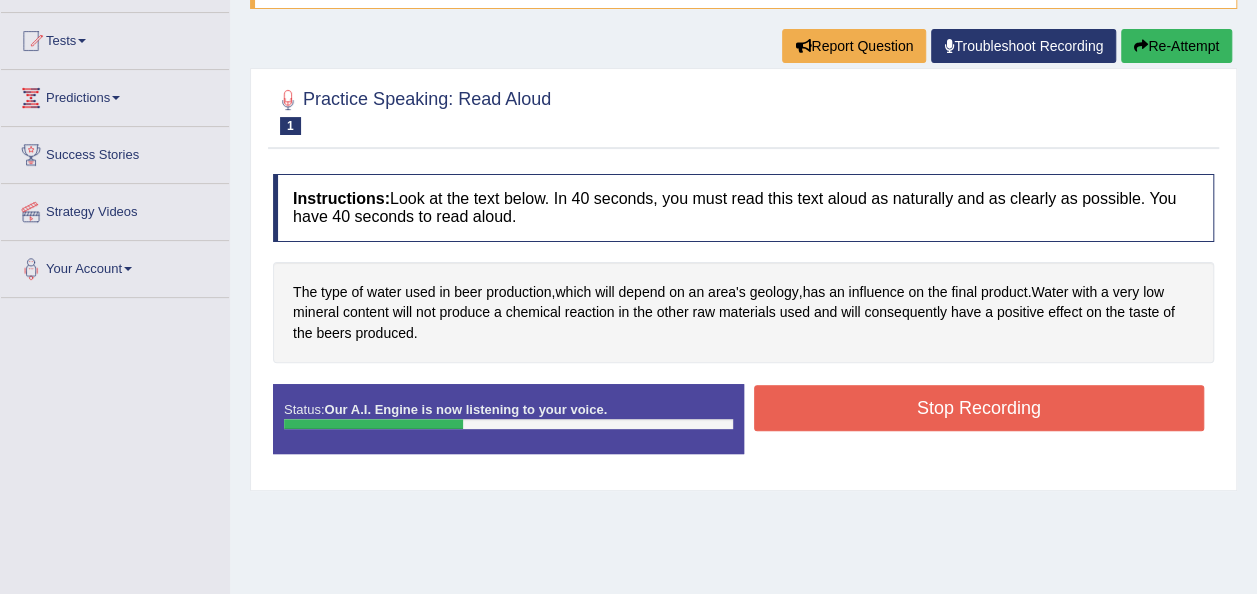 click on "Stop Recording" at bounding box center (979, 408) 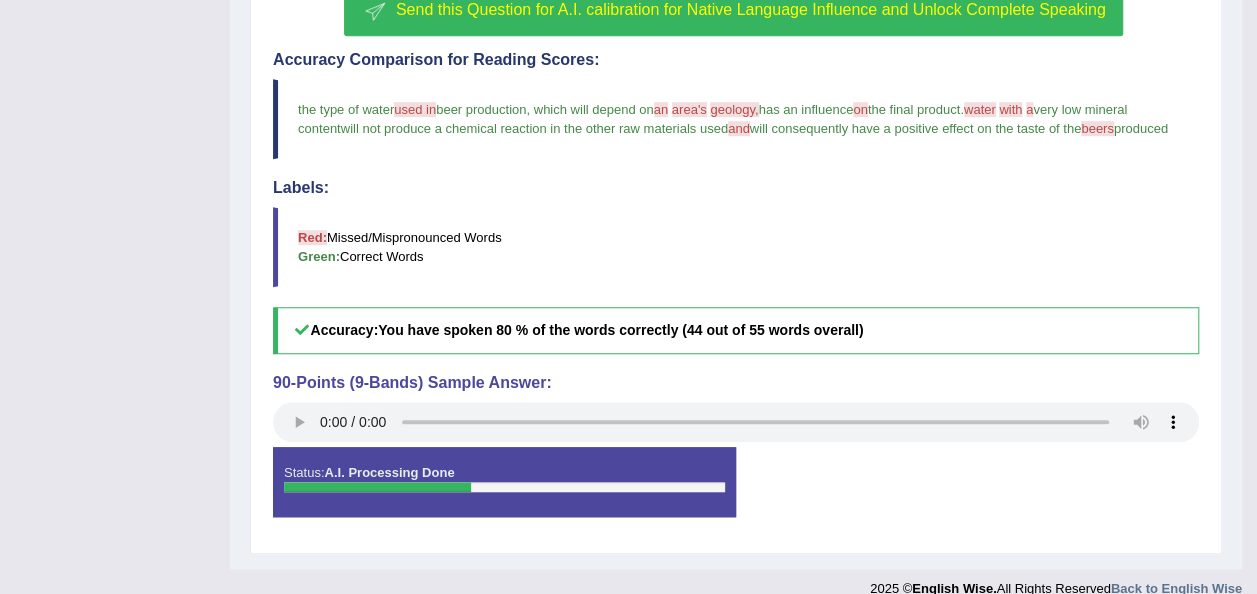 scroll, scrollTop: 638, scrollLeft: 0, axis: vertical 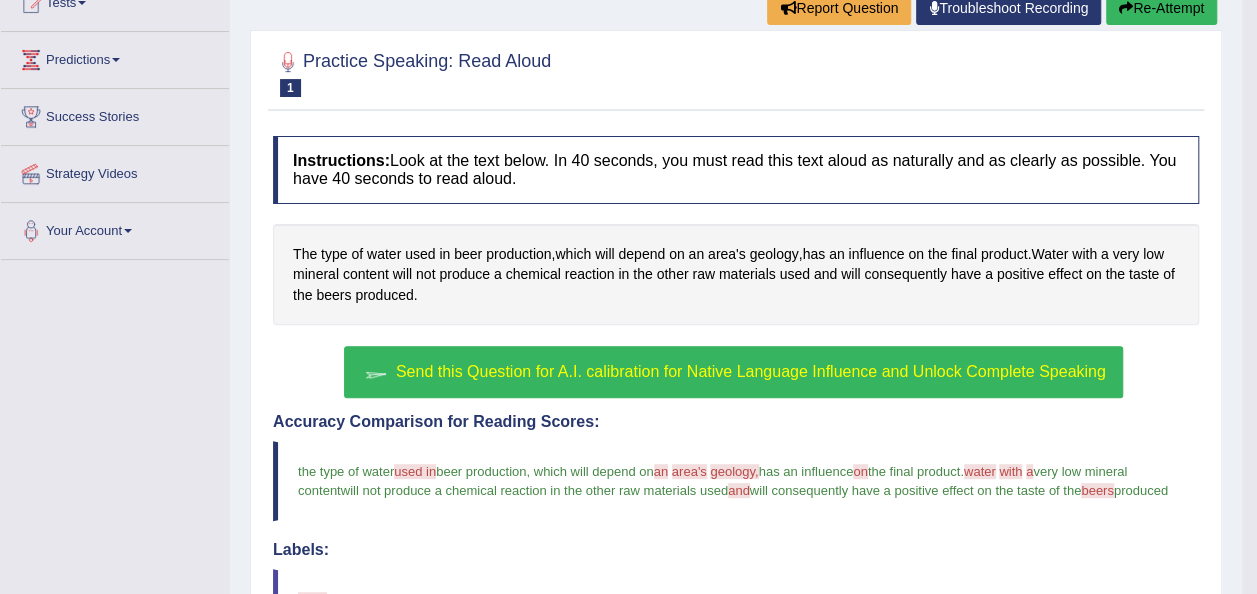 click on "Send this Question for A.I. calibration for Native Language Influence and Unlock Complete Speaking" at bounding box center [751, 371] 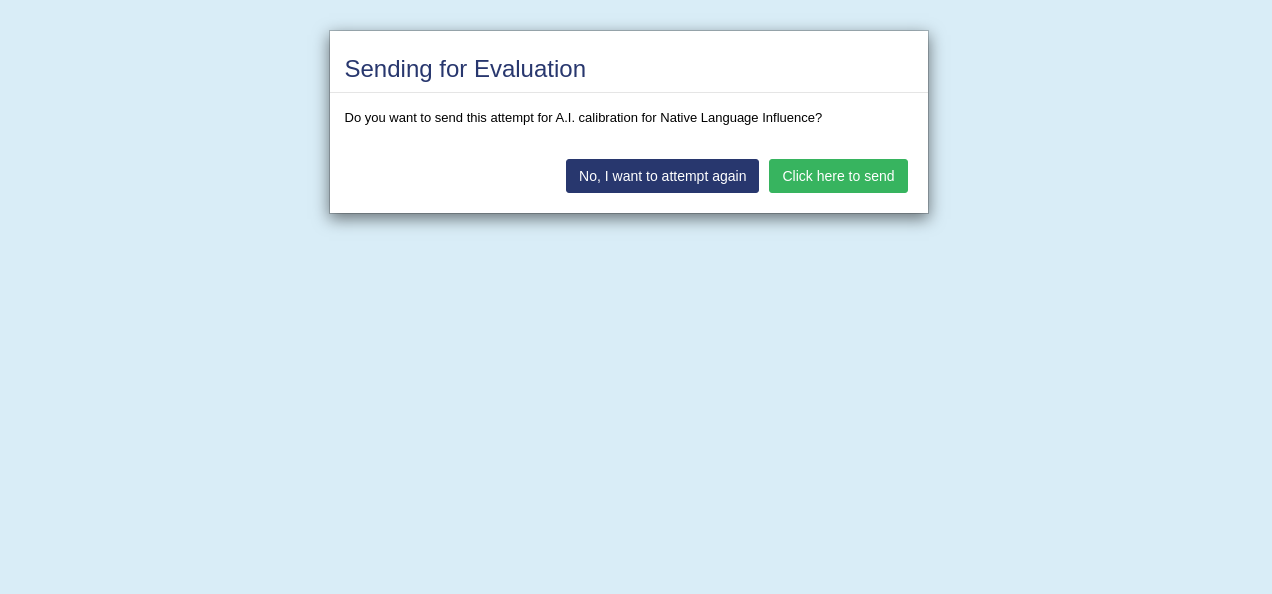 click on "Click here to send" at bounding box center (838, 176) 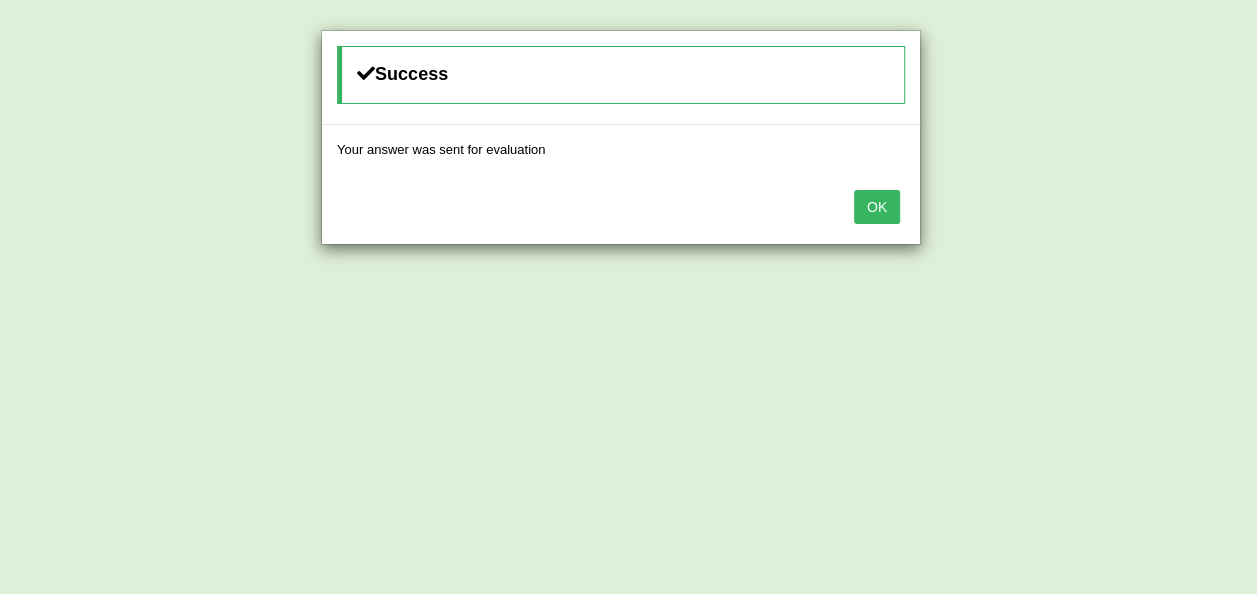 click on "OK" at bounding box center (877, 207) 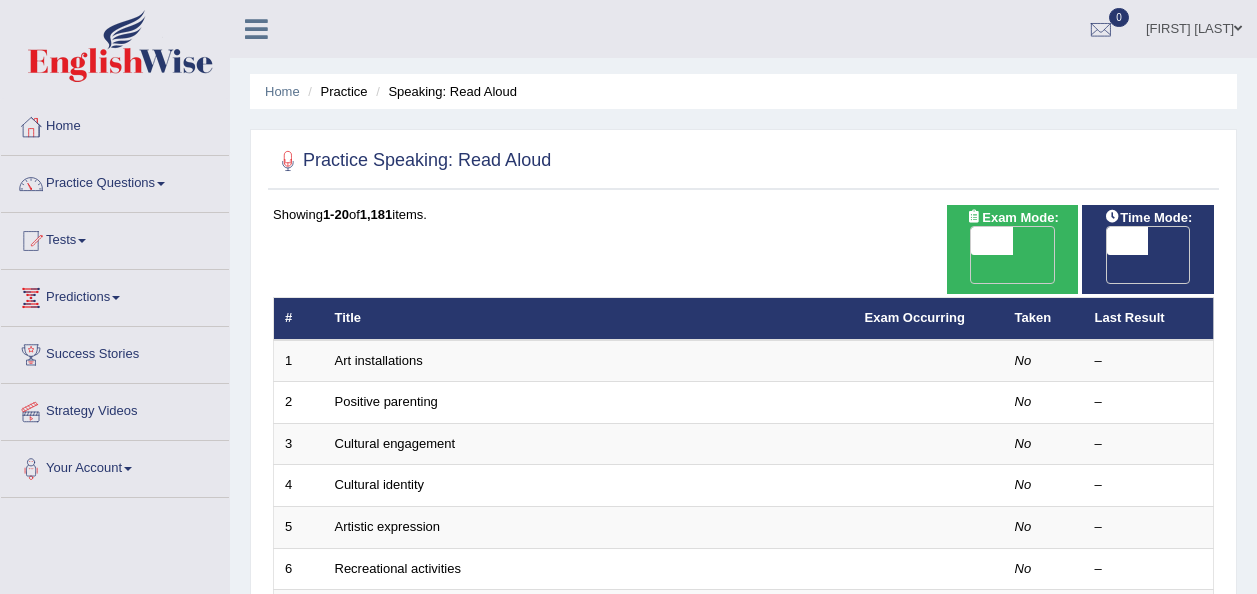 scroll, scrollTop: 0, scrollLeft: 0, axis: both 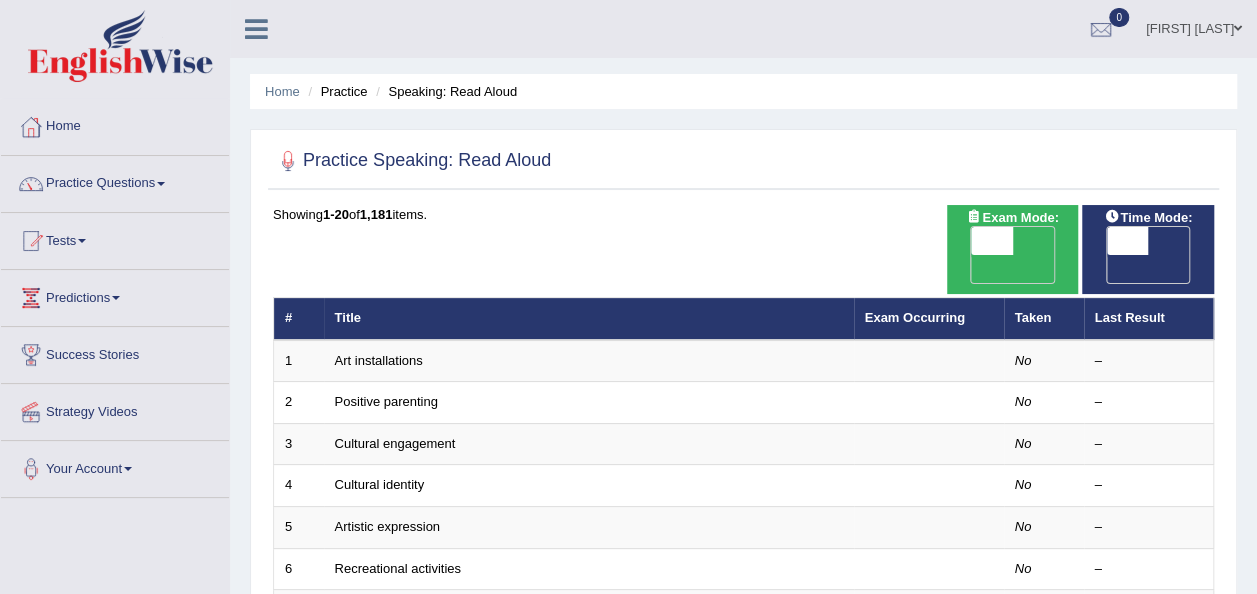 click on "OFF" at bounding box center [951, 269] 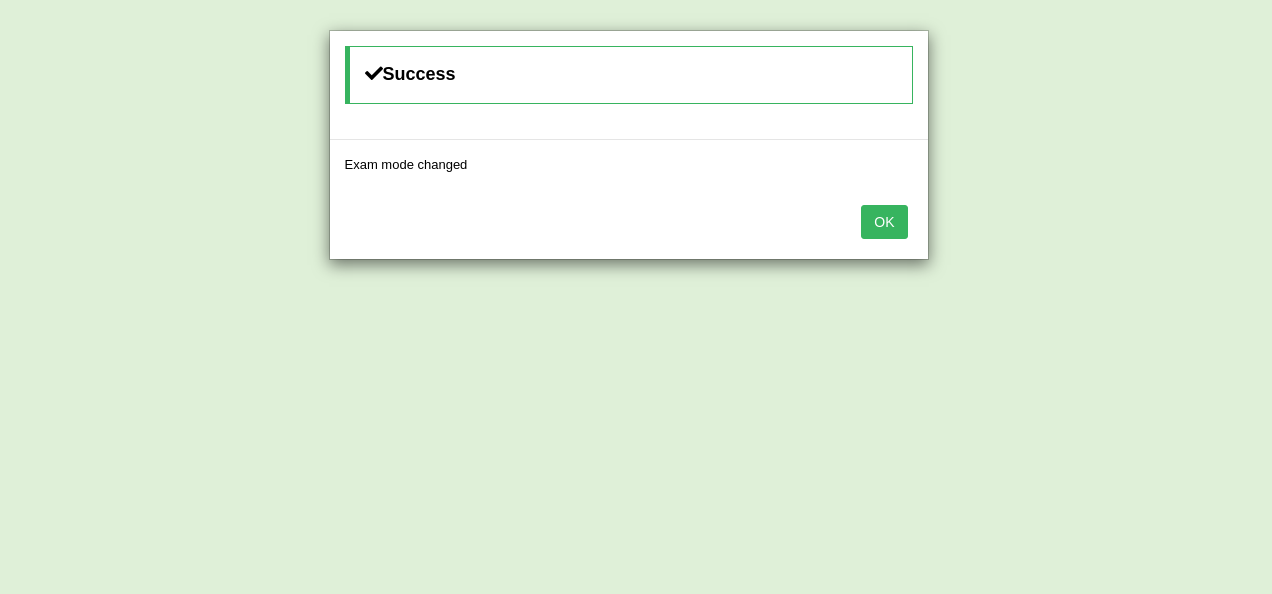 click on "OK" at bounding box center [884, 222] 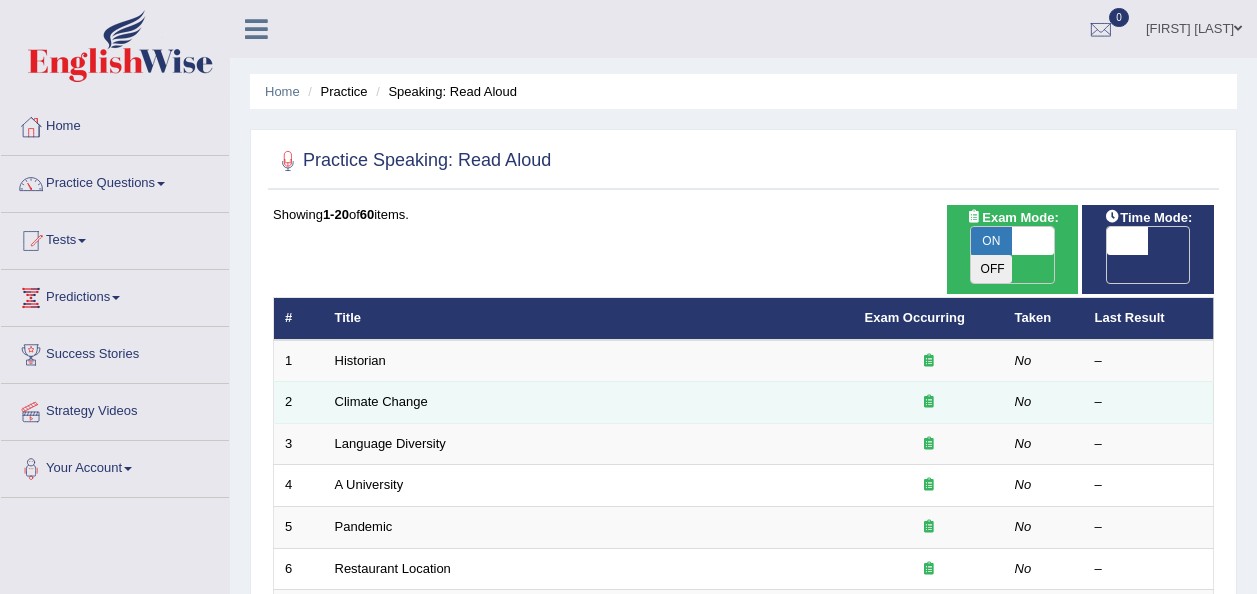 scroll, scrollTop: 0, scrollLeft: 0, axis: both 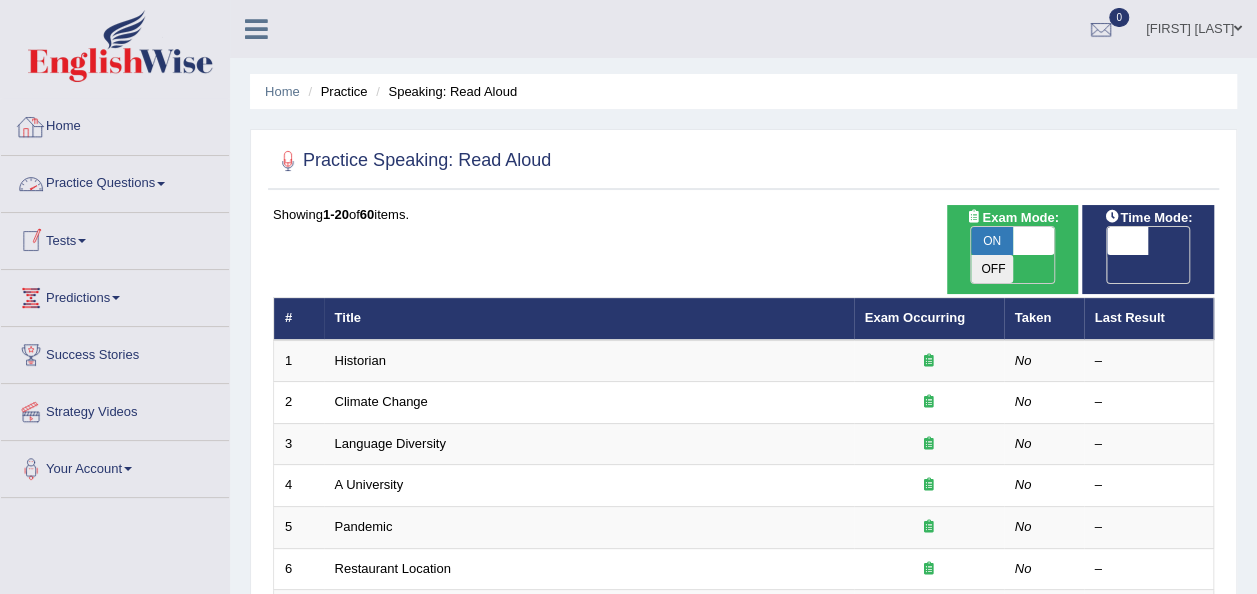 click on "Practice Questions" at bounding box center [115, 181] 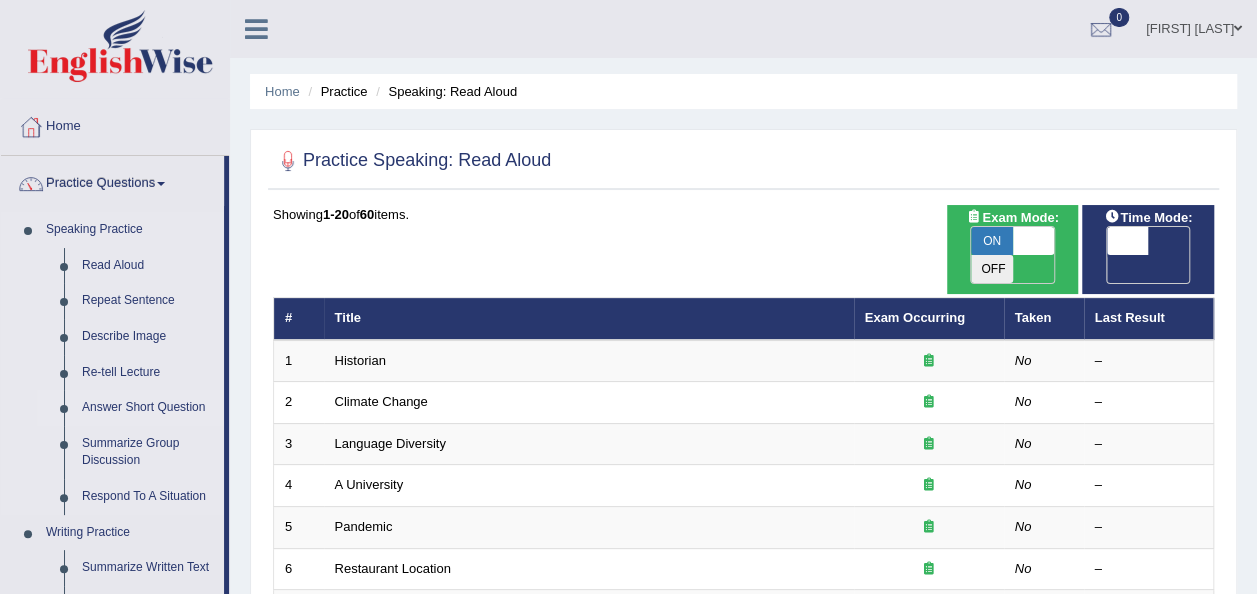 scroll, scrollTop: 100, scrollLeft: 0, axis: vertical 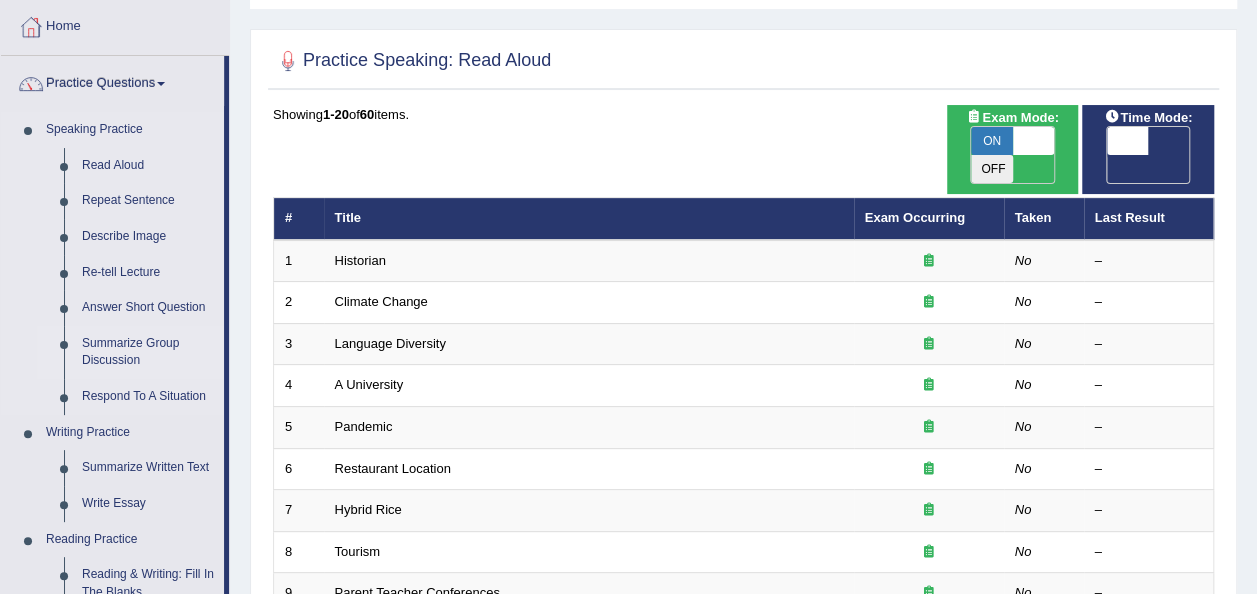 click on "Summarize Group Discussion" at bounding box center (148, 352) 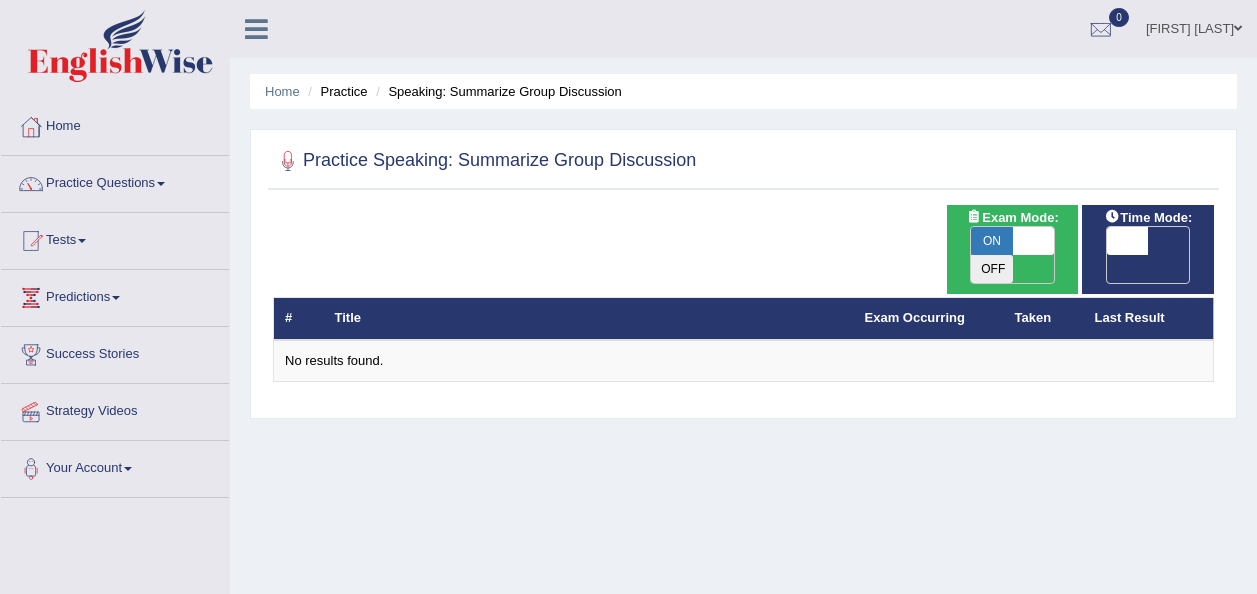 scroll, scrollTop: 0, scrollLeft: 0, axis: both 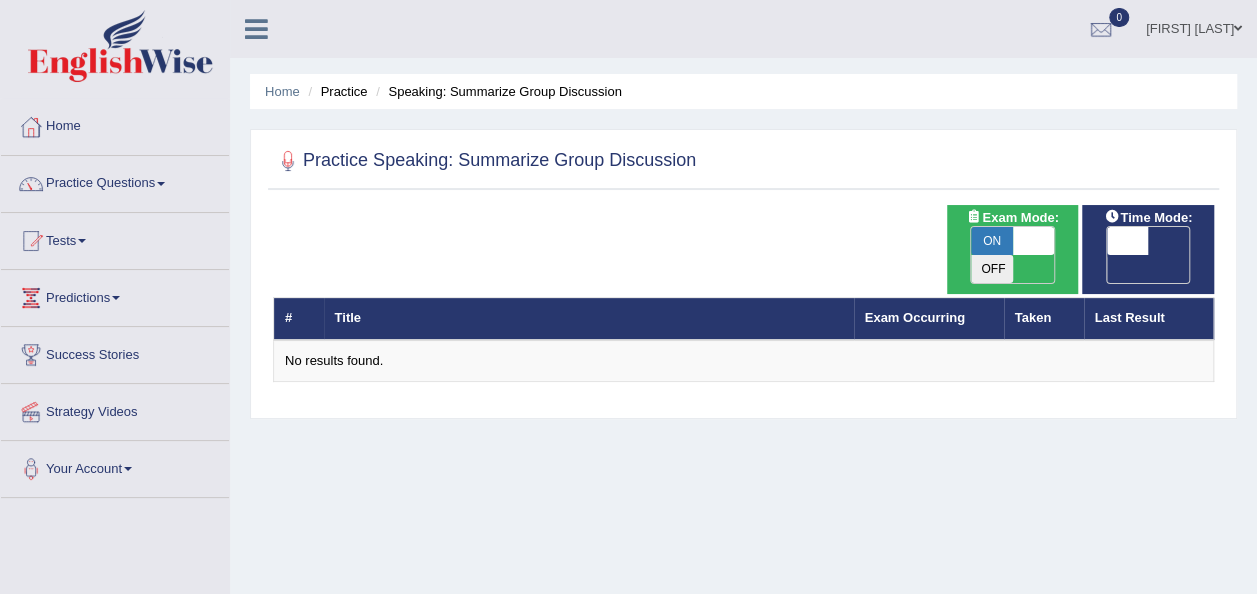 click on "ON" at bounding box center (992, 241) 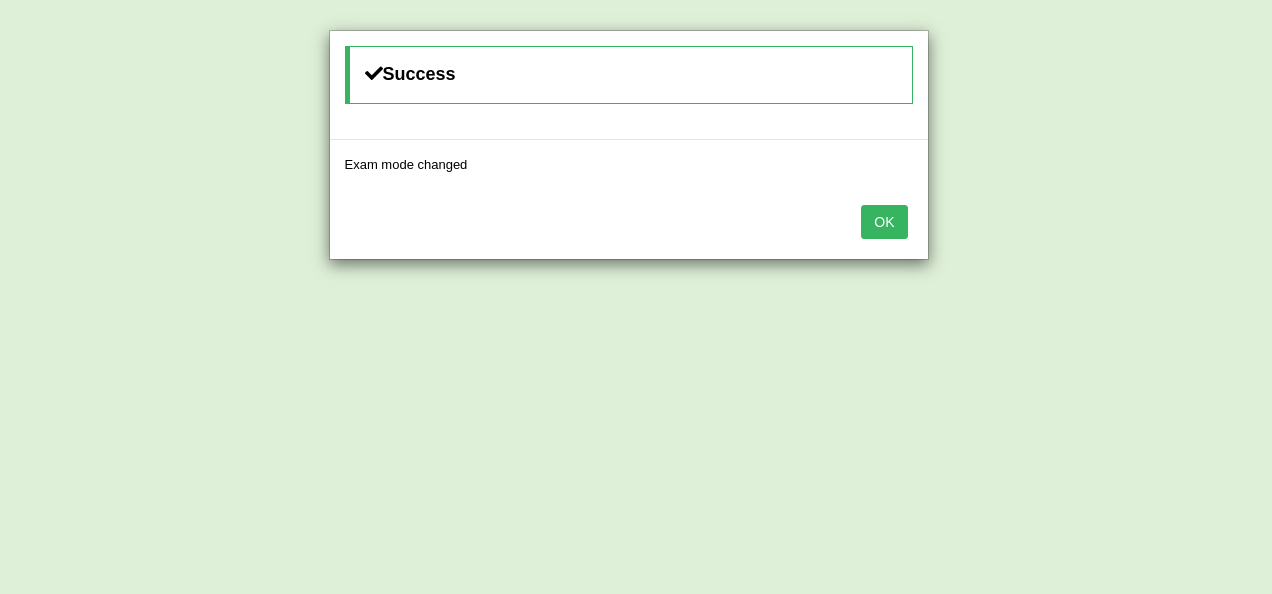 click on "OK" at bounding box center [884, 222] 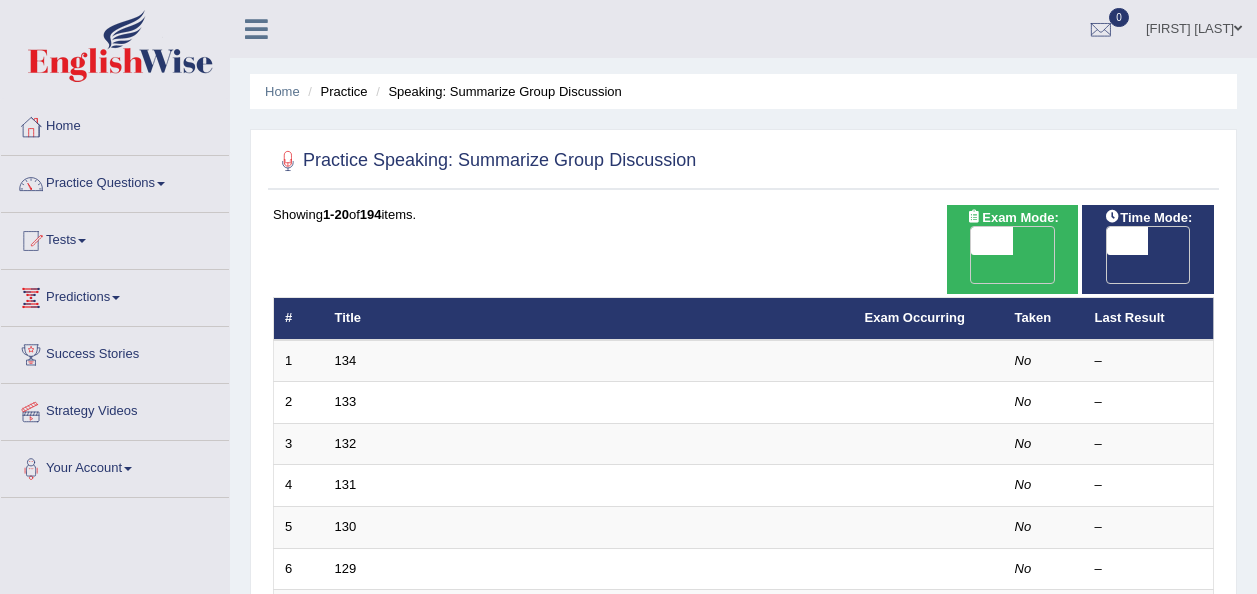 scroll, scrollTop: 0, scrollLeft: 0, axis: both 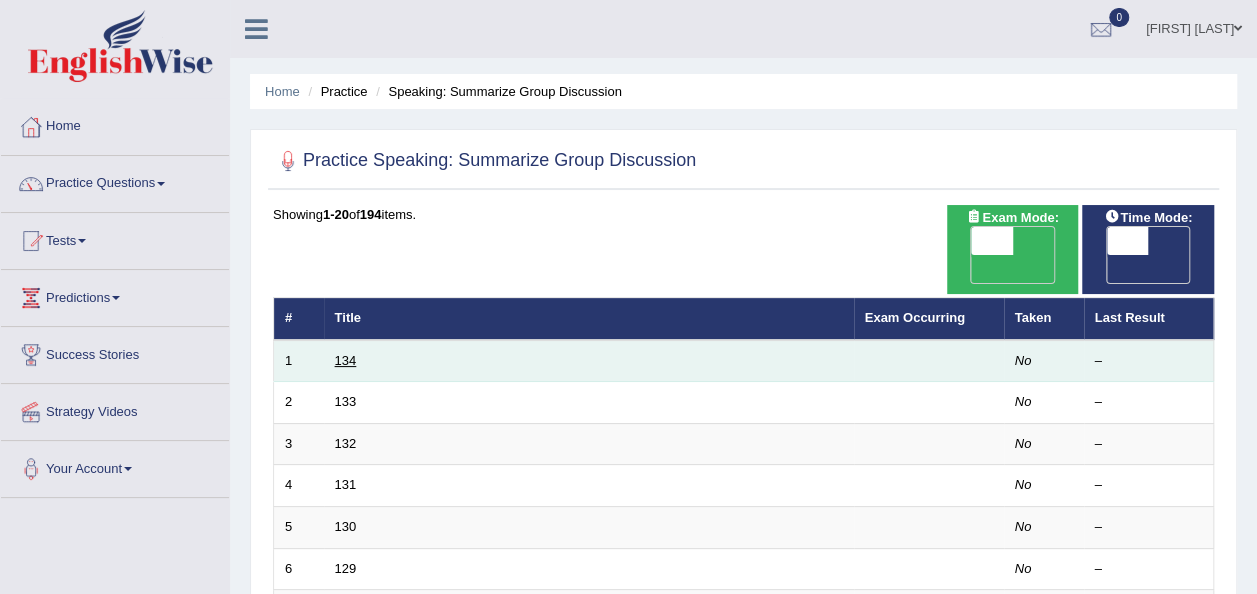 click on "134" at bounding box center [346, 360] 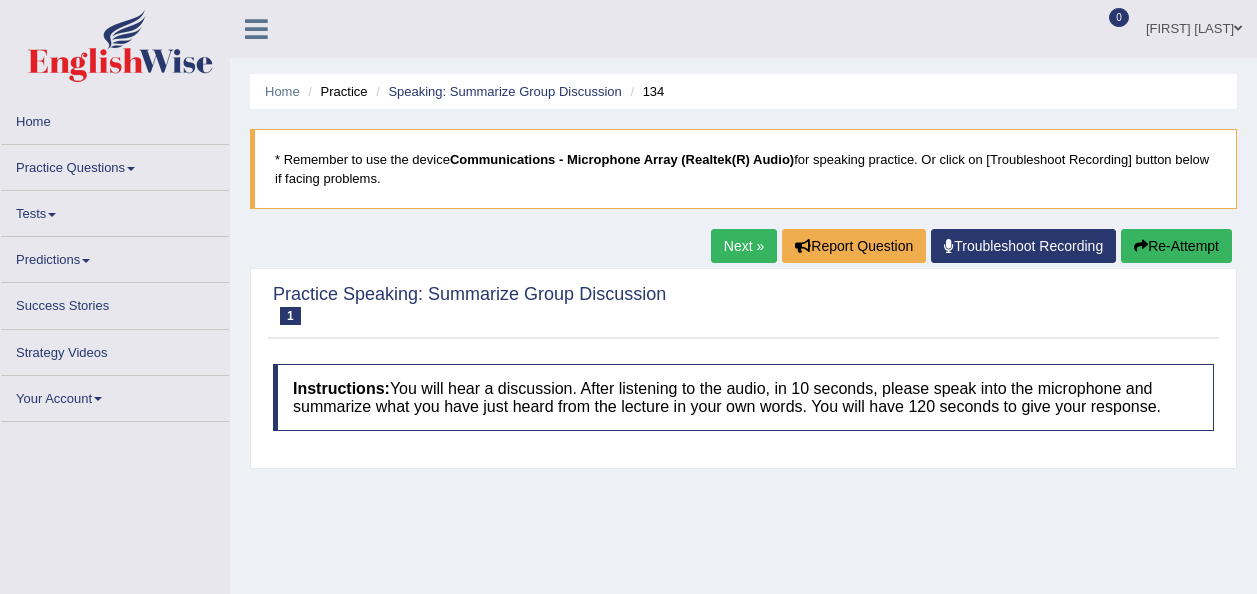 scroll, scrollTop: 0, scrollLeft: 0, axis: both 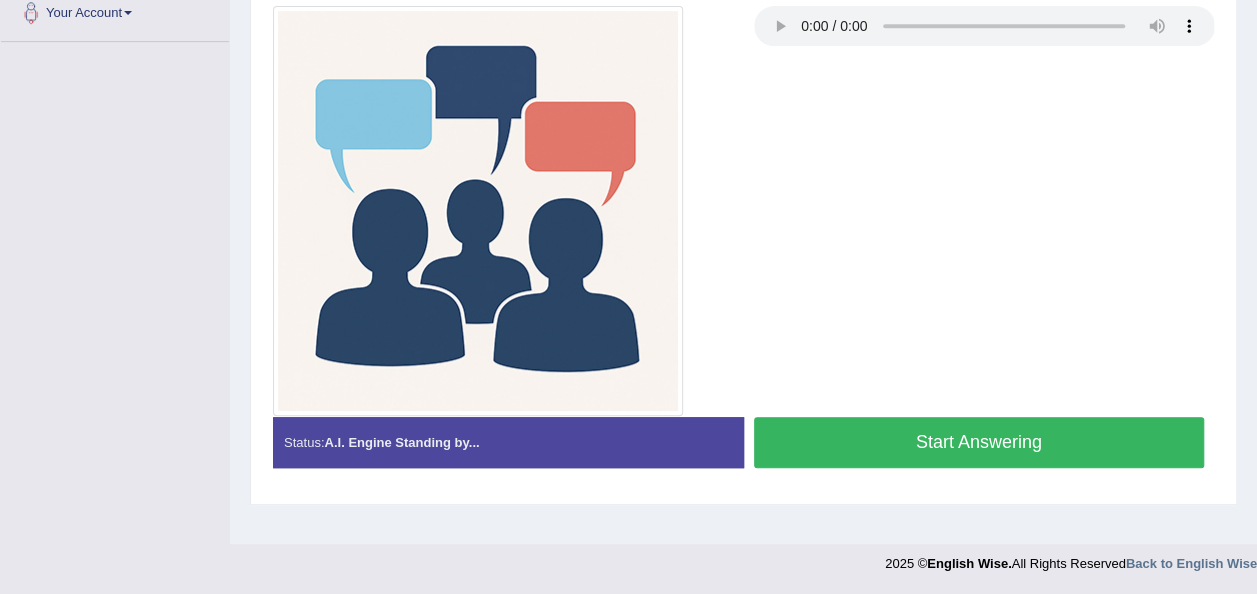 click on "Start Answering" at bounding box center [979, 442] 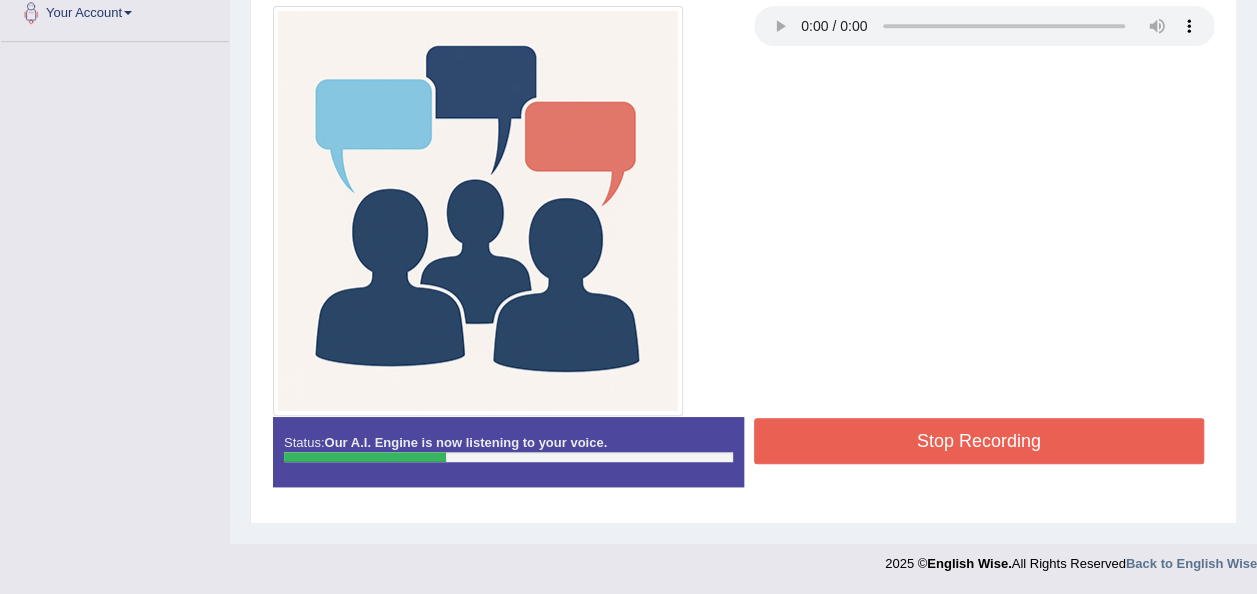 click on "Stop Recording" at bounding box center [979, 441] 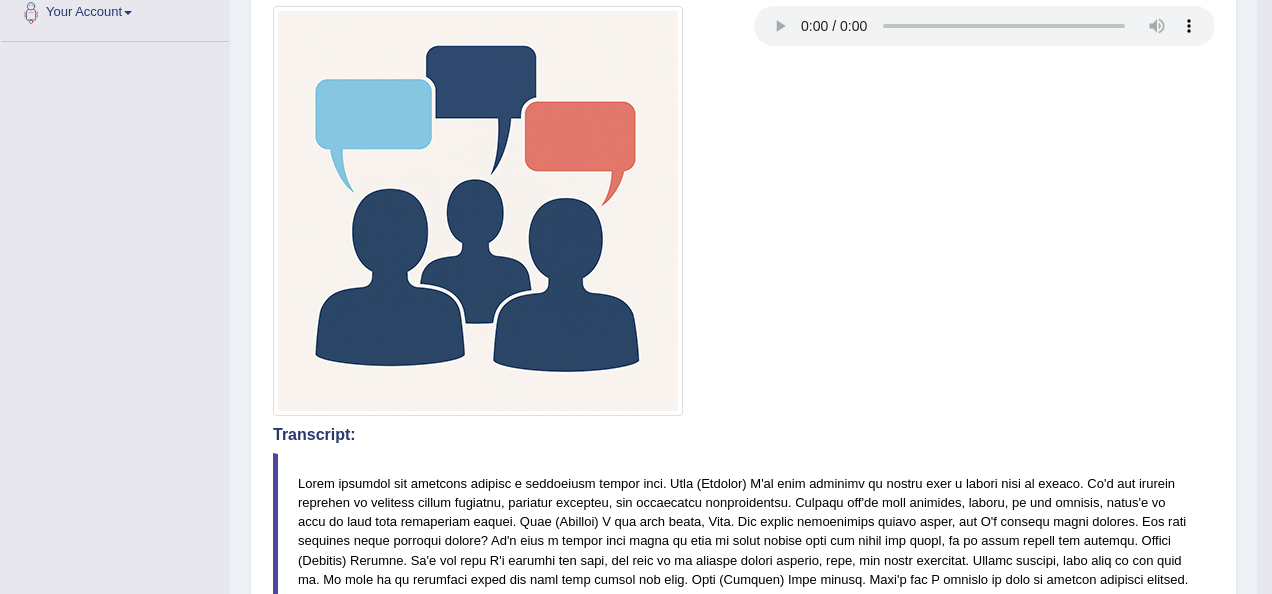 click on "Toggle navigation
Home
Practice Questions   Speaking Practice Read Aloud
Repeat Sentence
Describe Image
Re-tell Lecture
Answer Short Question
Summarize Group Discussion
Respond To A Situation
Writing Practice  Summarize Written Text
Write Essay
Reading Practice  Reading & Writing: Fill In The Blanks
Choose Multiple Answers
Re-order Paragraphs
Fill In The Blanks
Choose Single Answer
Listening Practice  Summarize Spoken Text
Highlight Incorrect Words
Highlight Correct Summary
Select Missing Word
Choose Single Answer
Choose Multiple Answers
Fill In The Blanks
Write From Dictation
Pronunciation
Tests  Take Practice Sectional Test" at bounding box center (636, -159) 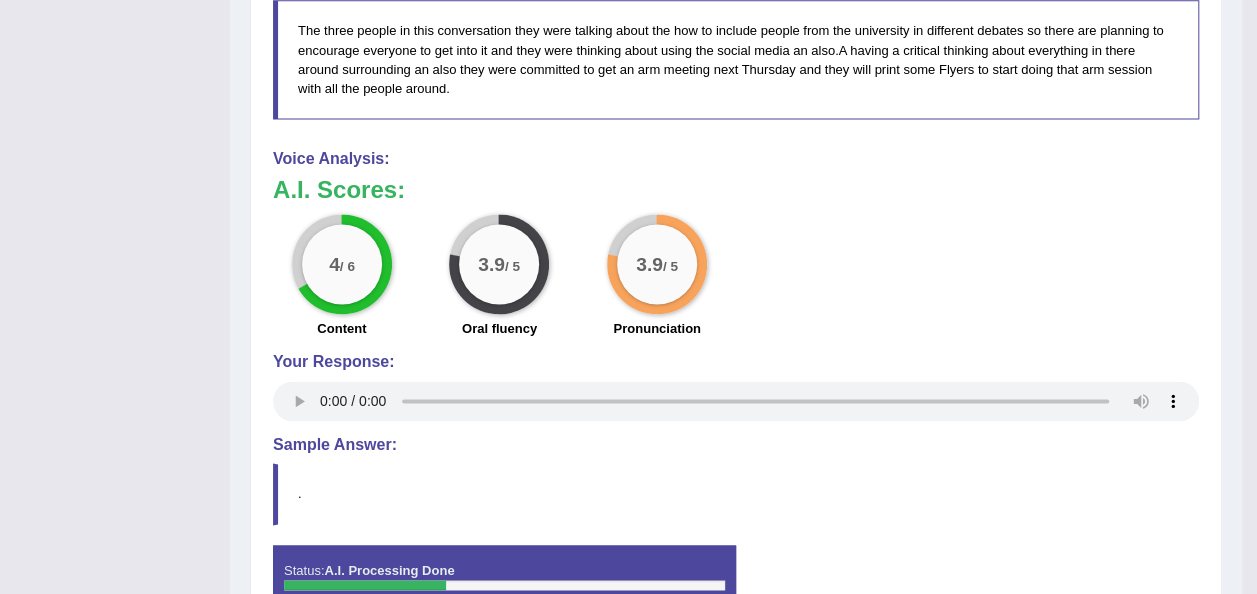 scroll, scrollTop: 1422, scrollLeft: 0, axis: vertical 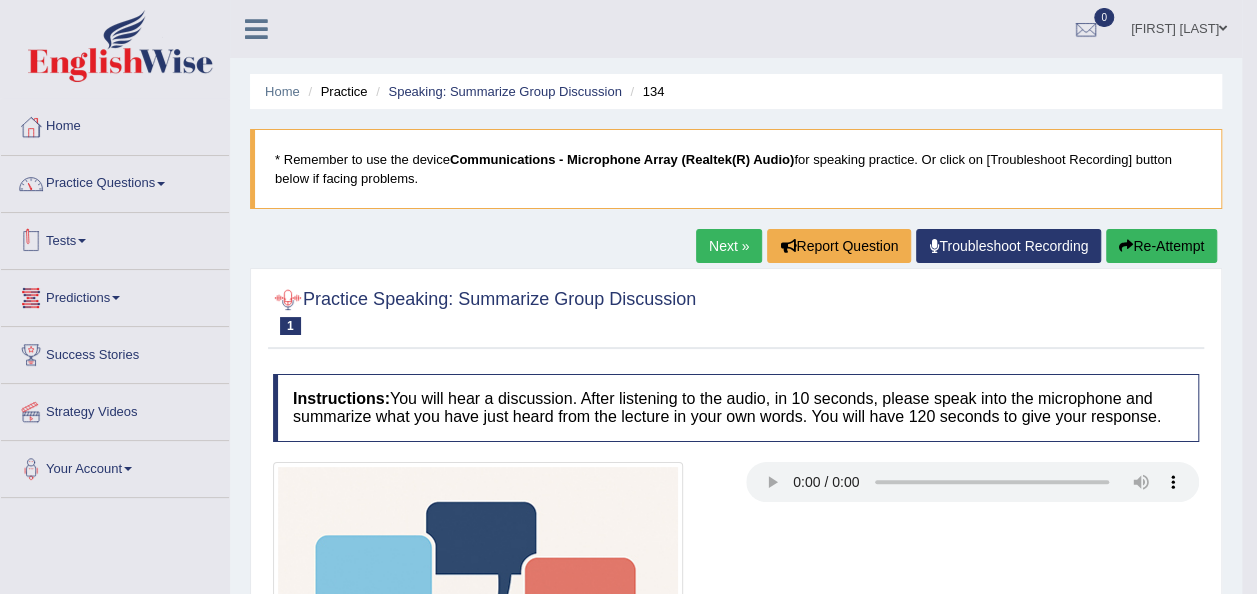click on "Practice Questions" at bounding box center [115, 181] 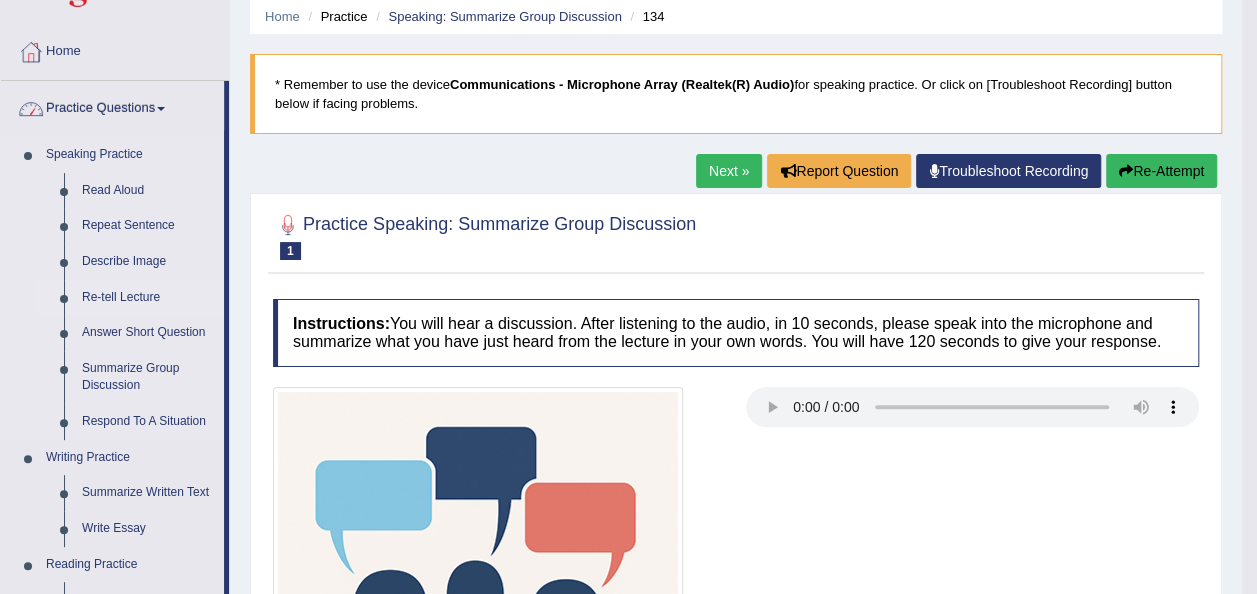scroll, scrollTop: 300, scrollLeft: 0, axis: vertical 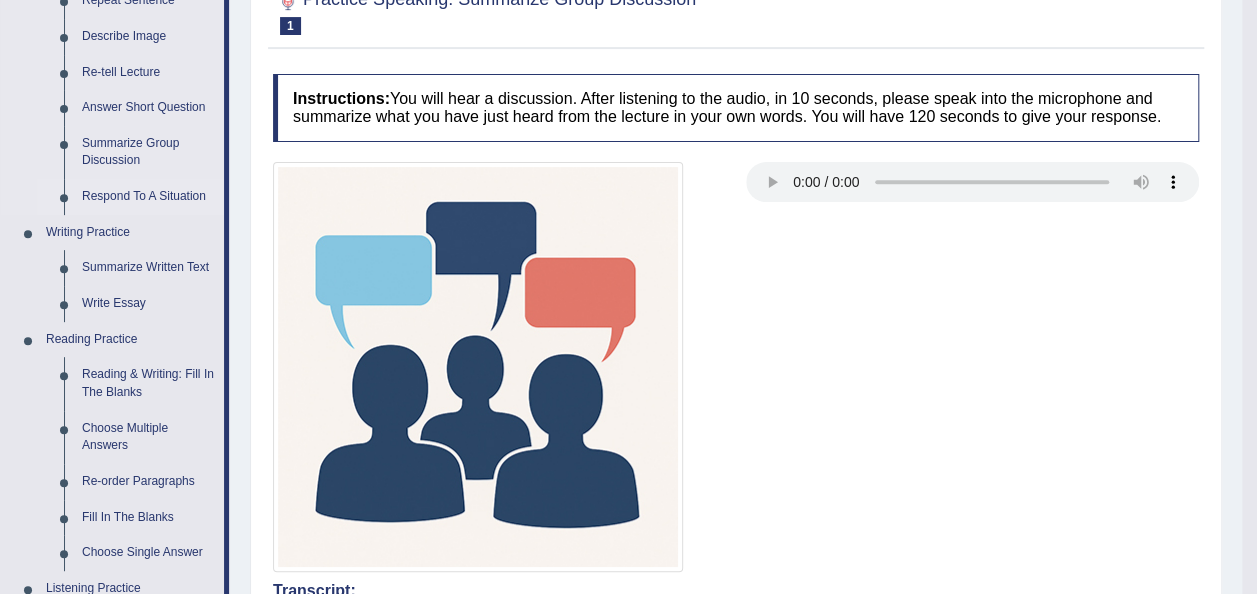 click on "Respond To A Situation" at bounding box center (148, 197) 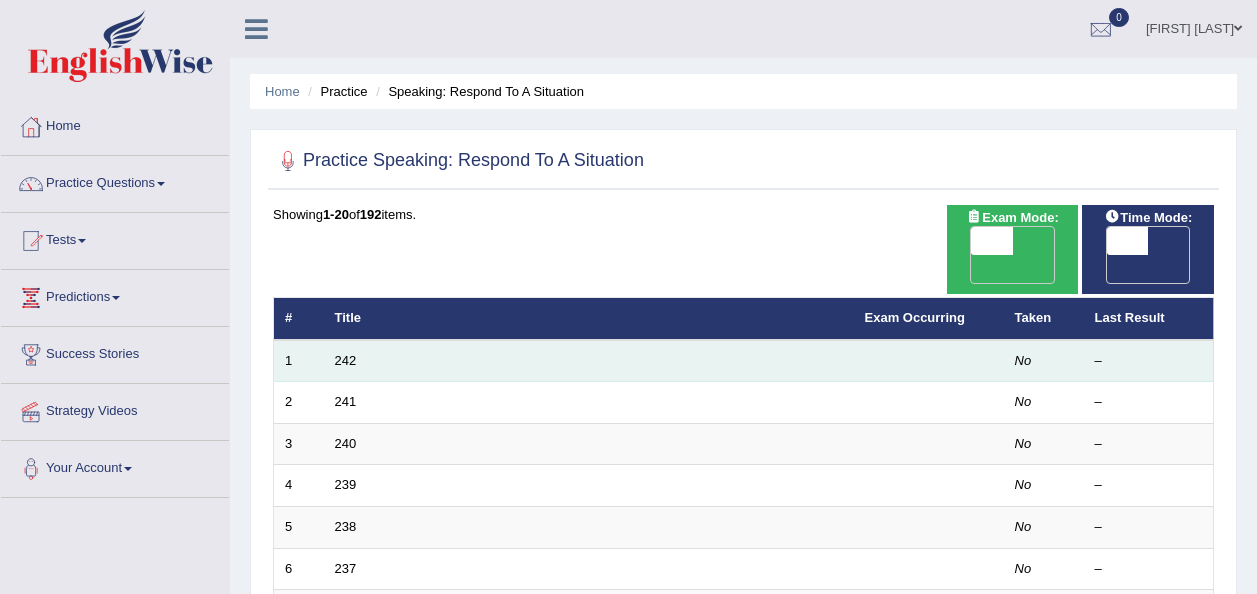 scroll, scrollTop: 0, scrollLeft: 0, axis: both 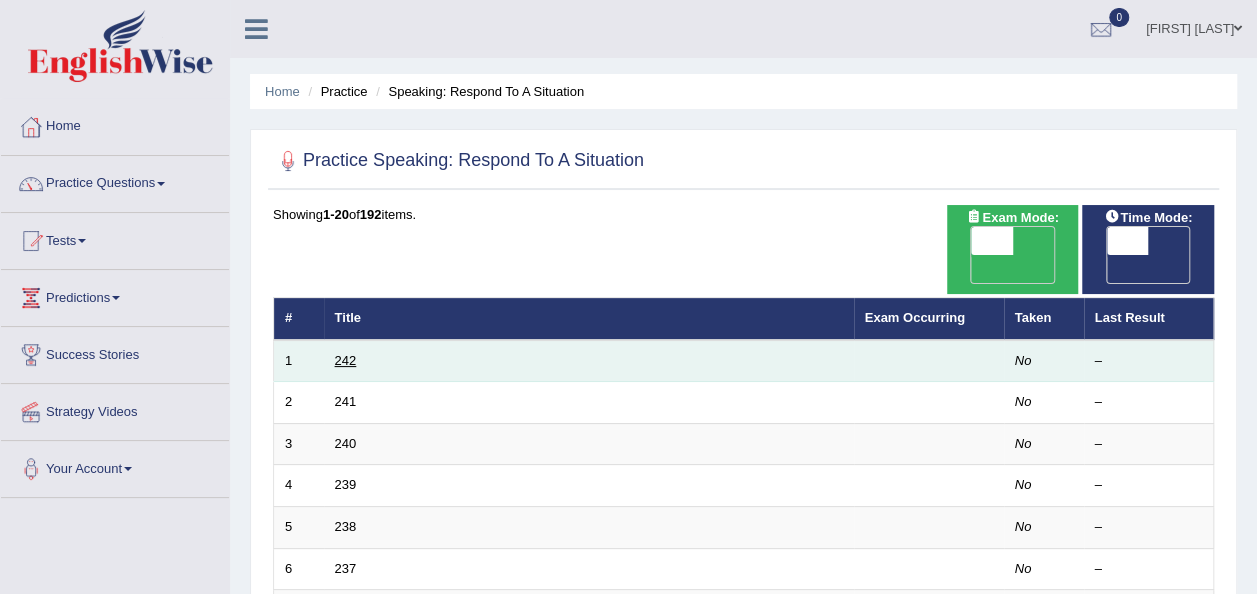 click on "242" at bounding box center (346, 360) 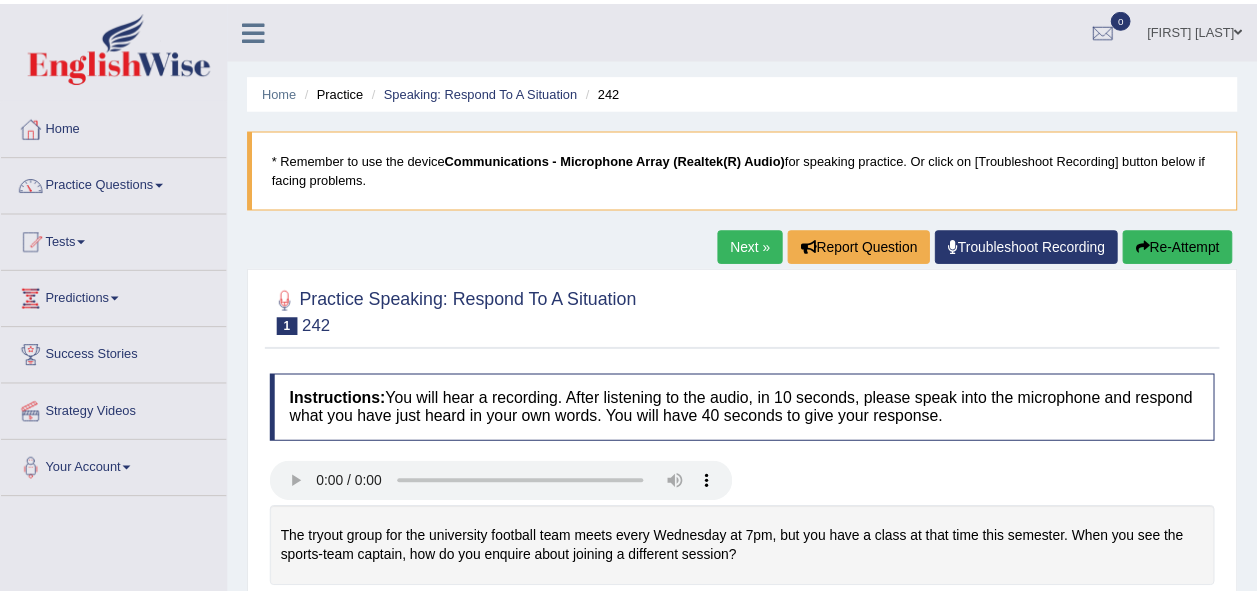 scroll, scrollTop: 0, scrollLeft: 0, axis: both 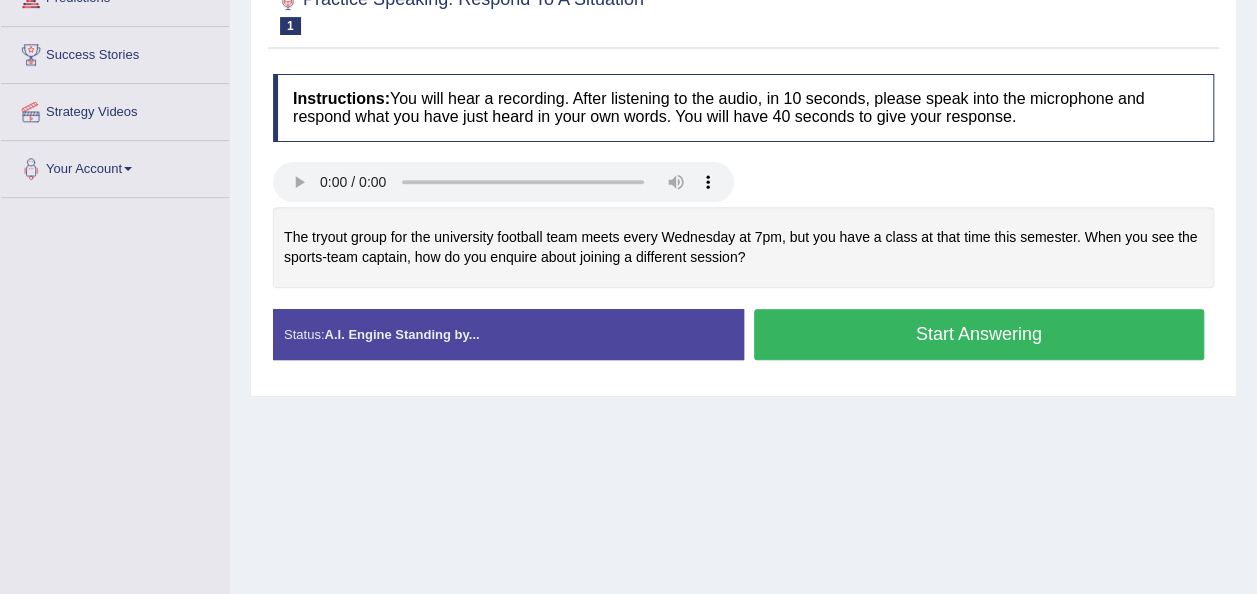 type 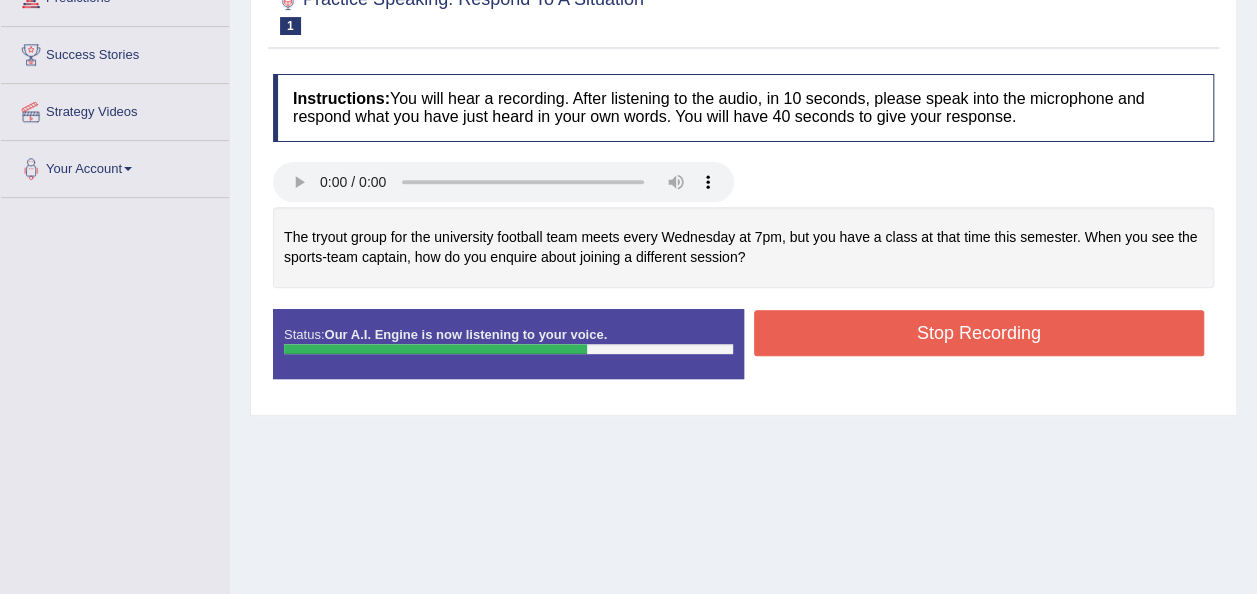 click on "Stop Recording" at bounding box center [979, 333] 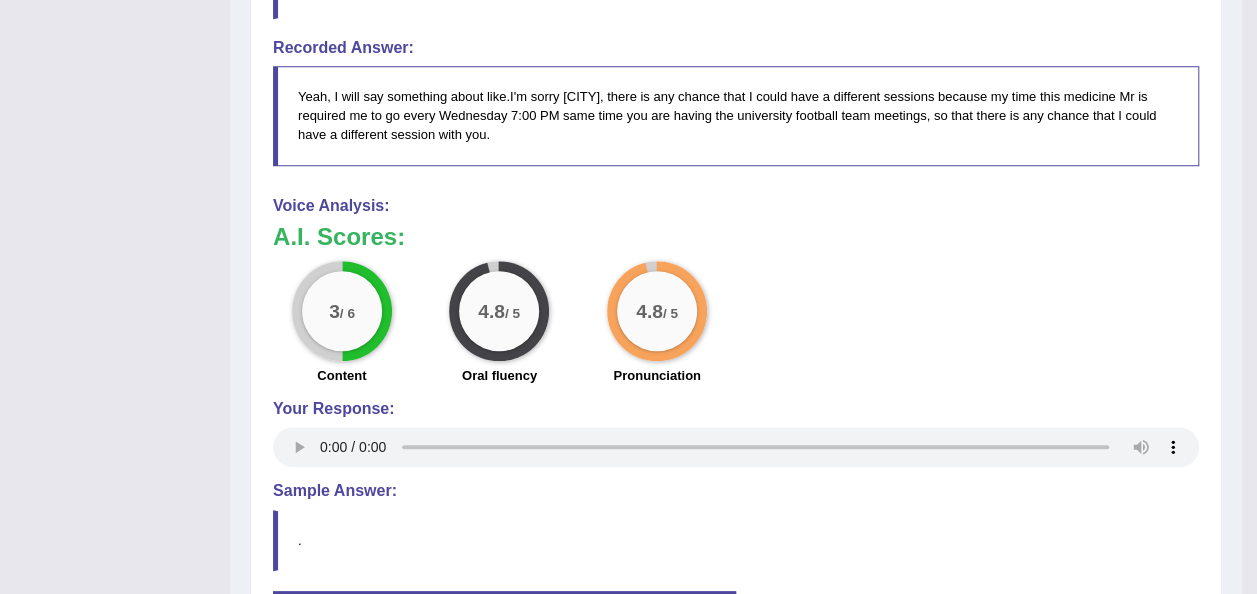 scroll, scrollTop: 700, scrollLeft: 0, axis: vertical 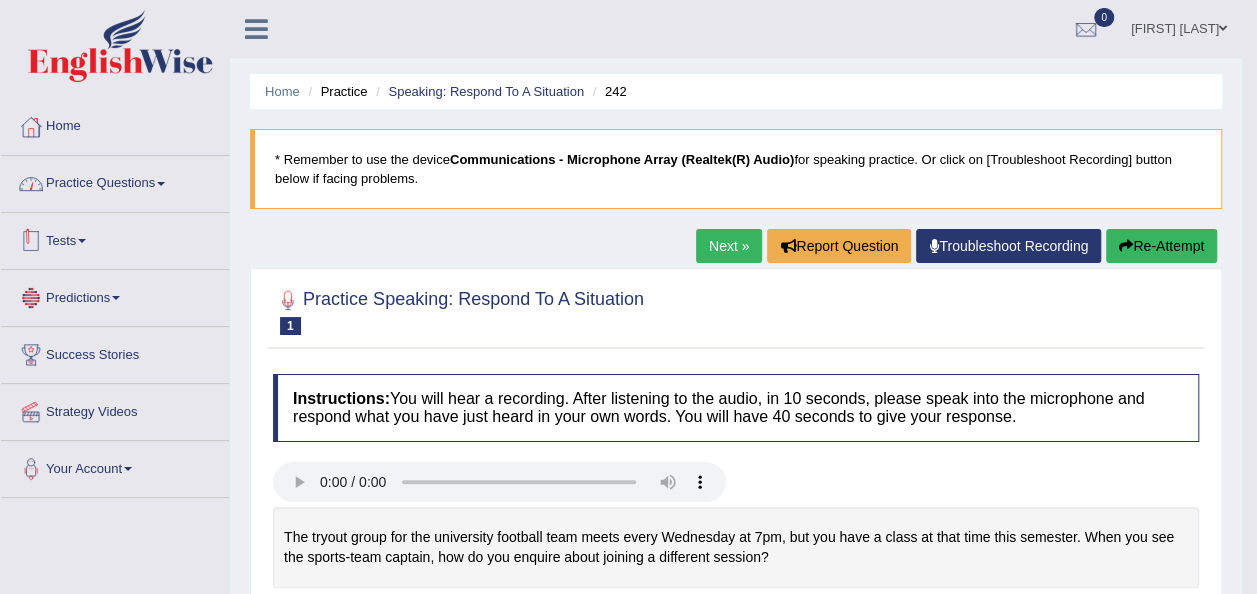 click on "Practice Questions" at bounding box center (115, 181) 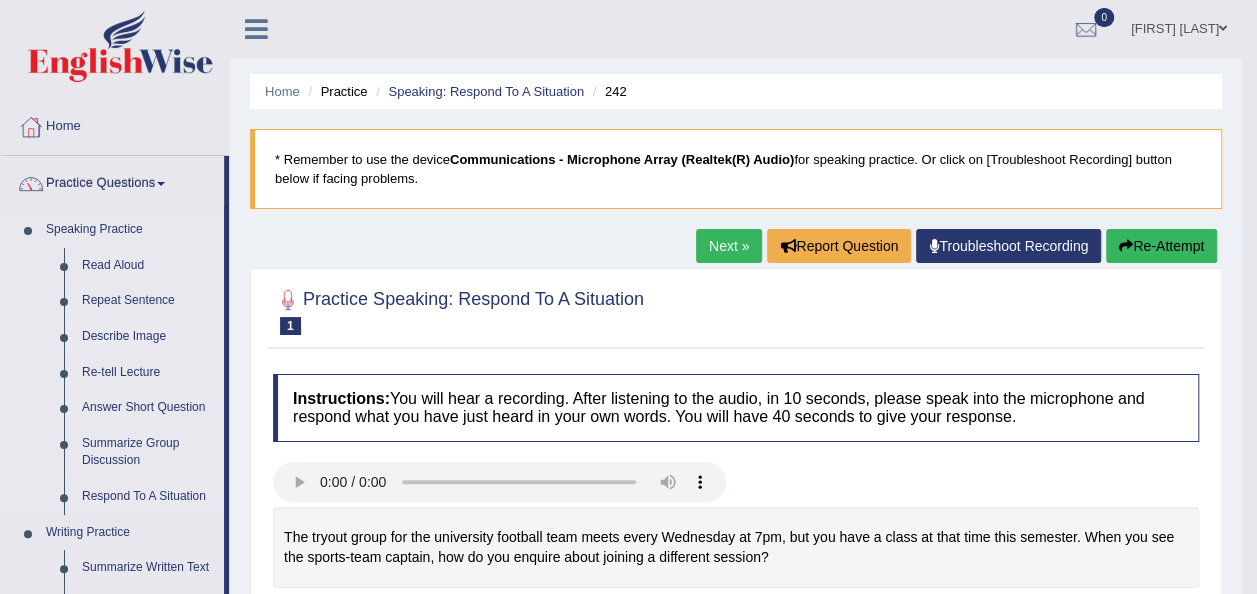 click on "Describe Image" at bounding box center [148, 337] 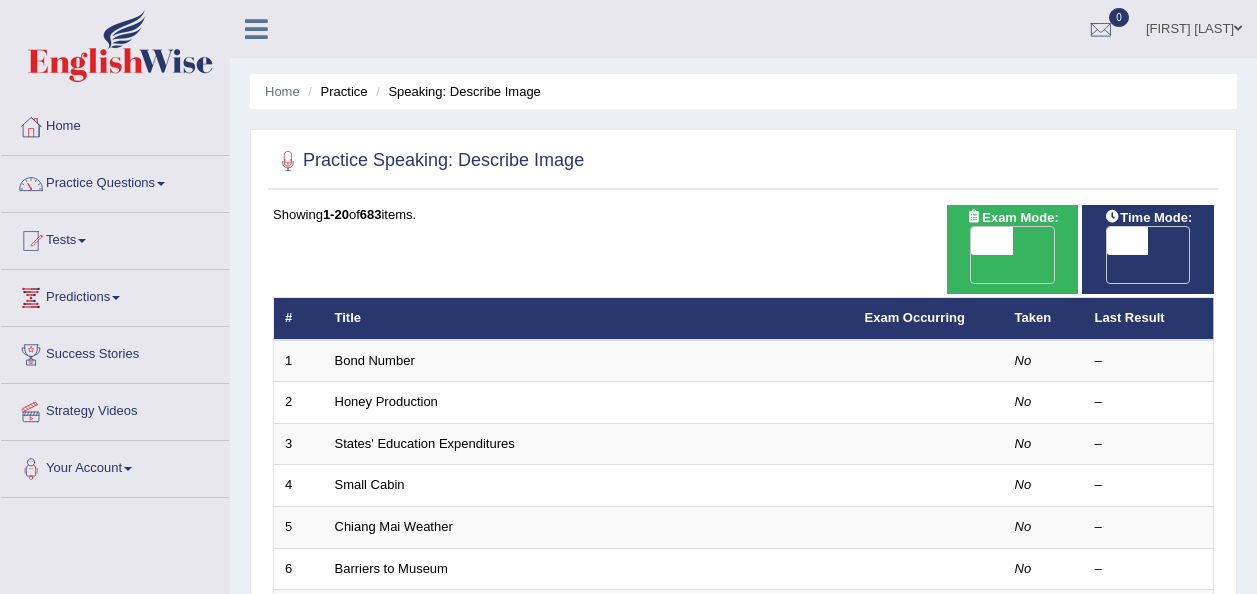 scroll, scrollTop: 0, scrollLeft: 0, axis: both 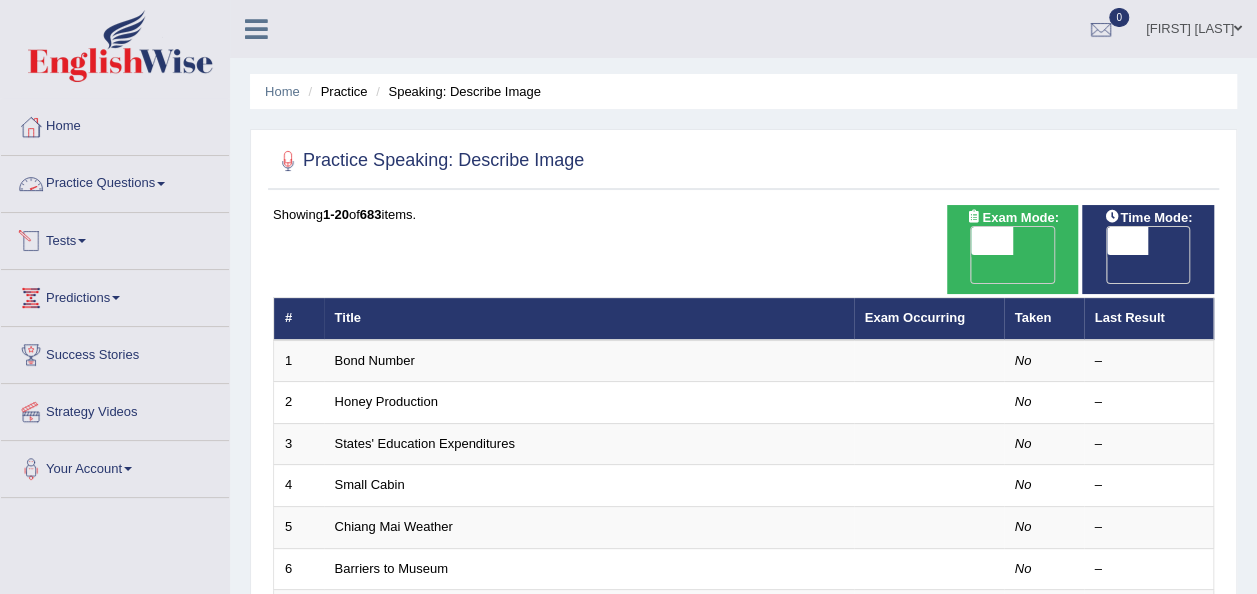 click on "Practice Questions" at bounding box center [115, 181] 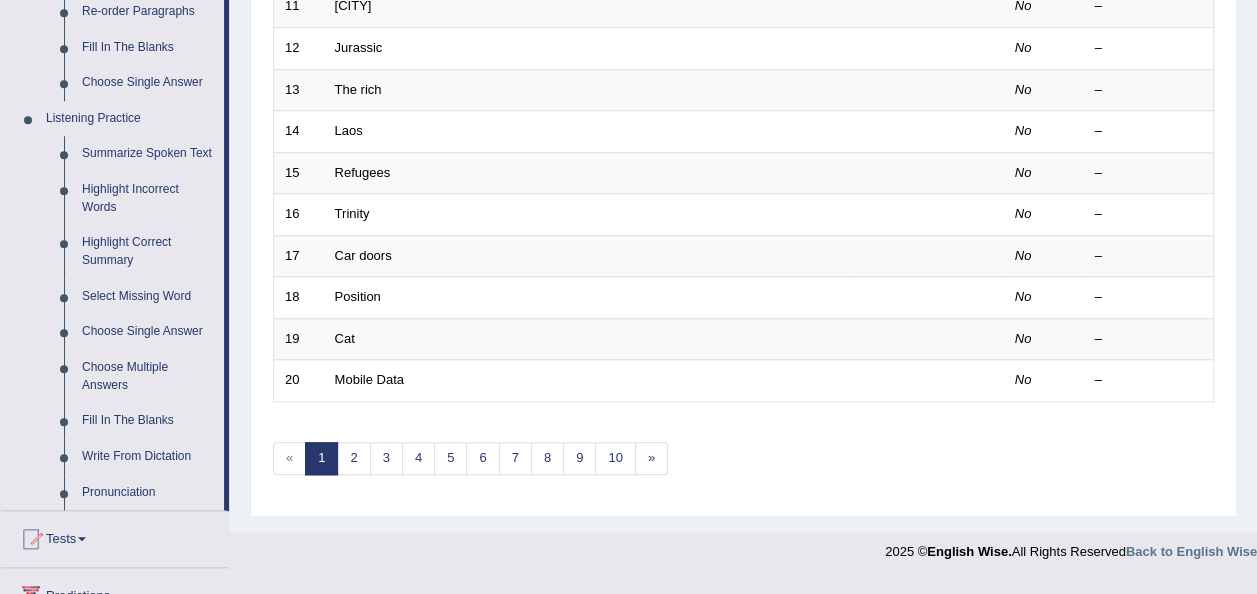 scroll, scrollTop: 800, scrollLeft: 0, axis: vertical 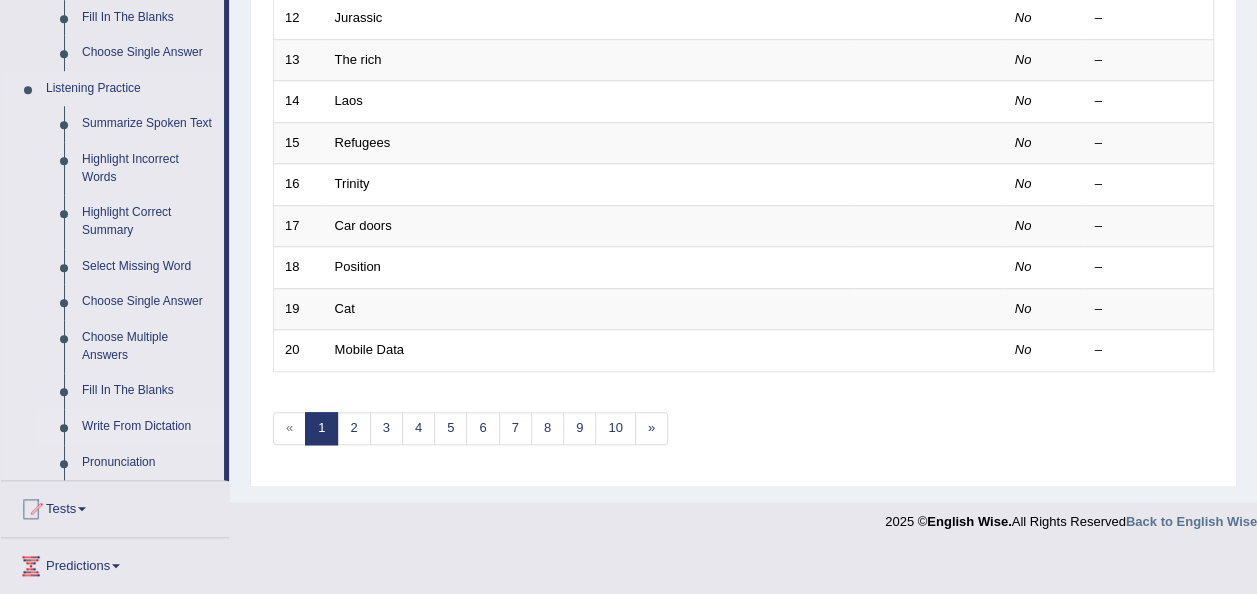 click on "Write From Dictation" at bounding box center (148, 427) 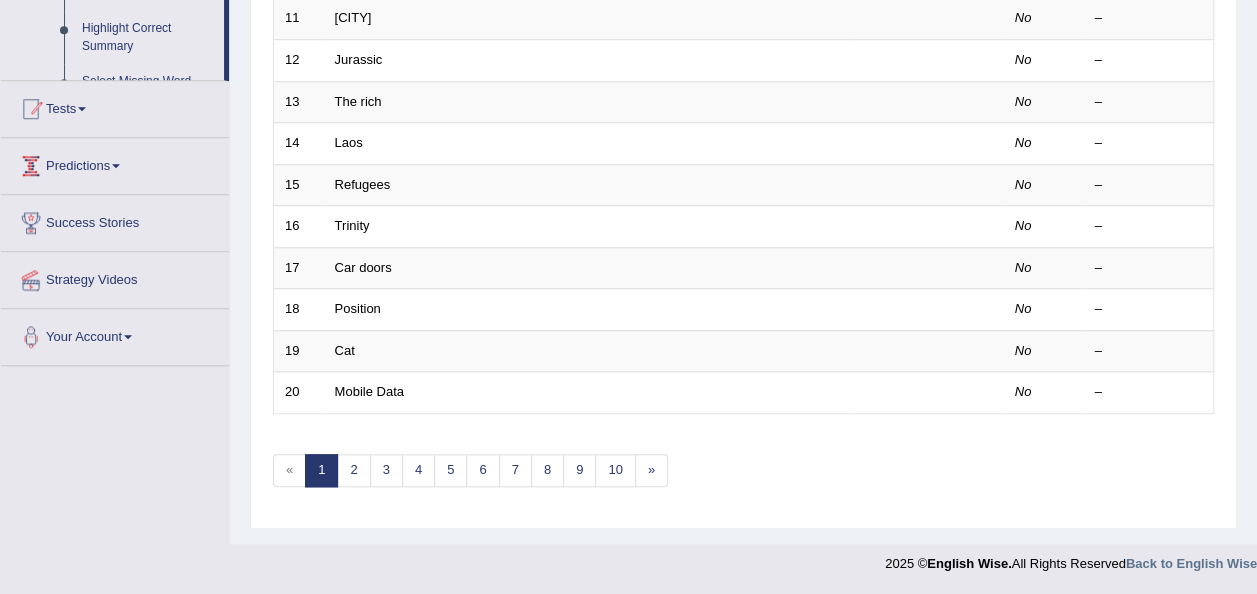scroll, scrollTop: 281, scrollLeft: 0, axis: vertical 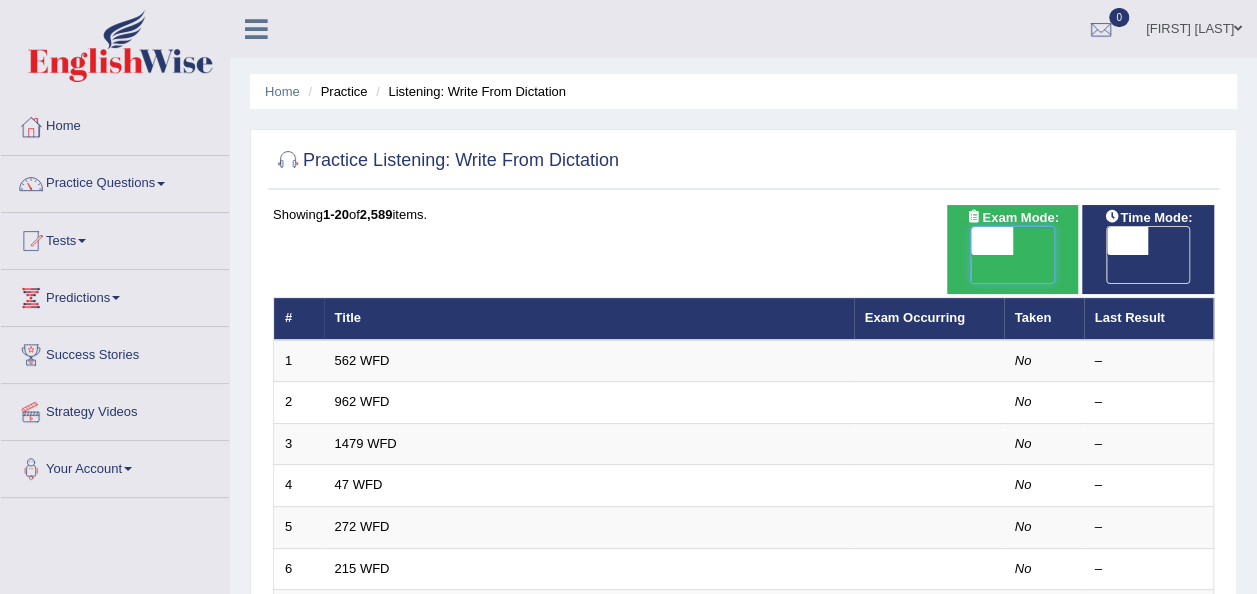 click at bounding box center (992, 241) 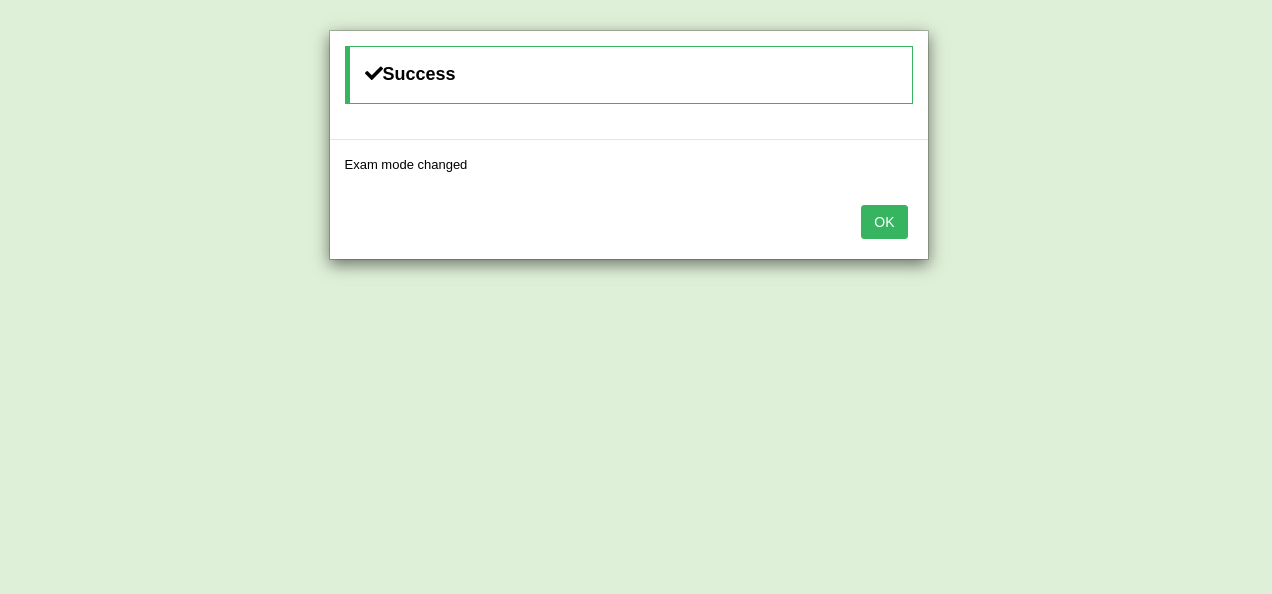 click on "OK" at bounding box center [884, 222] 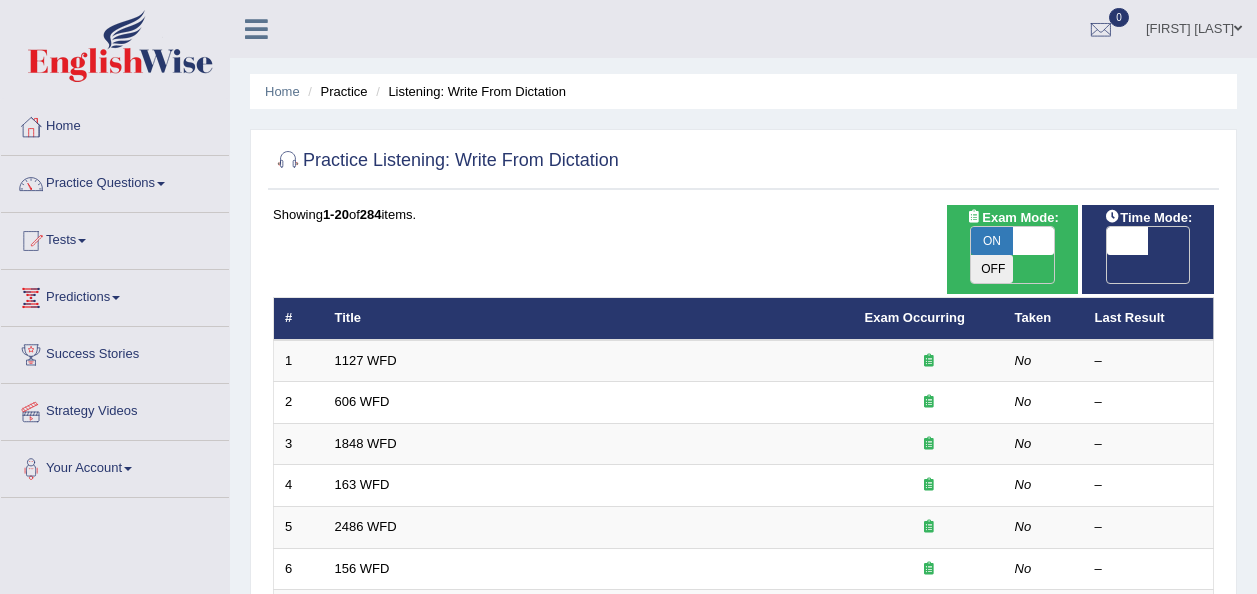 scroll, scrollTop: 0, scrollLeft: 0, axis: both 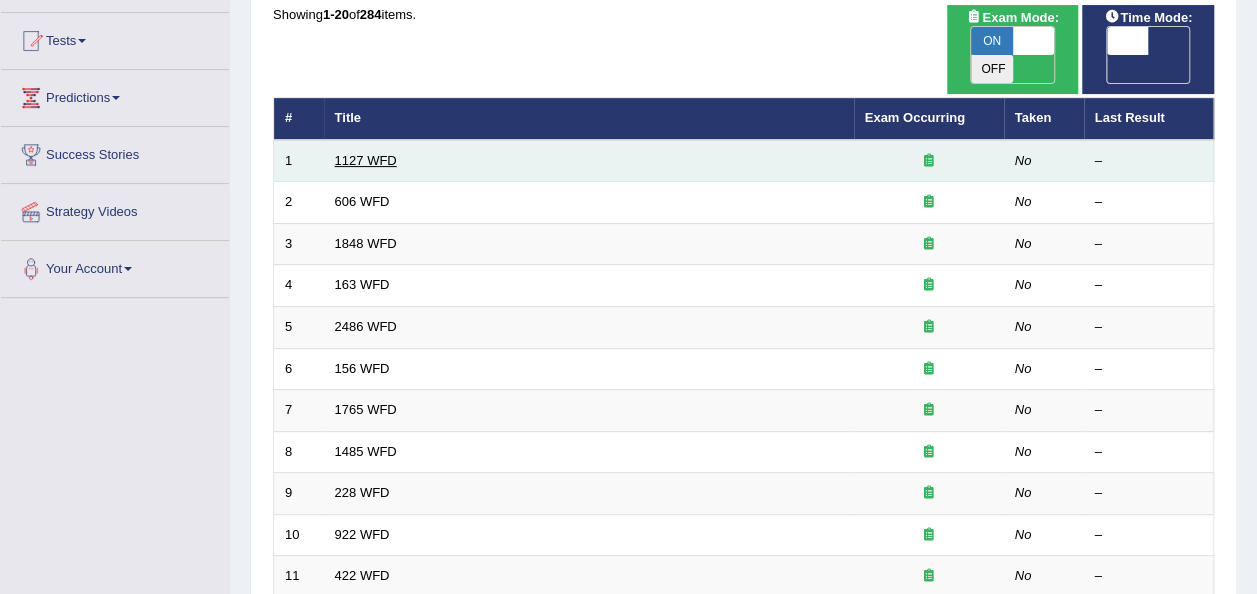 click on "1127 WFD" at bounding box center (366, 160) 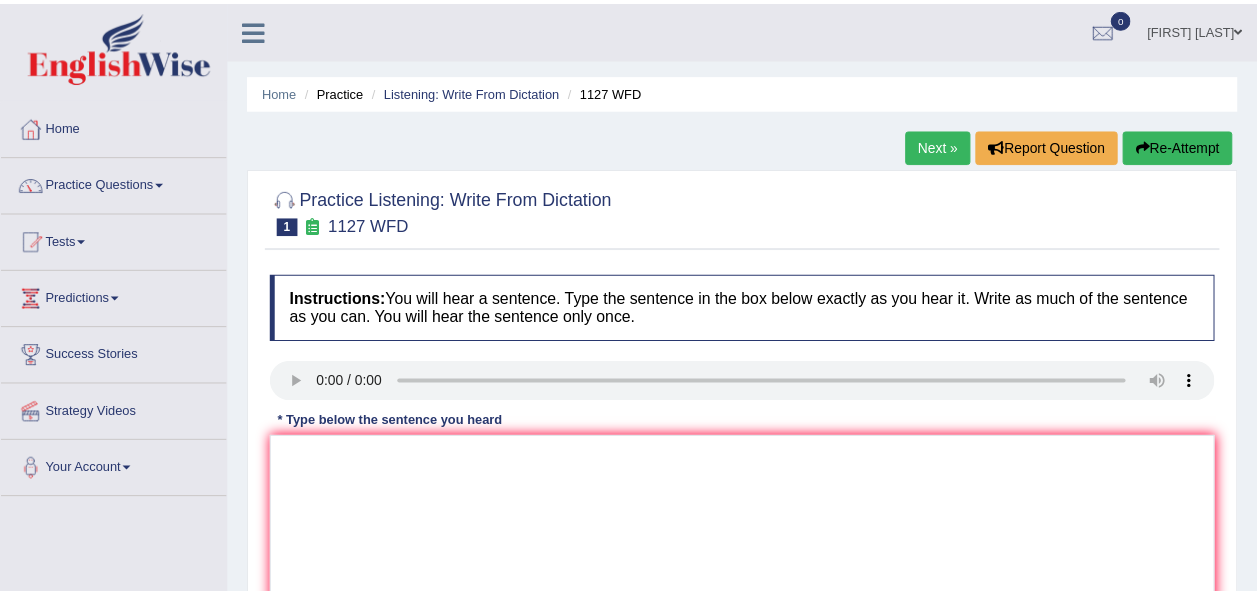 scroll, scrollTop: 0, scrollLeft: 0, axis: both 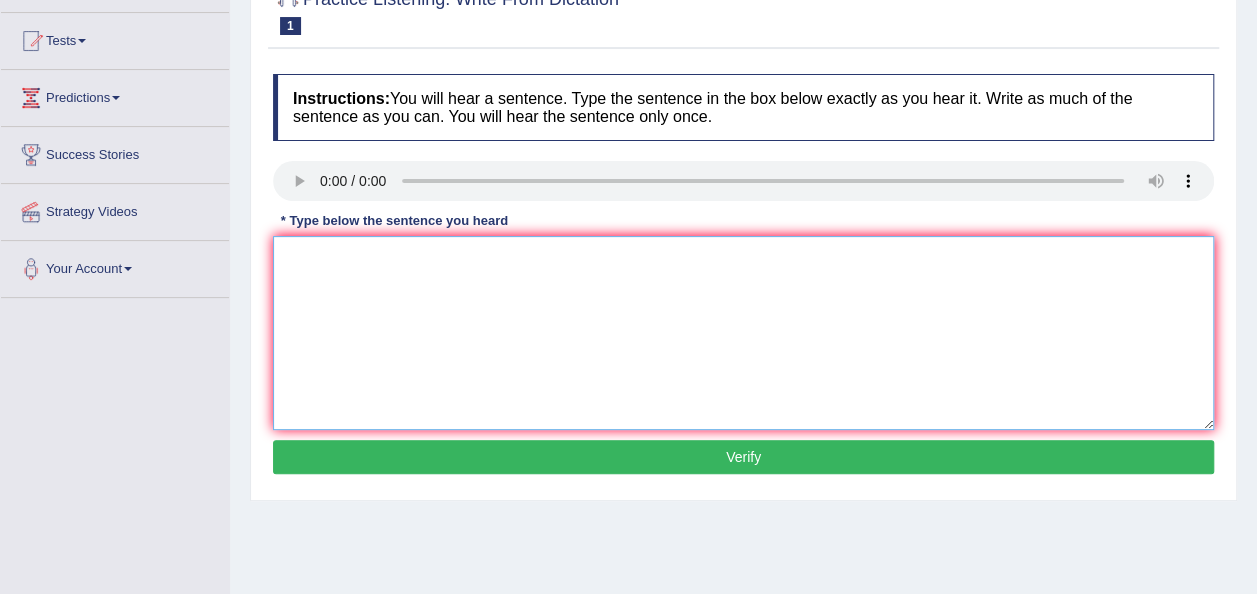 click at bounding box center (743, 333) 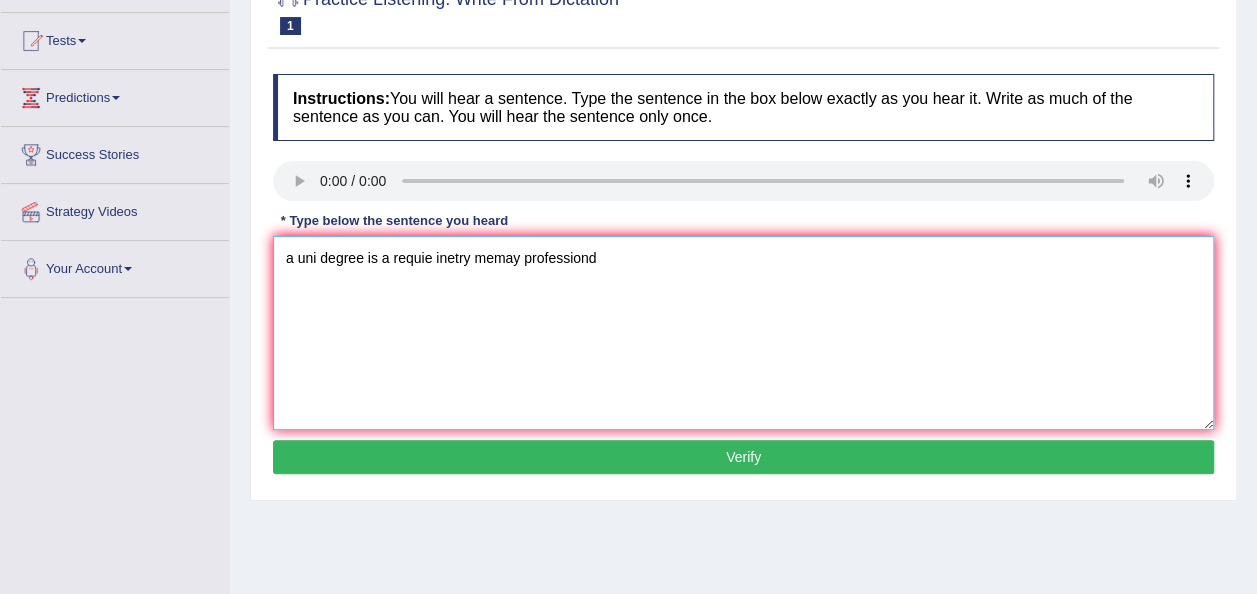 click on "a uni degree is a requie inetry memay professiond" at bounding box center (743, 333) 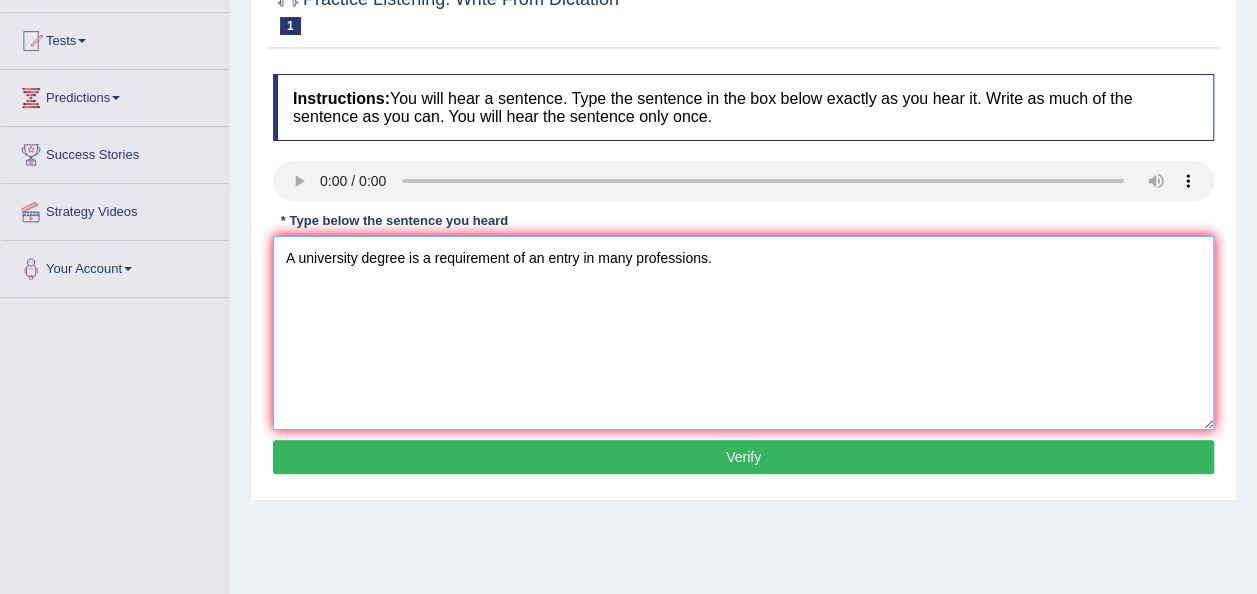 click on "A university degree is a requirement of an entry in many professions." at bounding box center [743, 333] 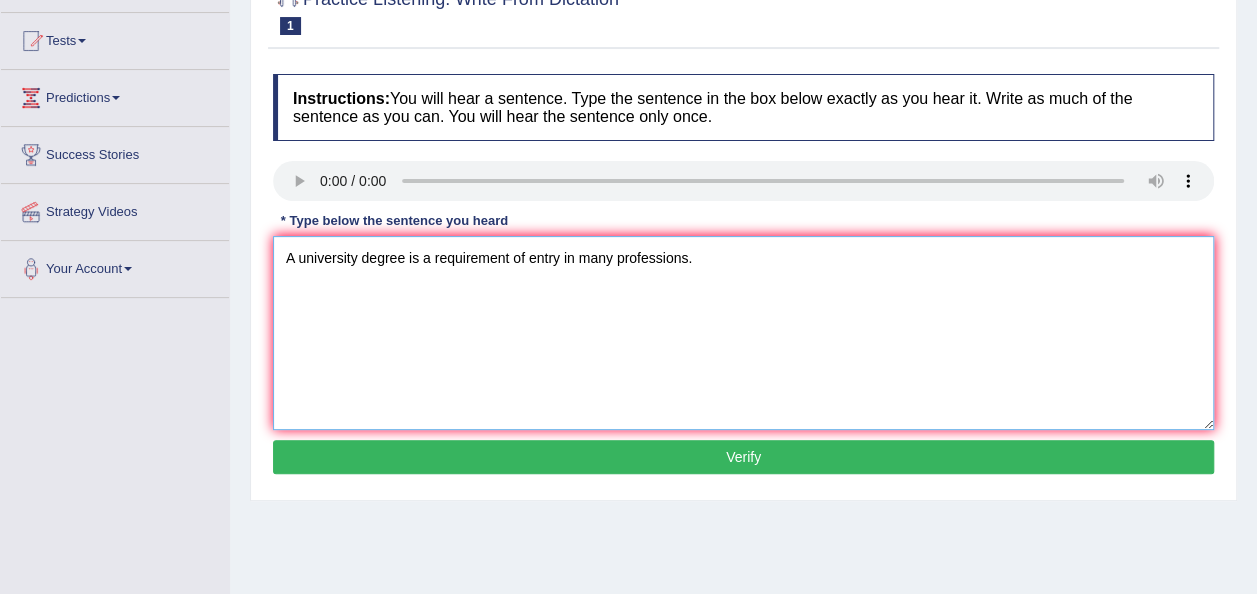type on "A university degree is a requirement of entry in many professions." 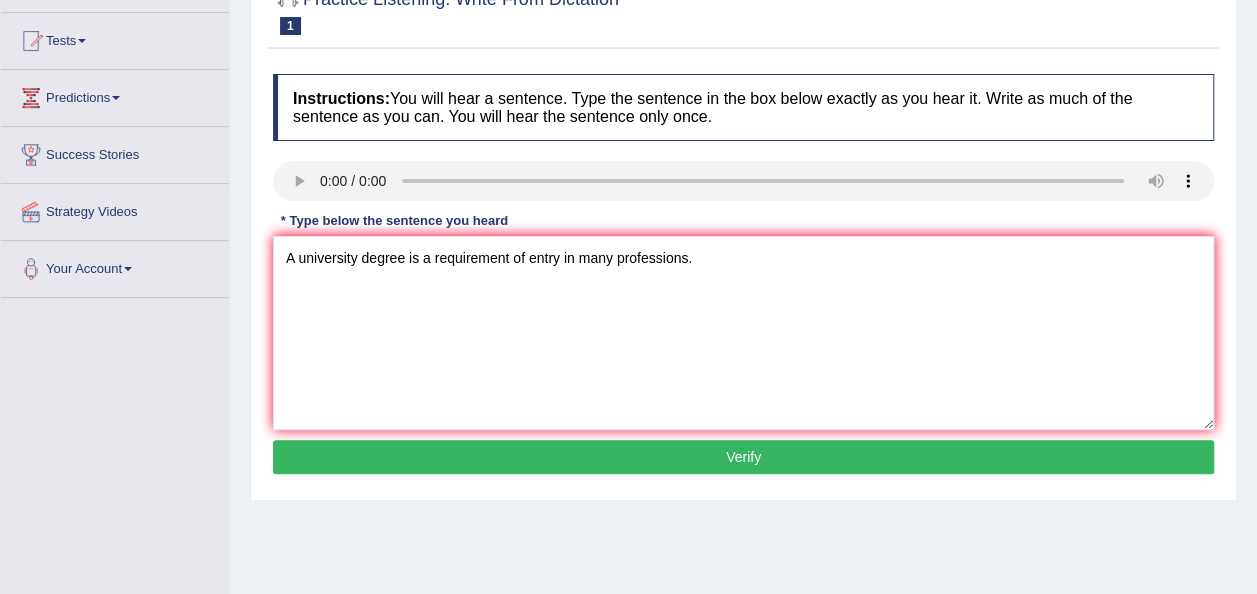 click on "Verify" at bounding box center [743, 457] 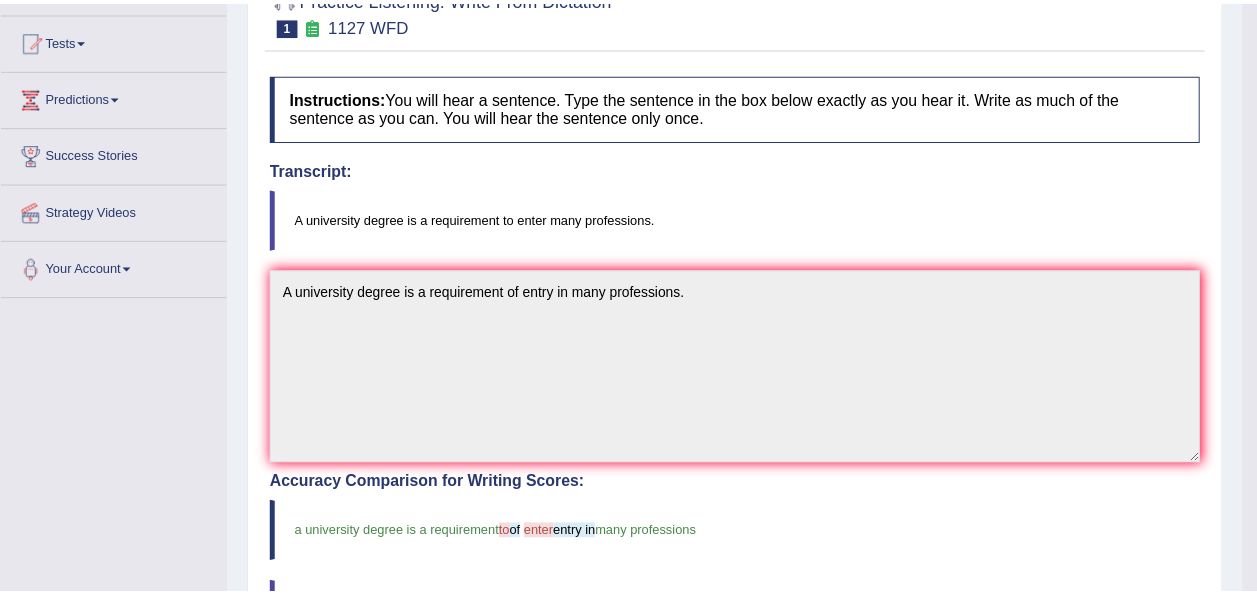 scroll, scrollTop: 300, scrollLeft: 0, axis: vertical 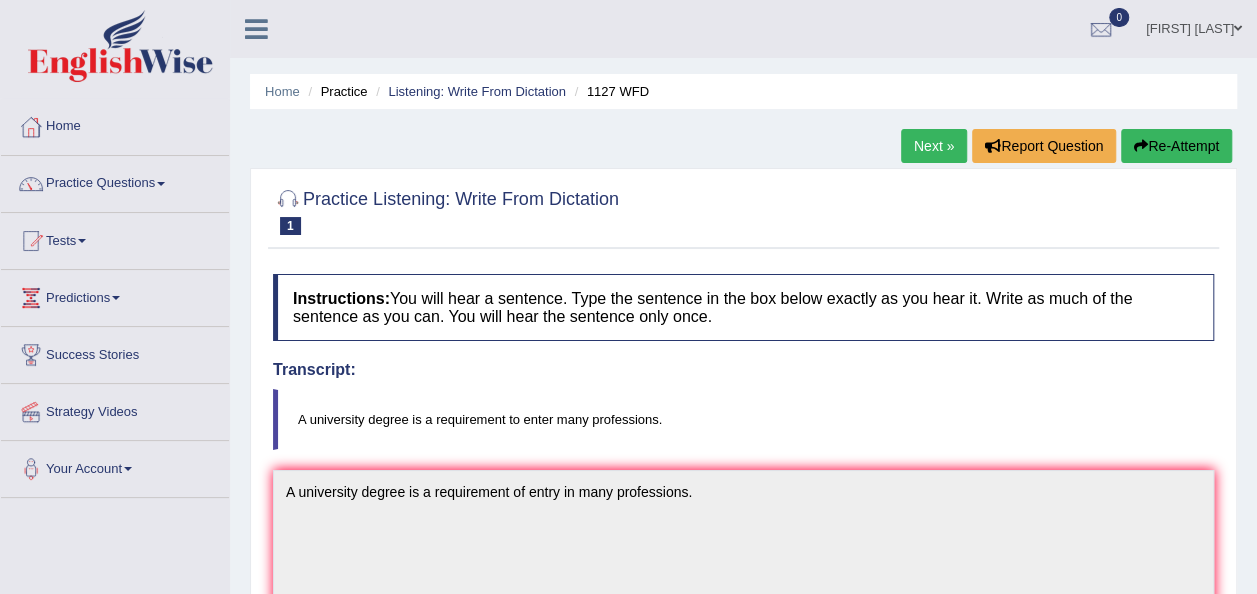 click on "Next »" at bounding box center (934, 146) 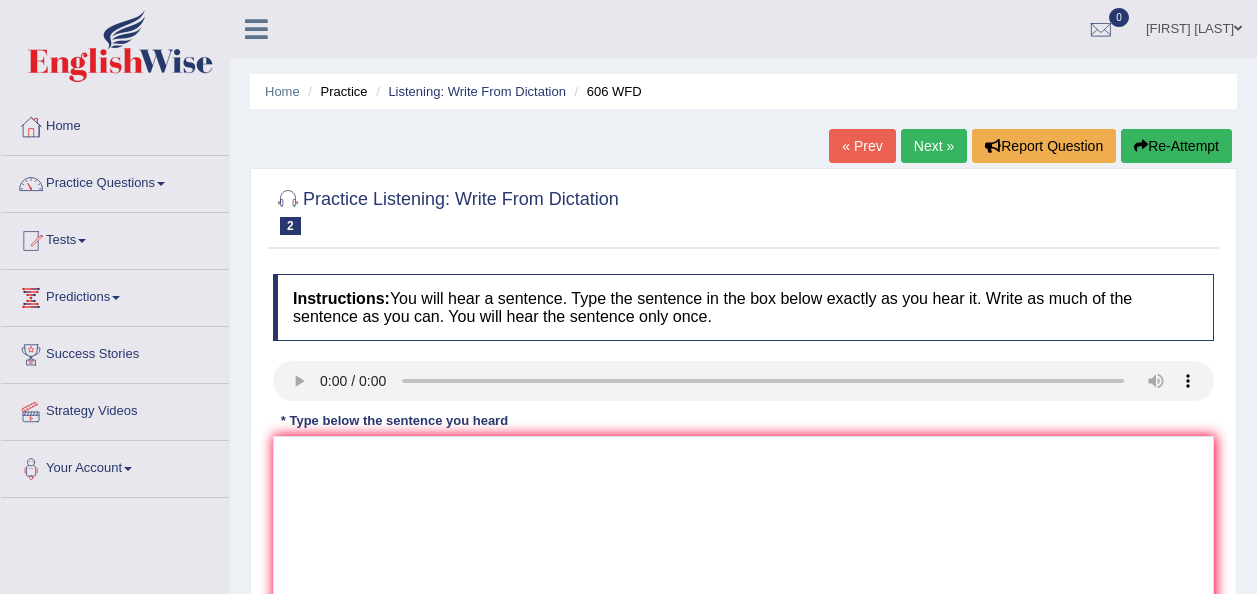 scroll, scrollTop: 292, scrollLeft: 0, axis: vertical 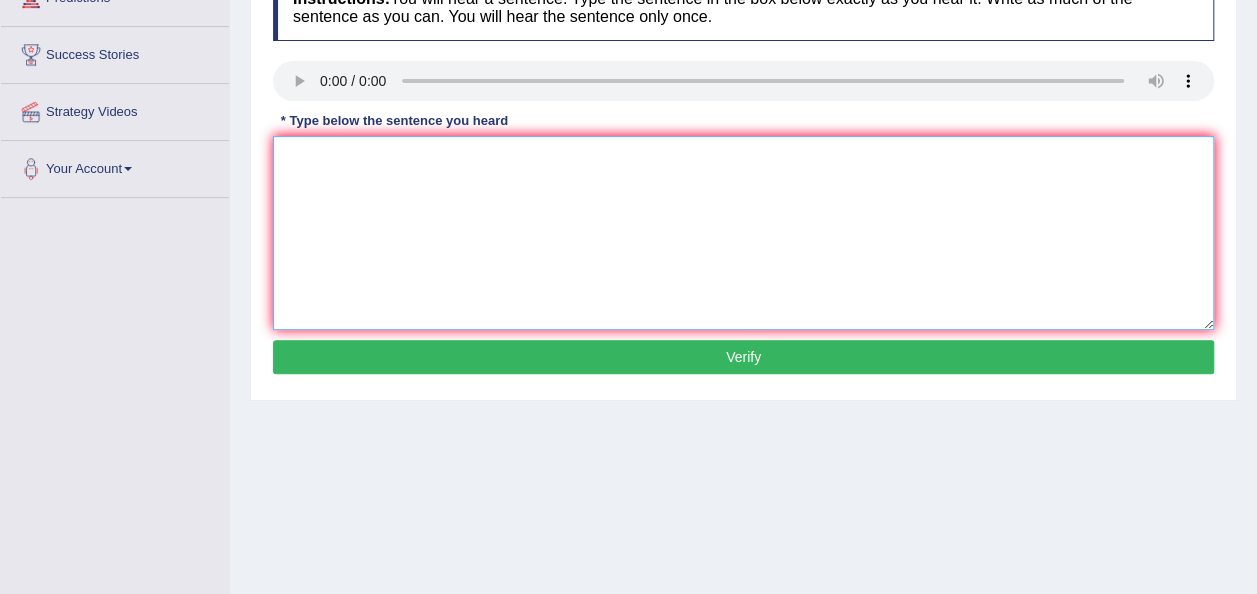 click at bounding box center [743, 233] 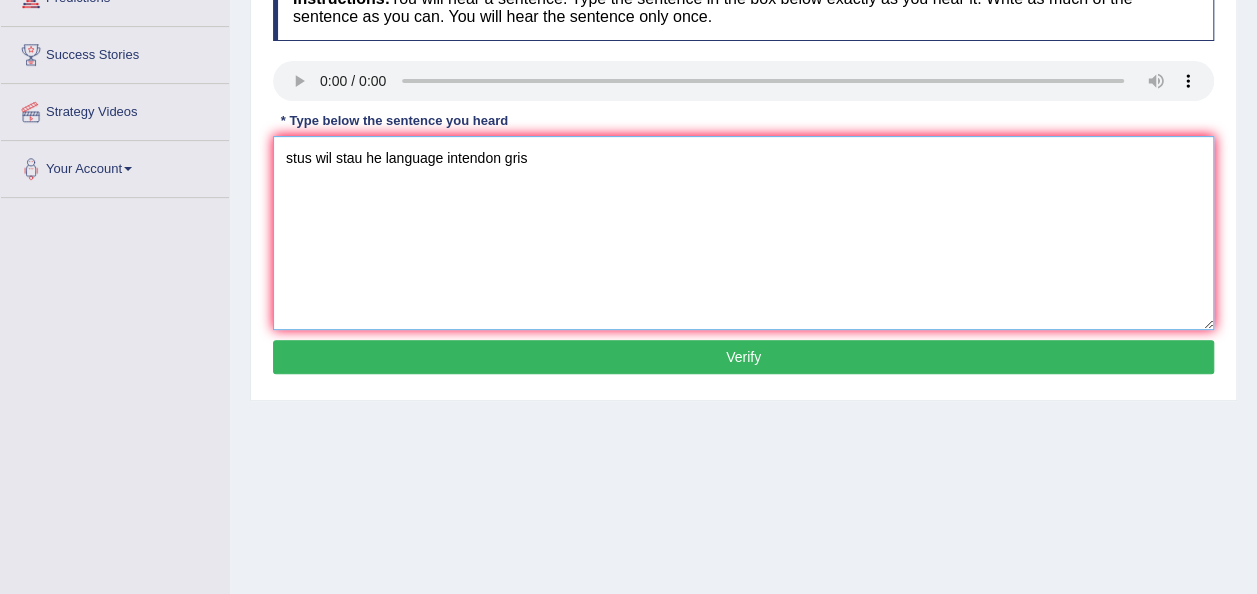 click on "stus wil stau he language intendon gris" at bounding box center (743, 233) 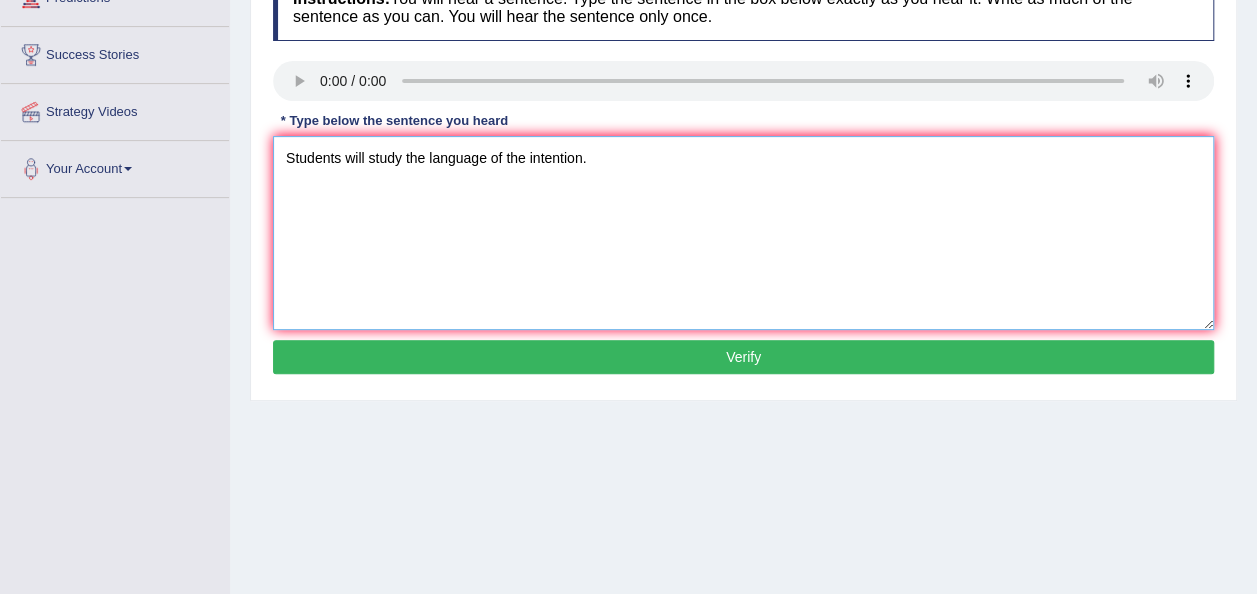 type on "Students will study the language of the intention." 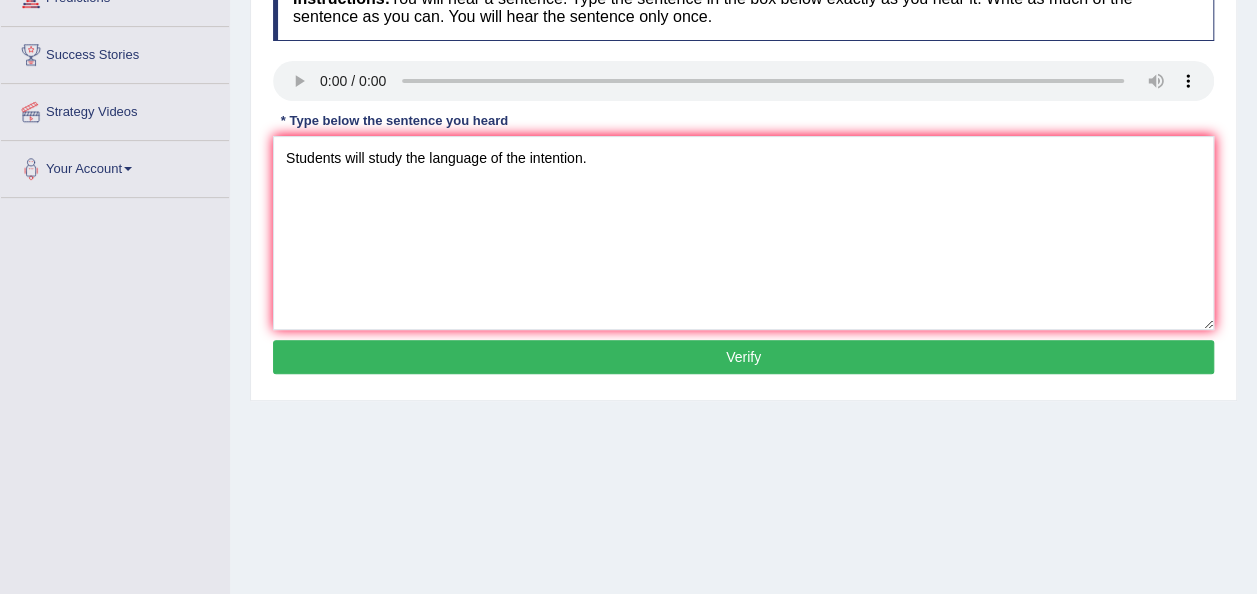 click on "Verify" at bounding box center (743, 357) 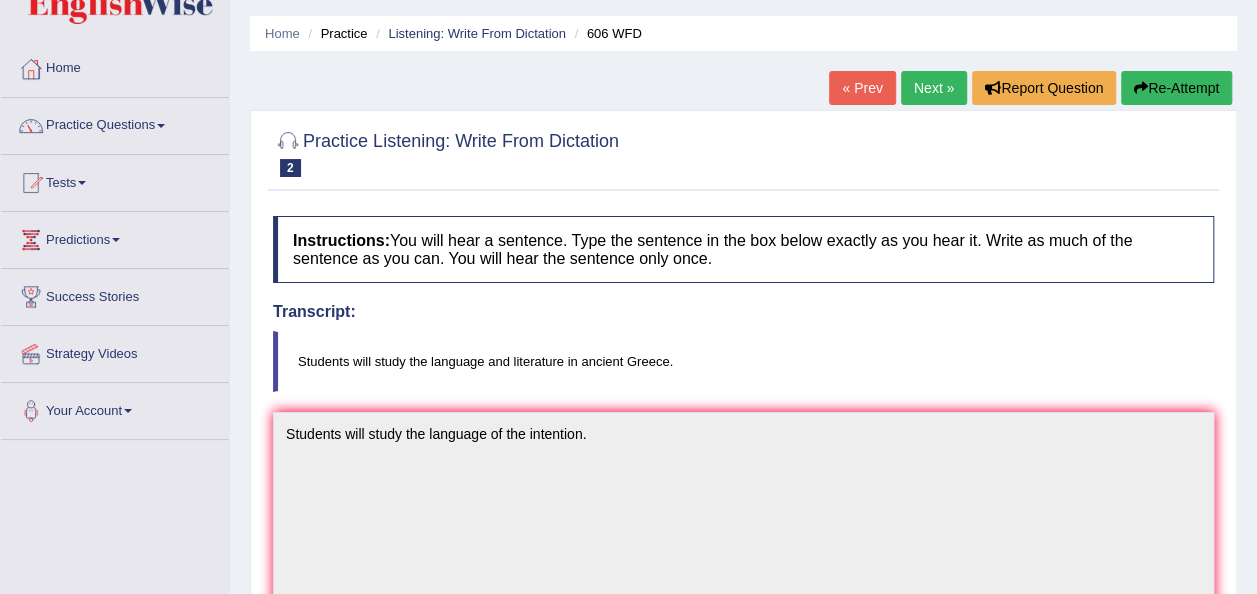 scroll, scrollTop: 0, scrollLeft: 0, axis: both 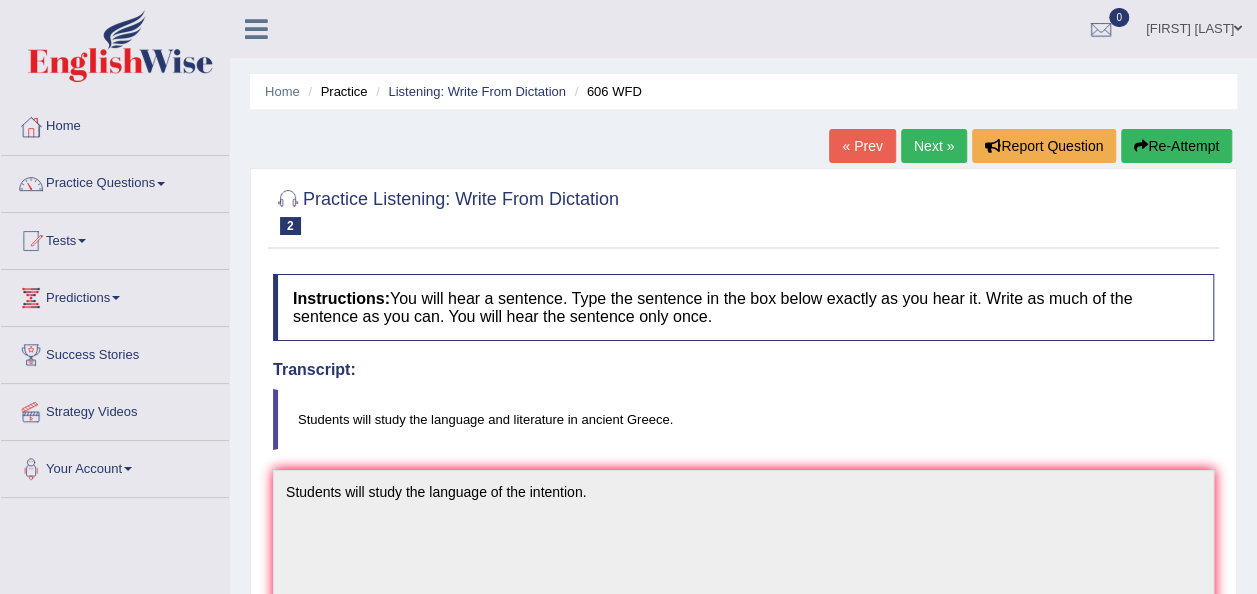click on "Re-Attempt" at bounding box center [1176, 146] 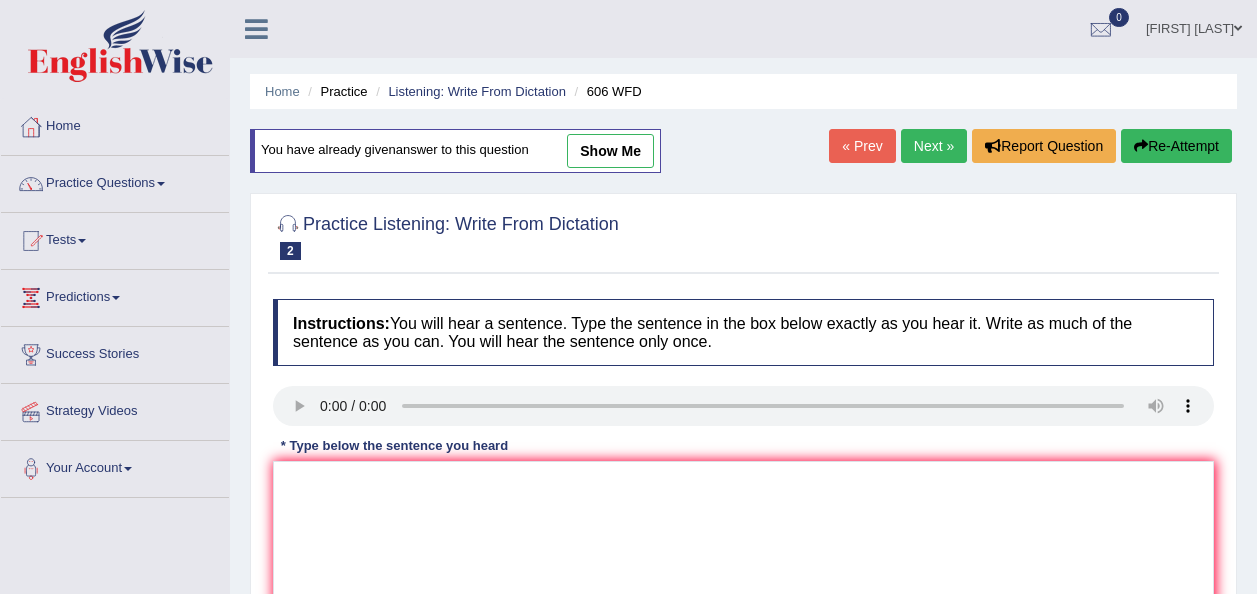 scroll, scrollTop: 0, scrollLeft: 0, axis: both 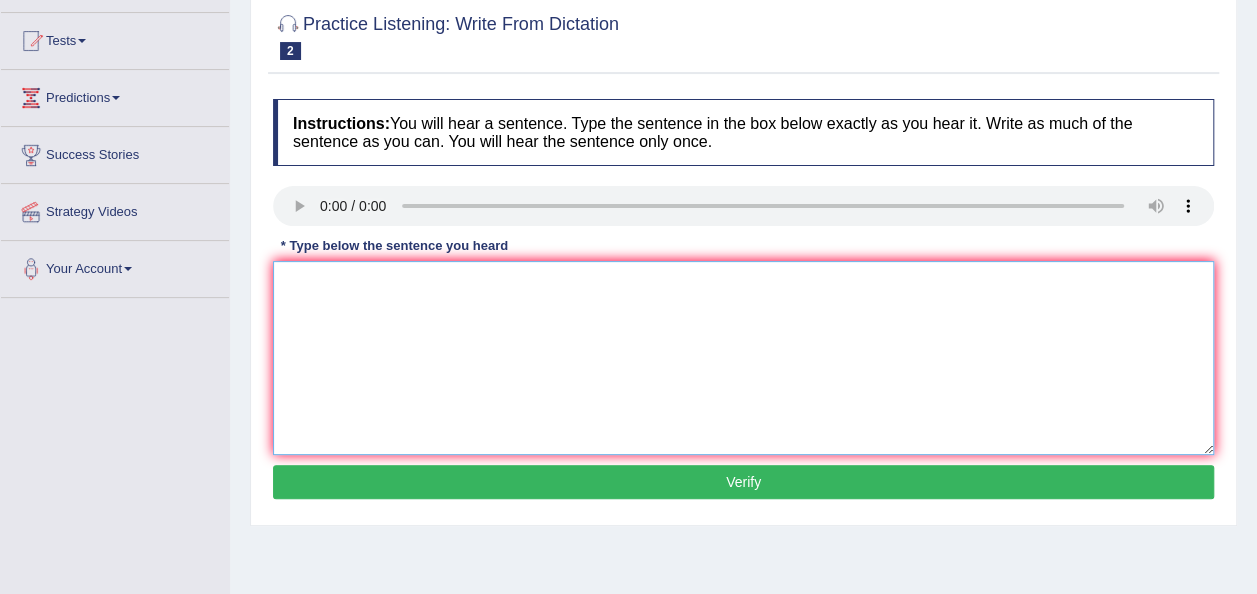 click at bounding box center [743, 358] 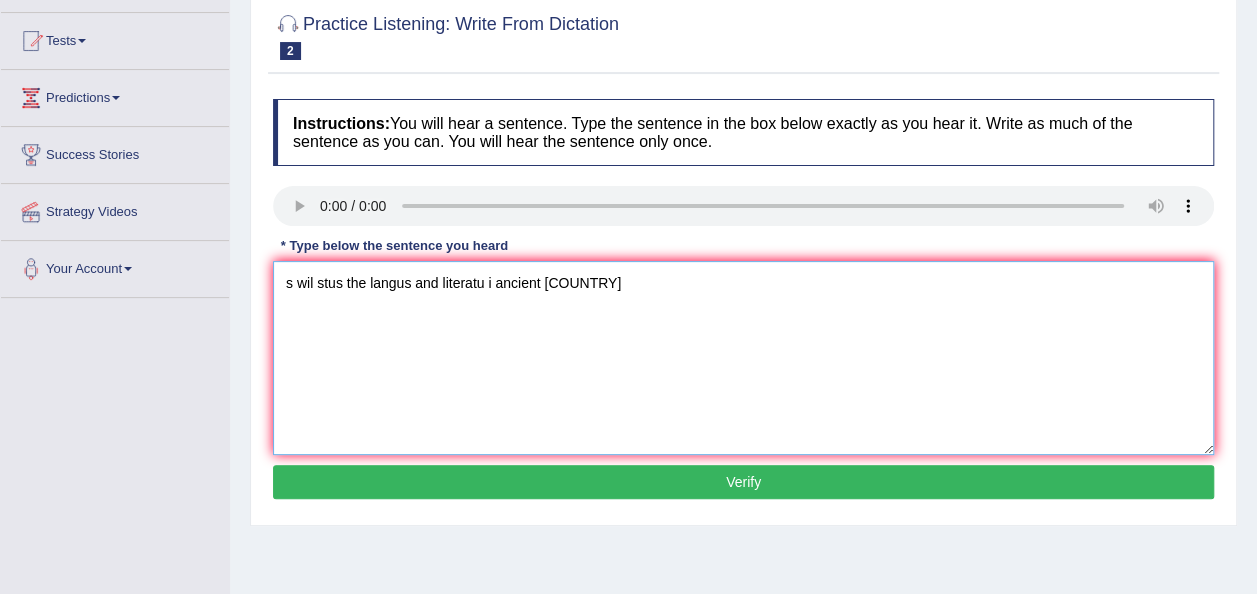 click on "s wil stus the langus and literatu i ancient Grecee" at bounding box center [743, 358] 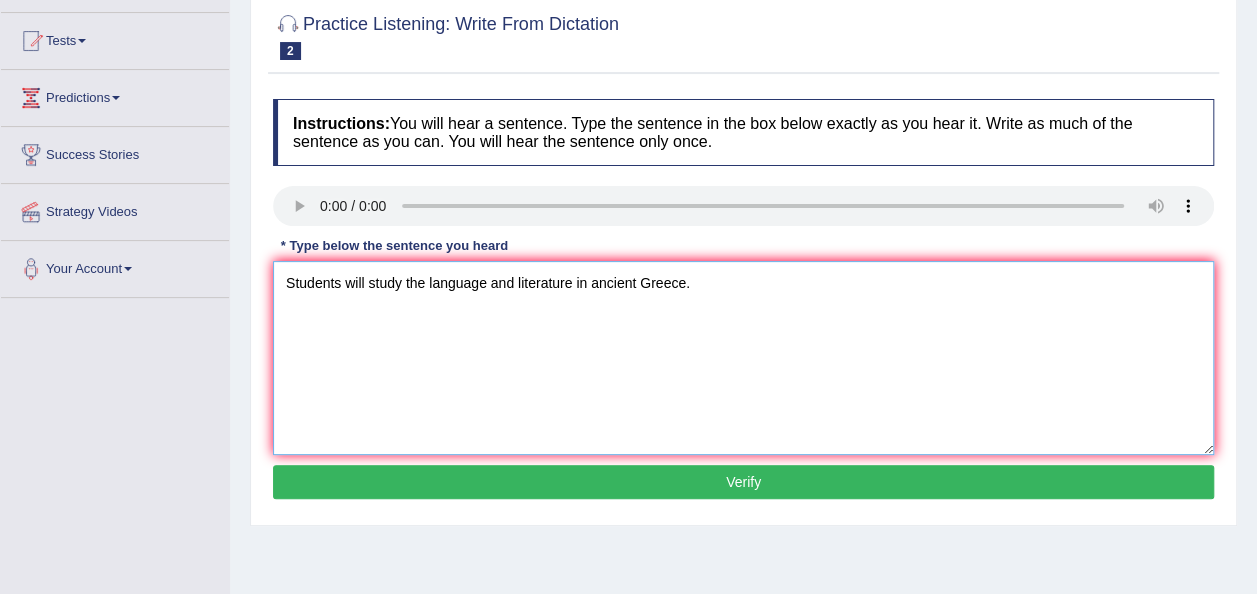 type on "Students will study the language and literature in ancient Greece." 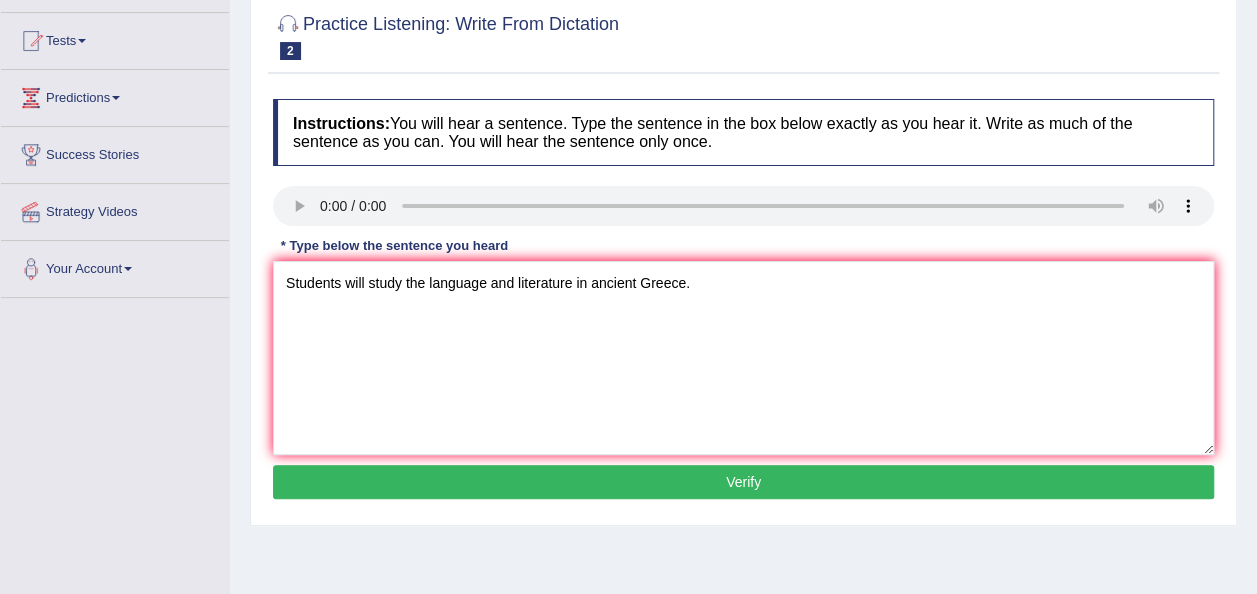click on "Verify" at bounding box center (743, 482) 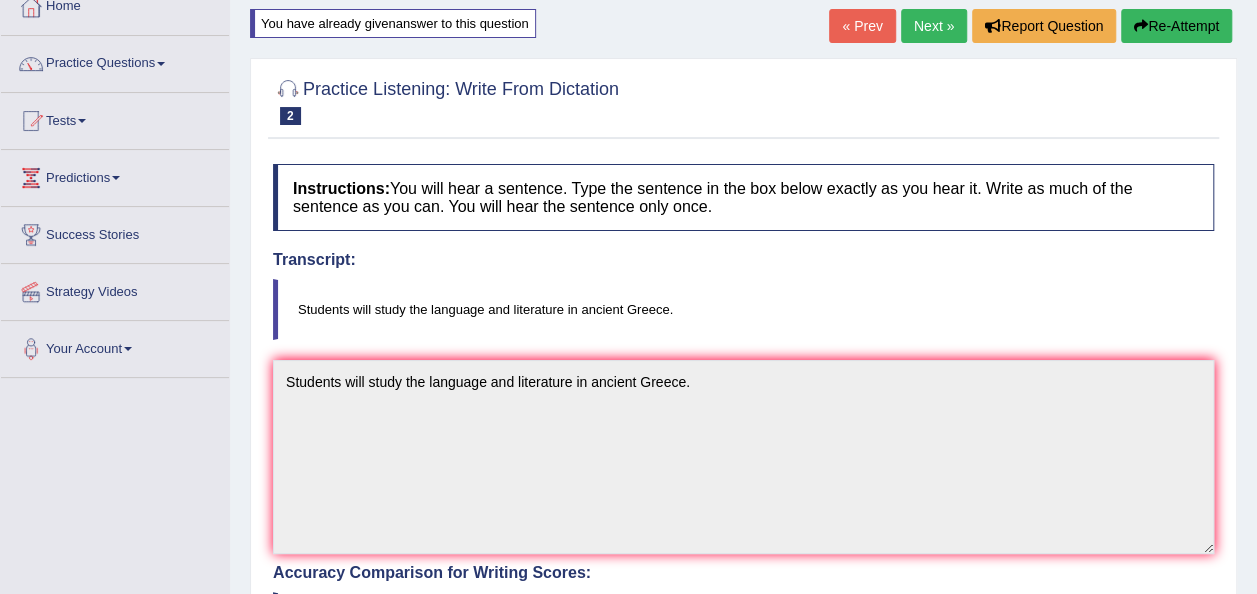 scroll, scrollTop: 0, scrollLeft: 0, axis: both 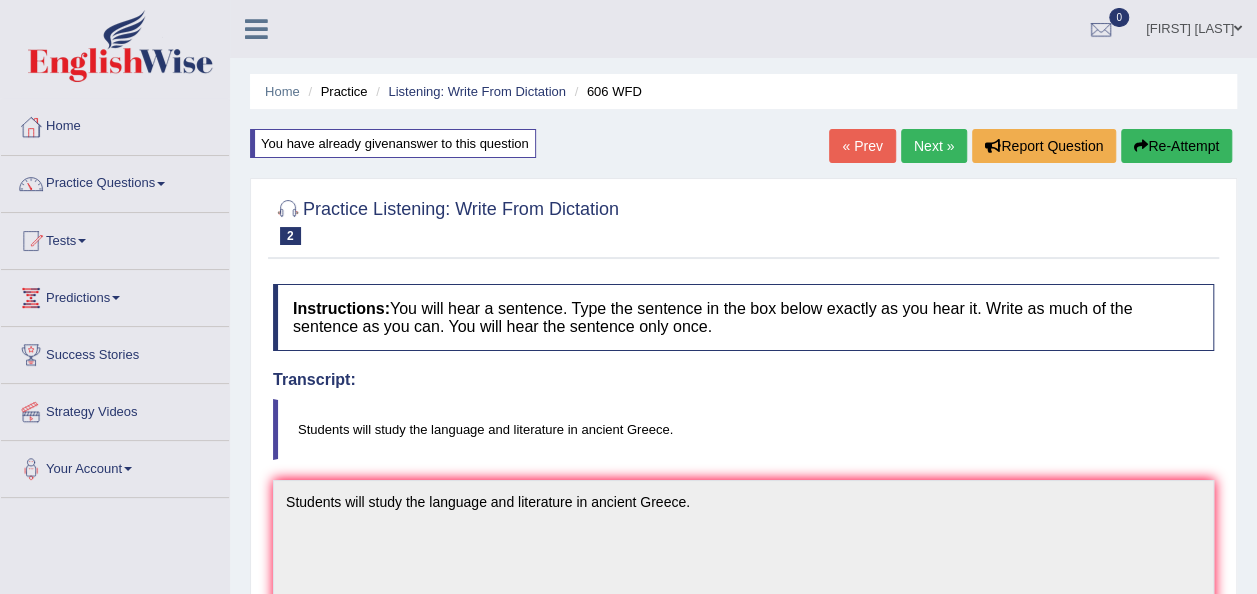 click on "Next »" at bounding box center (934, 146) 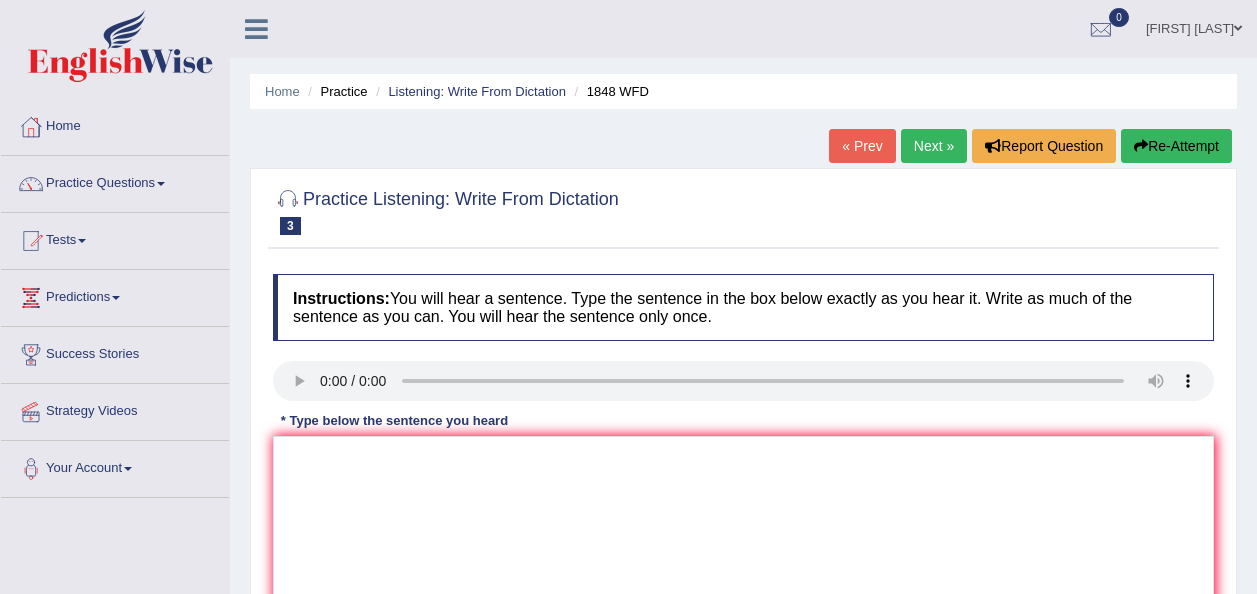 scroll, scrollTop: 92, scrollLeft: 0, axis: vertical 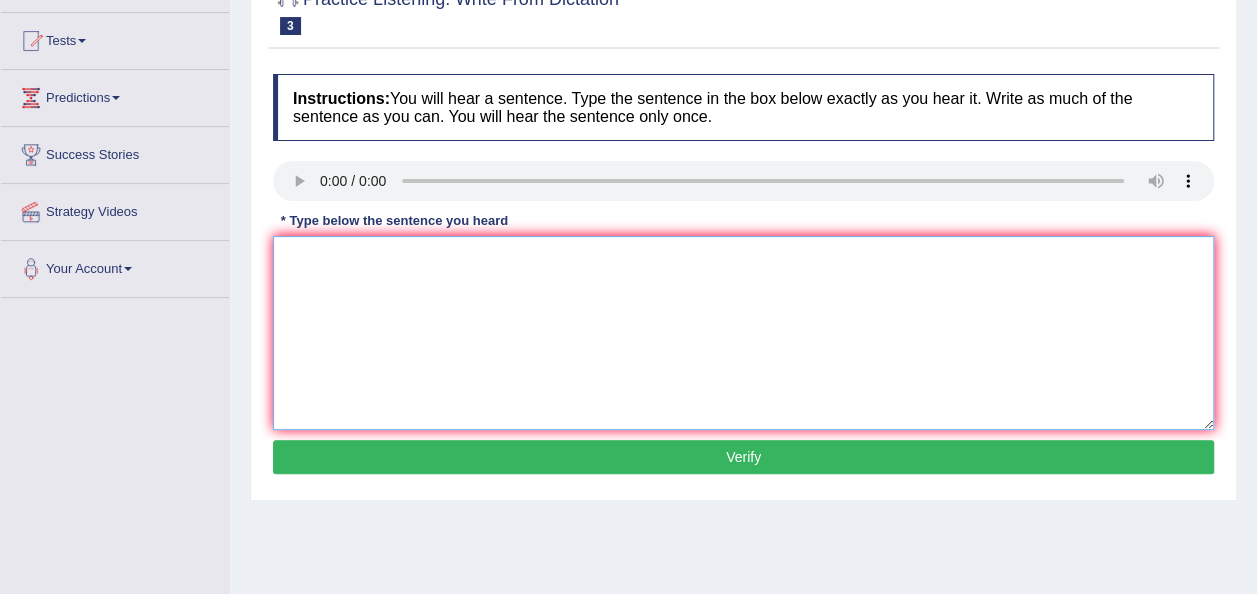 click at bounding box center (743, 333) 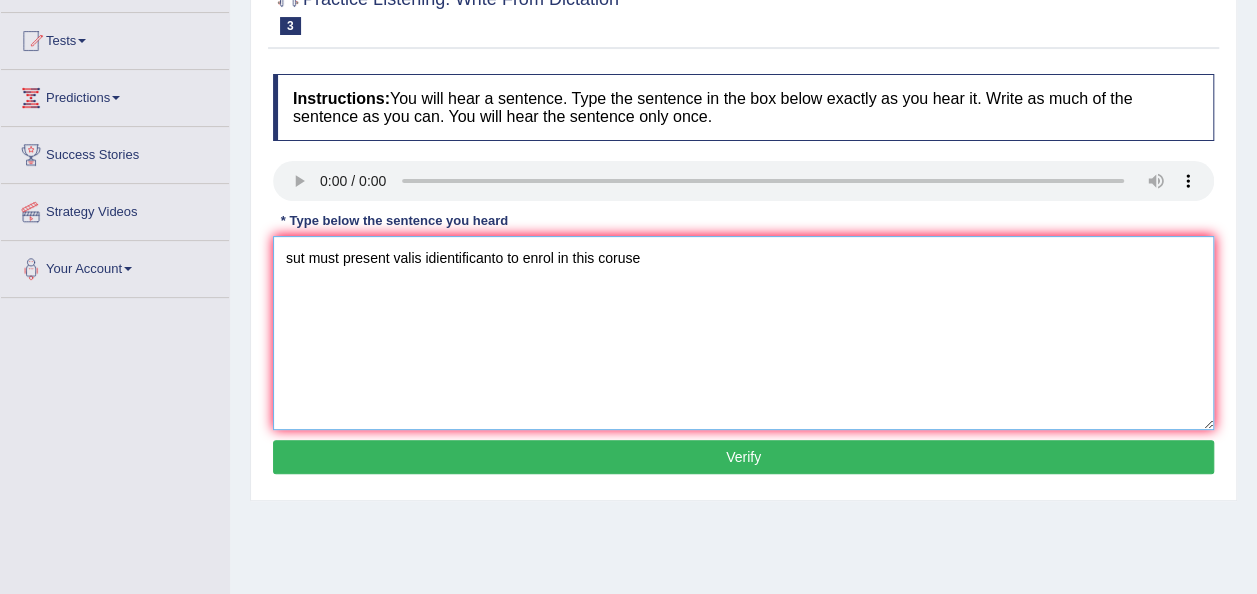 click on "sut must present valis idientificanto to enrol in this coruse" at bounding box center (743, 333) 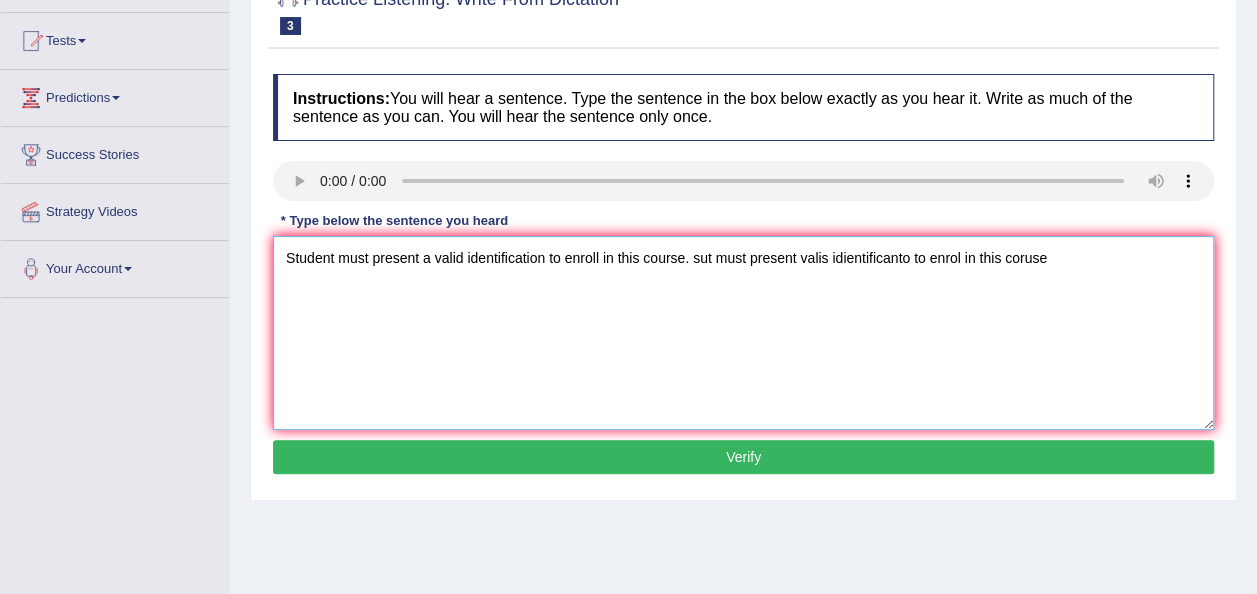 drag, startPoint x: 1086, startPoint y: 255, endPoint x: 708, endPoint y: 263, distance: 378.08466 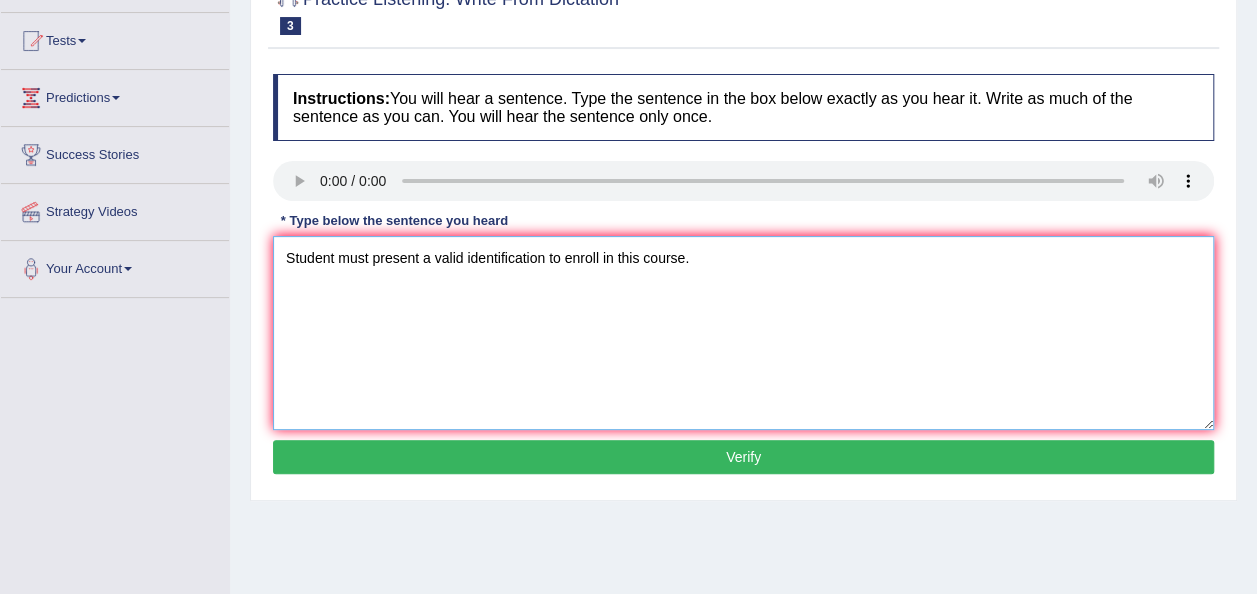 type on "Student must present a valid identification to enroll in this course." 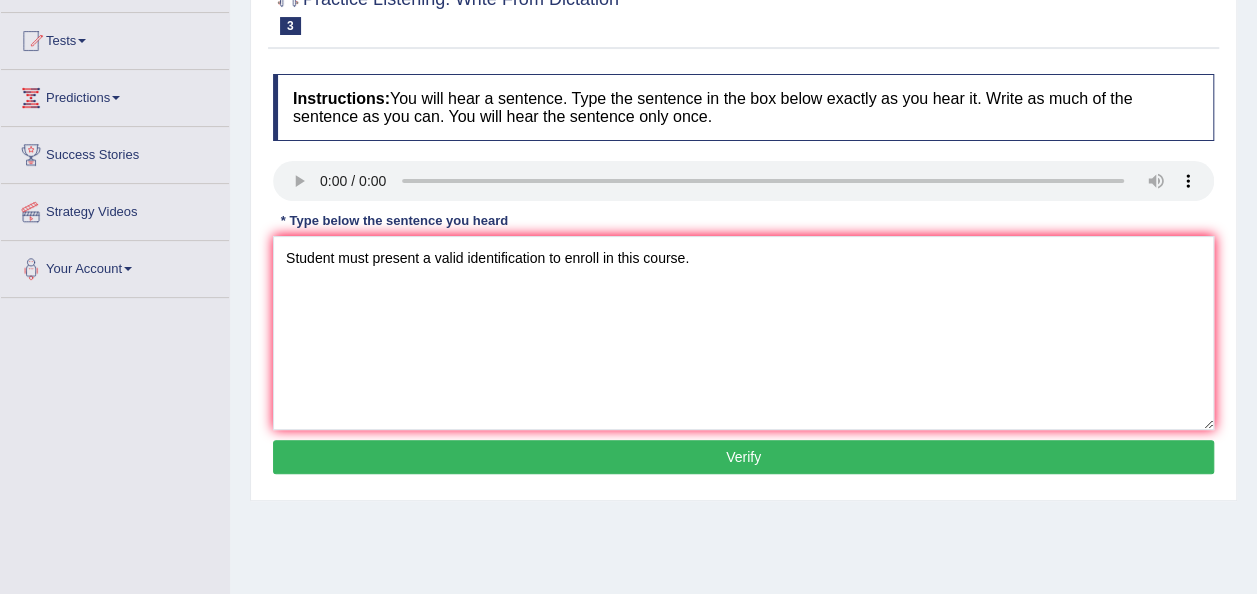 click on "Verify" at bounding box center [743, 457] 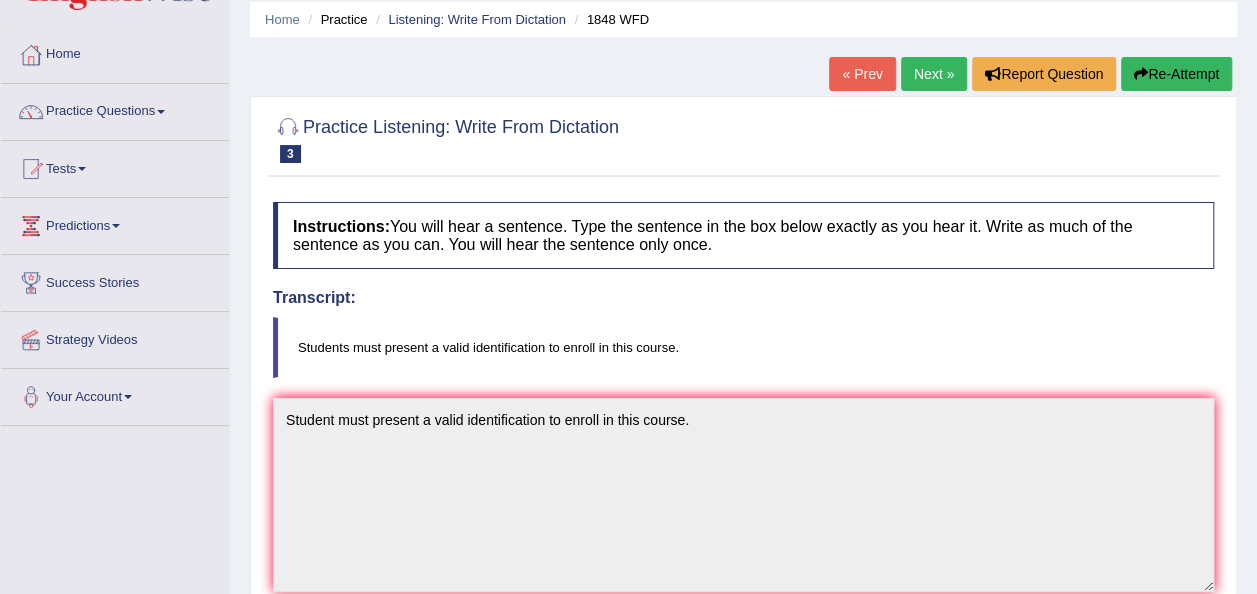 scroll, scrollTop: 0, scrollLeft: 0, axis: both 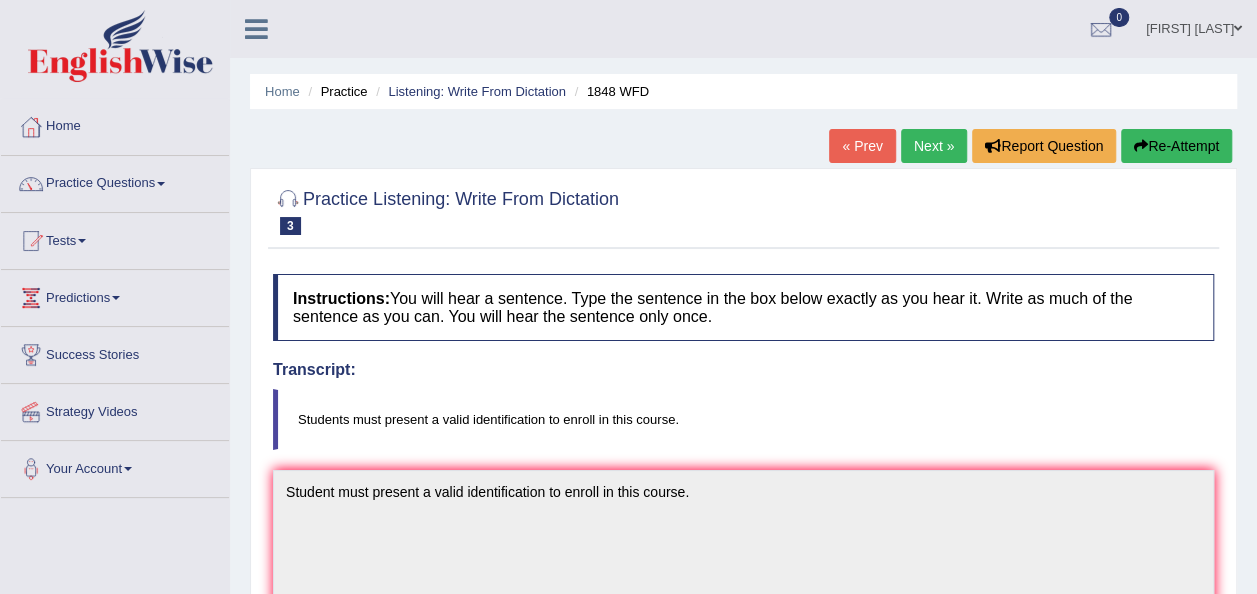 click on "Next »" at bounding box center (934, 146) 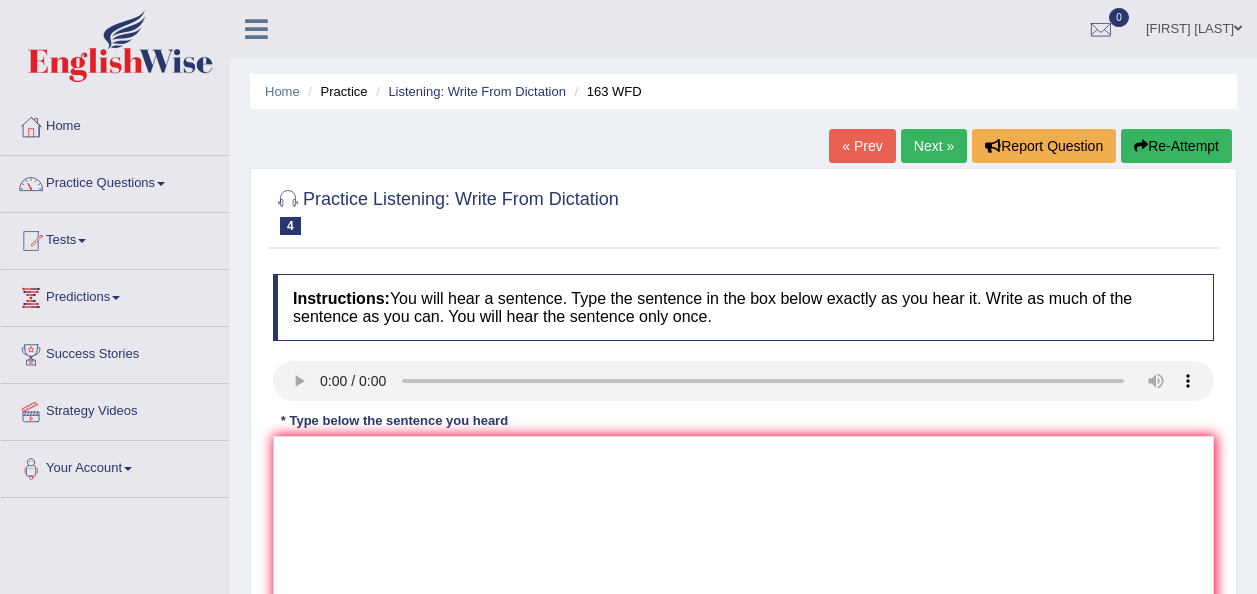 scroll, scrollTop: 0, scrollLeft: 0, axis: both 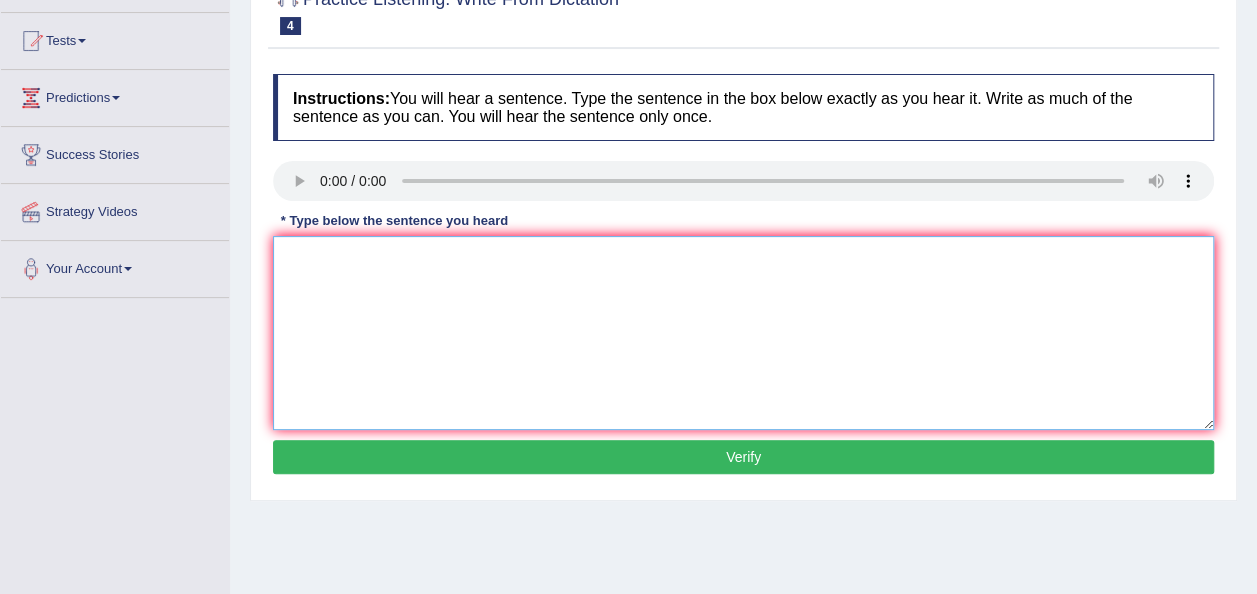 click at bounding box center (743, 333) 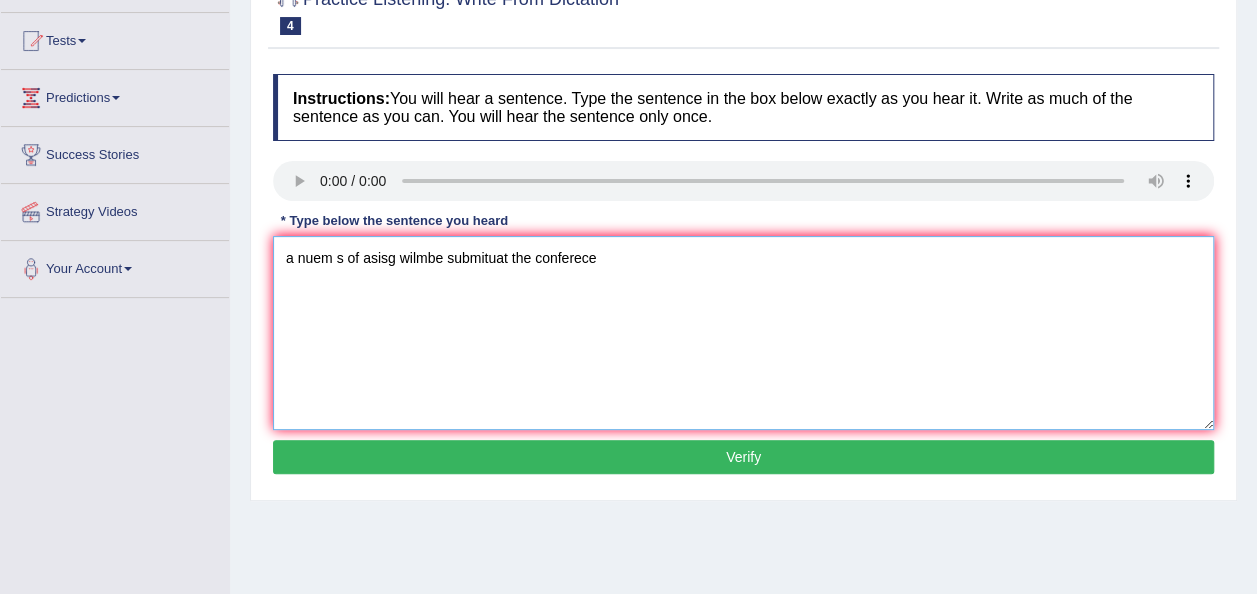 click on "a nuem s of asisg wilmbe submituat the conferece" at bounding box center [743, 333] 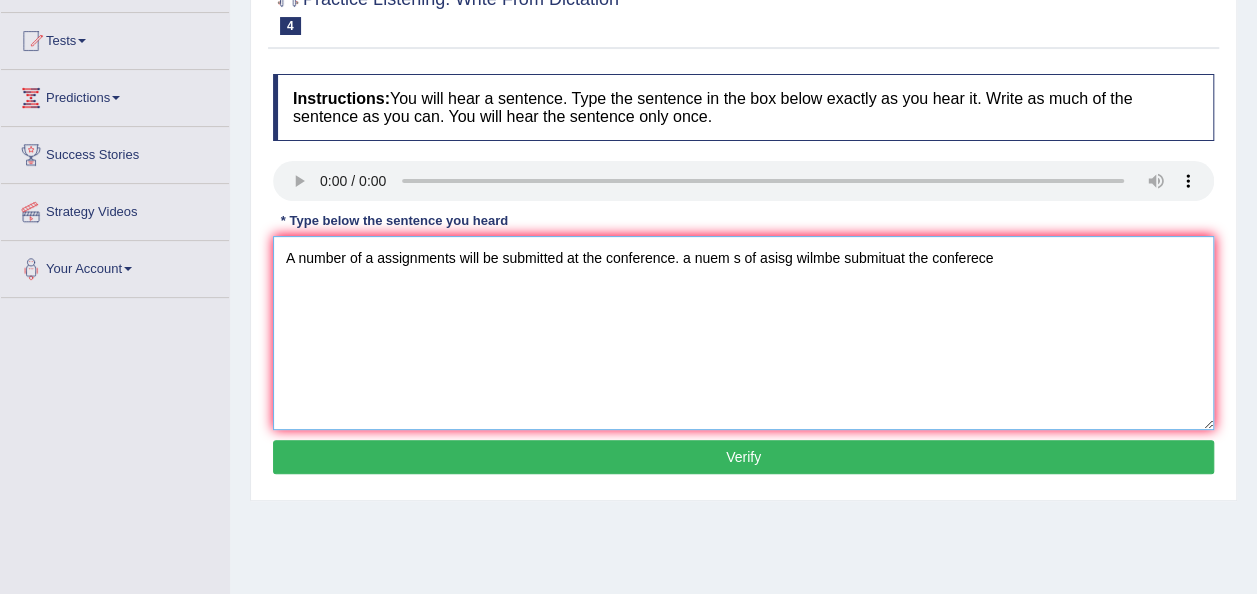 click on "A number of a assignments will be submitted at the conference. a nuem s of asisg wilmbe submituat the conferece" at bounding box center [743, 333] 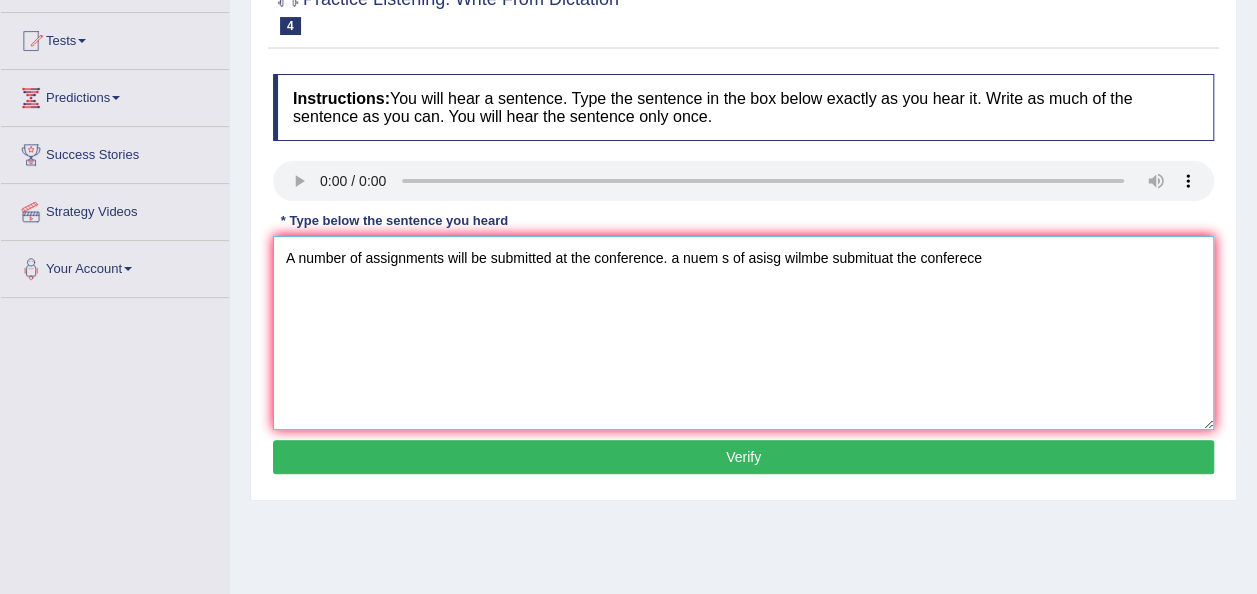 drag, startPoint x: 1031, startPoint y: 266, endPoint x: 705, endPoint y: 282, distance: 326.3924 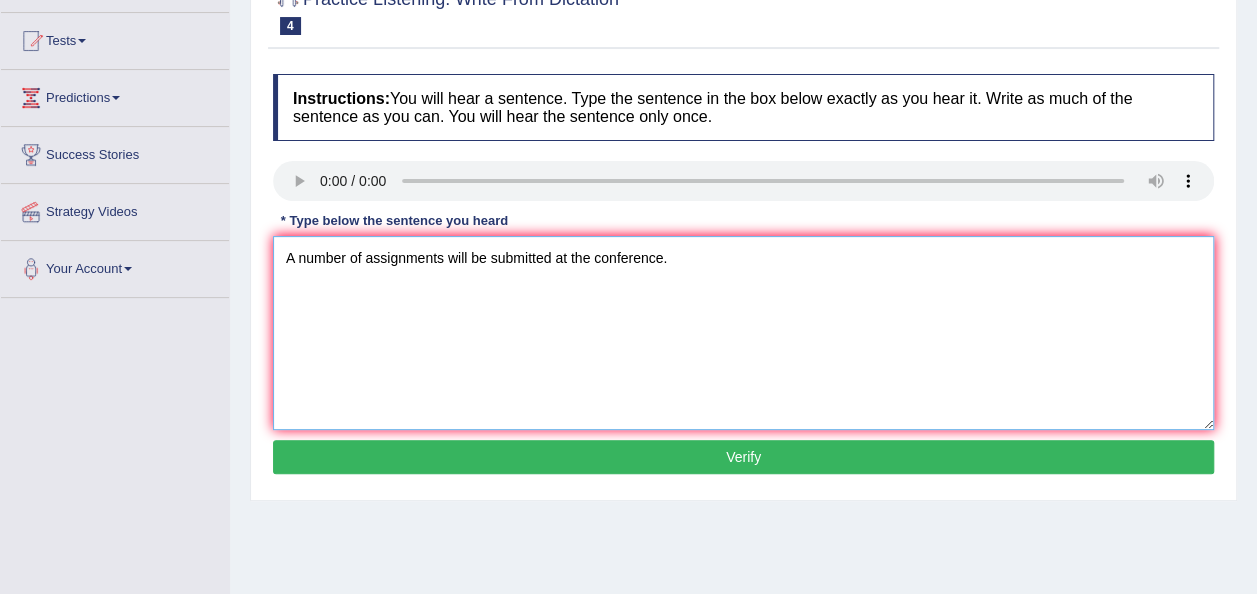 type on "A number of assignments will be submitted at the conference." 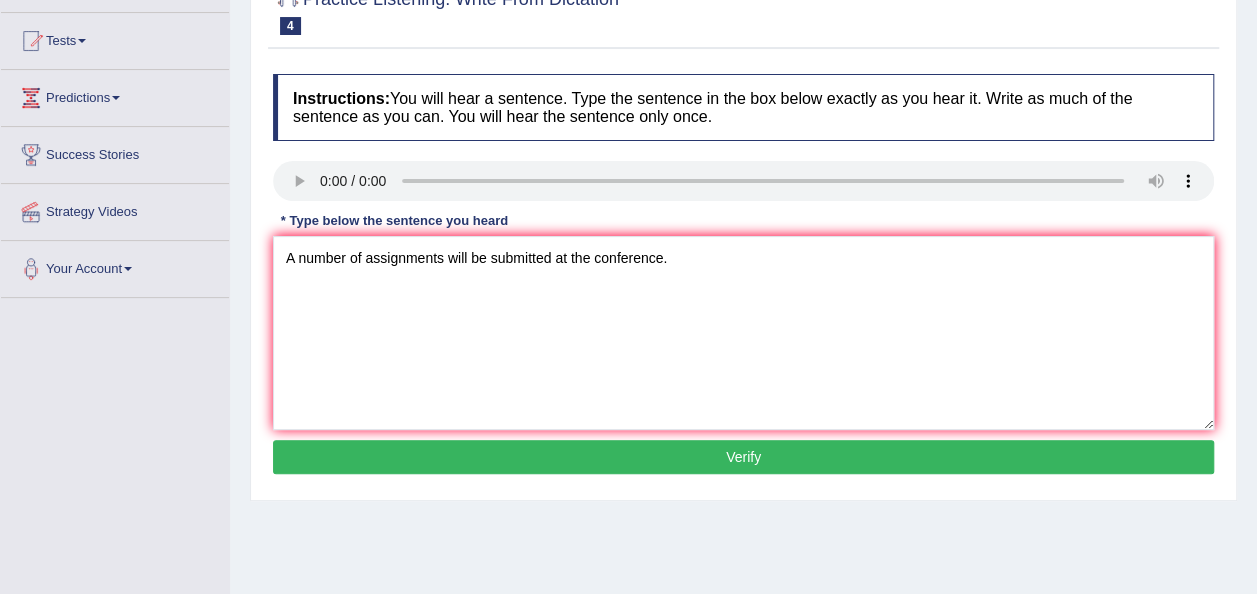 click on "Verify" at bounding box center [743, 457] 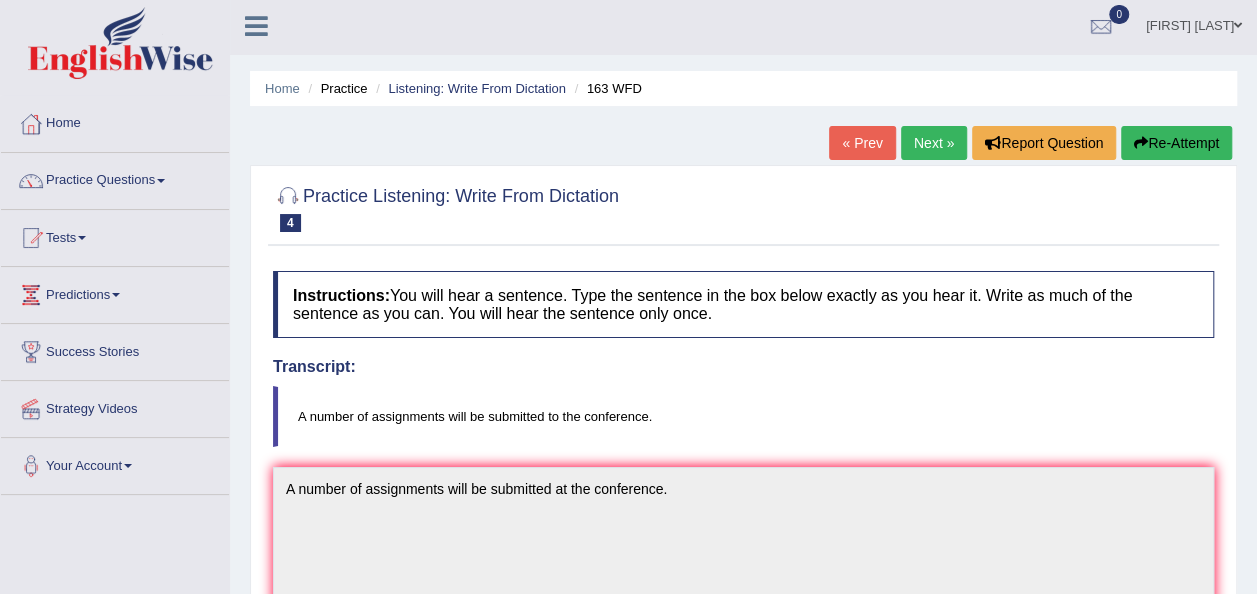 scroll, scrollTop: 0, scrollLeft: 0, axis: both 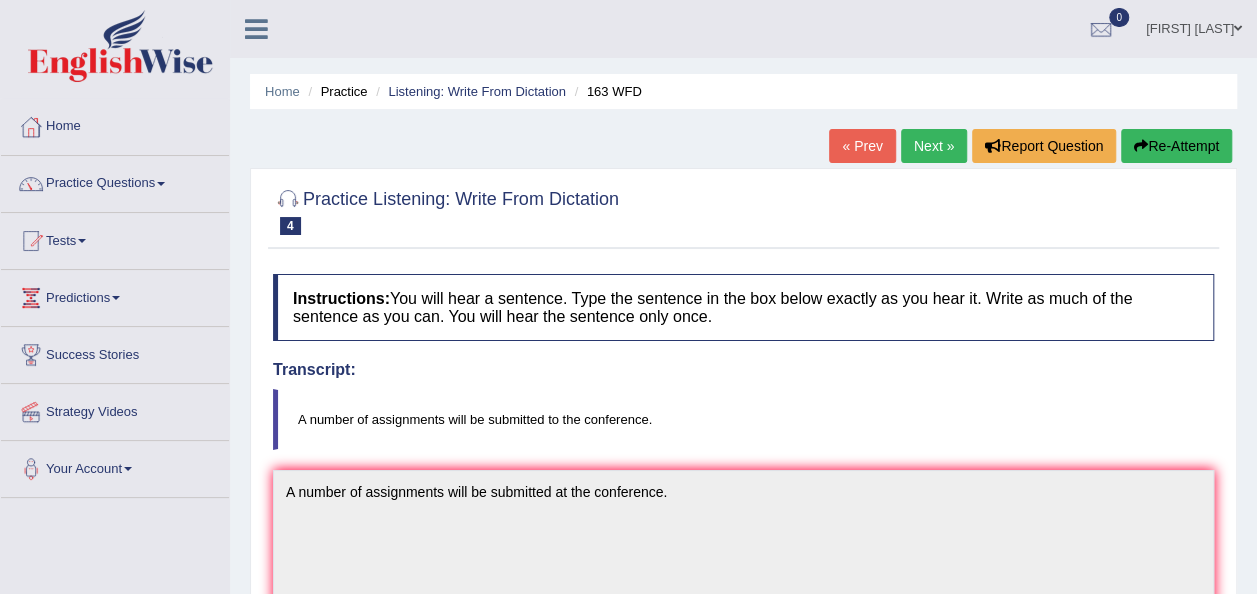 click on "Next »" at bounding box center [934, 146] 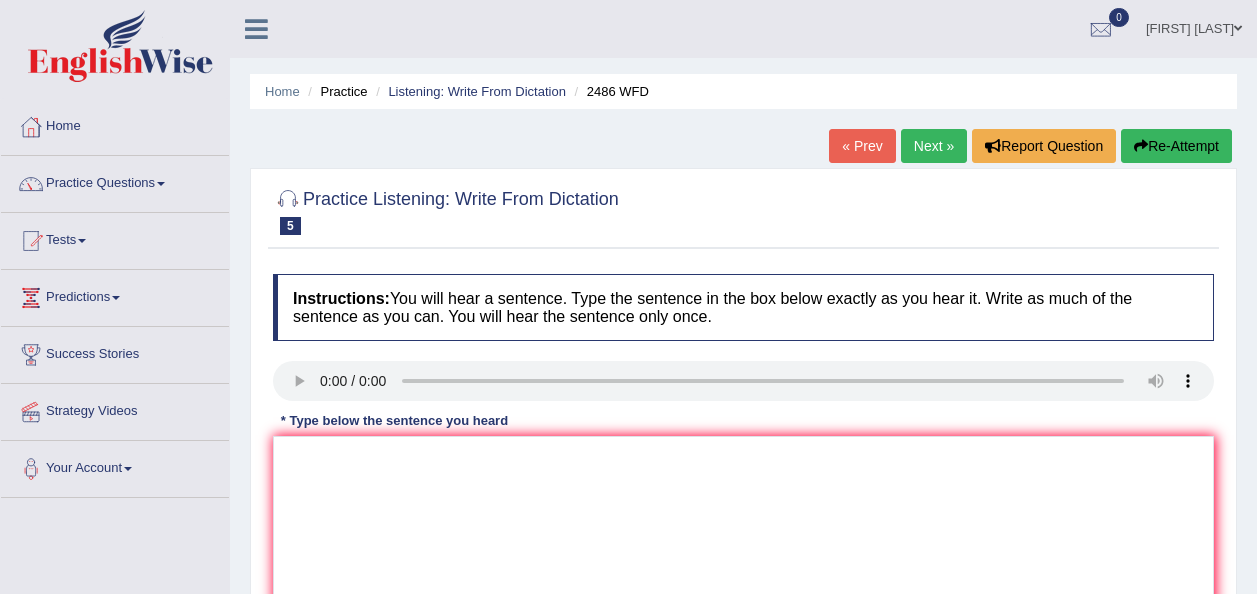 scroll, scrollTop: 200, scrollLeft: 0, axis: vertical 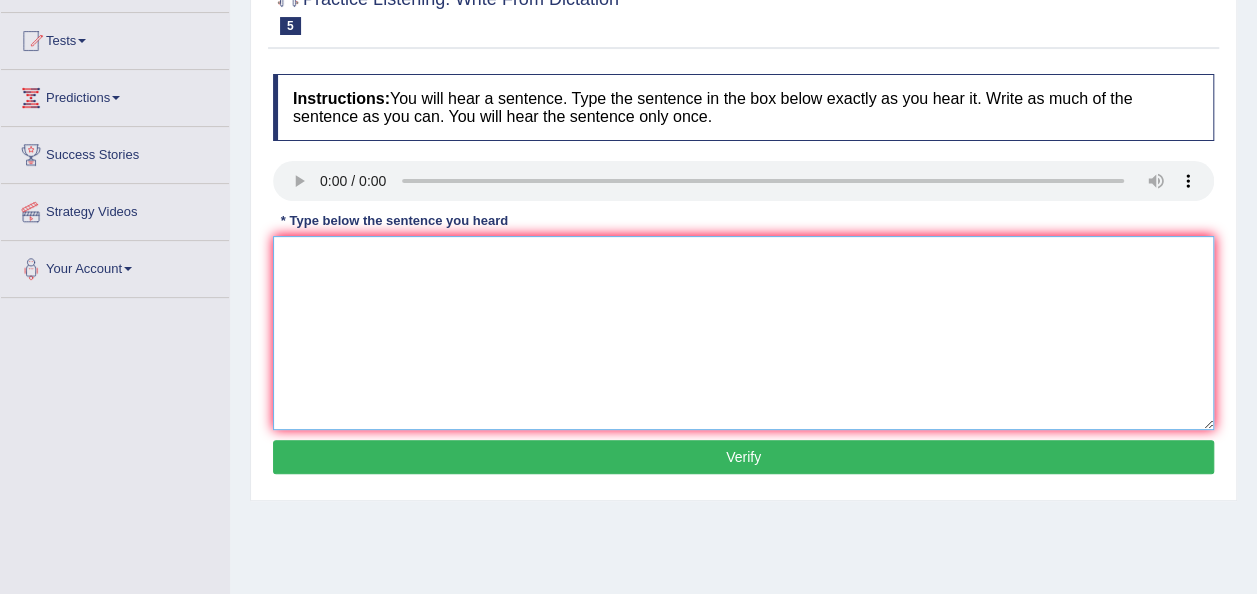 click at bounding box center [743, 333] 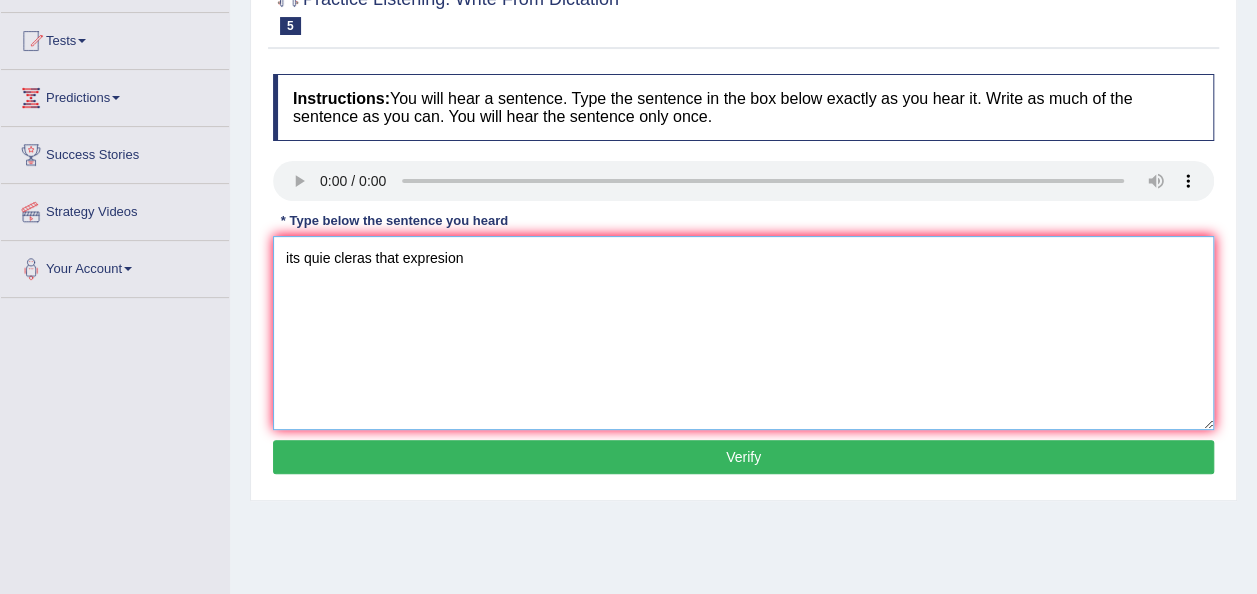 type on "its quie cleras that expresion" 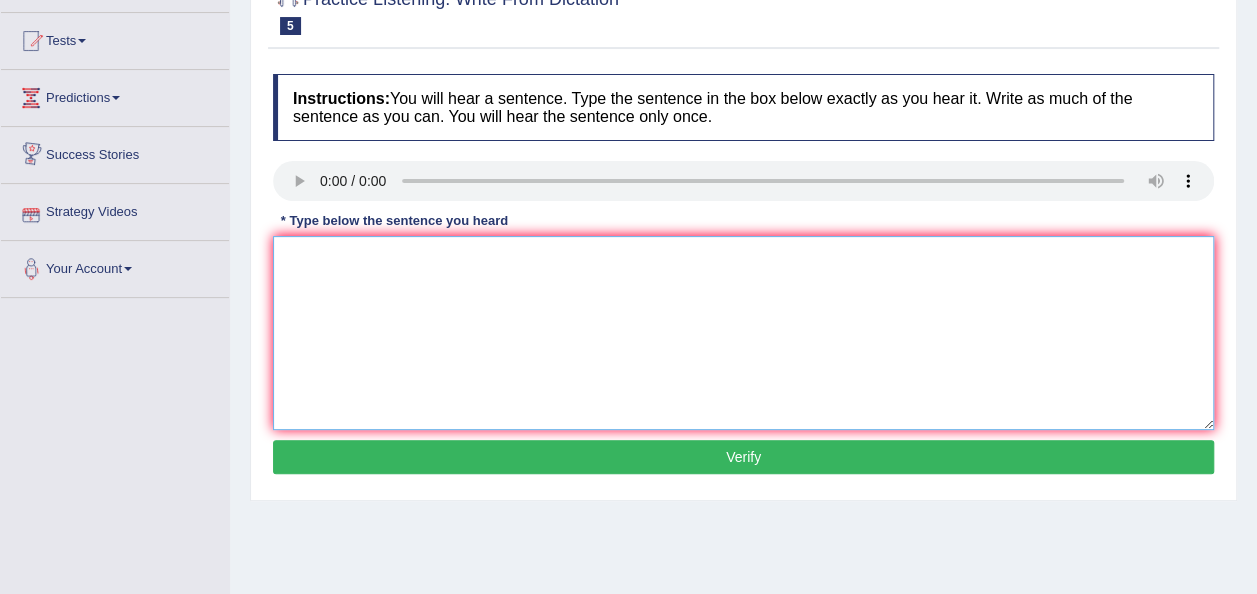 click at bounding box center [743, 333] 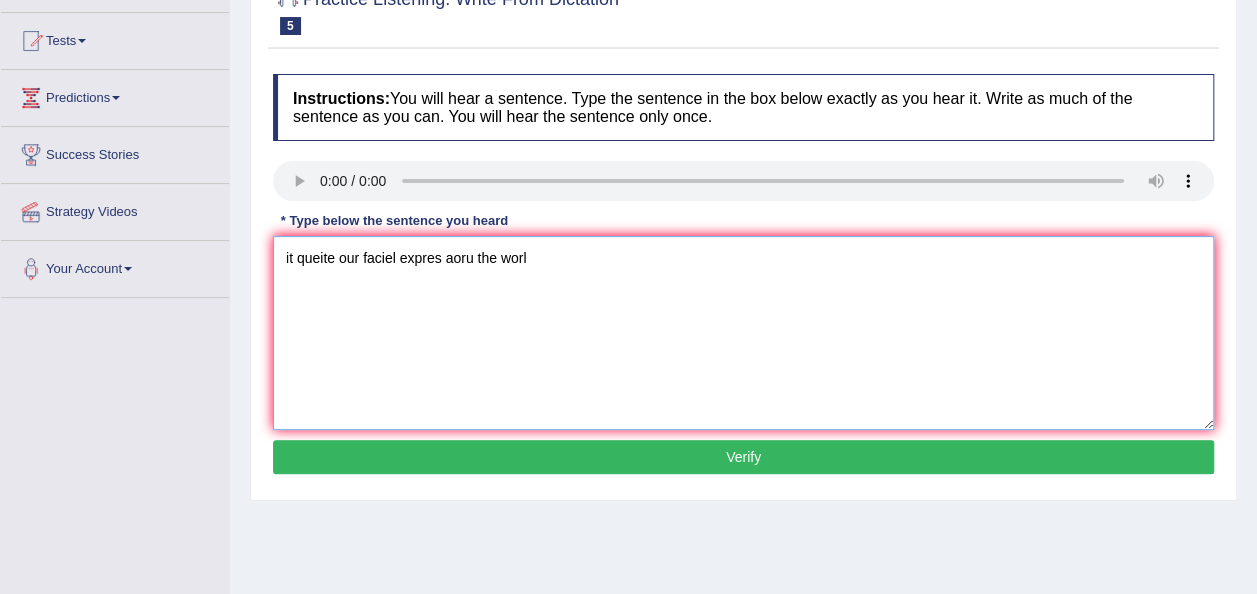 type on "it queite our faciel expres aoru the worl" 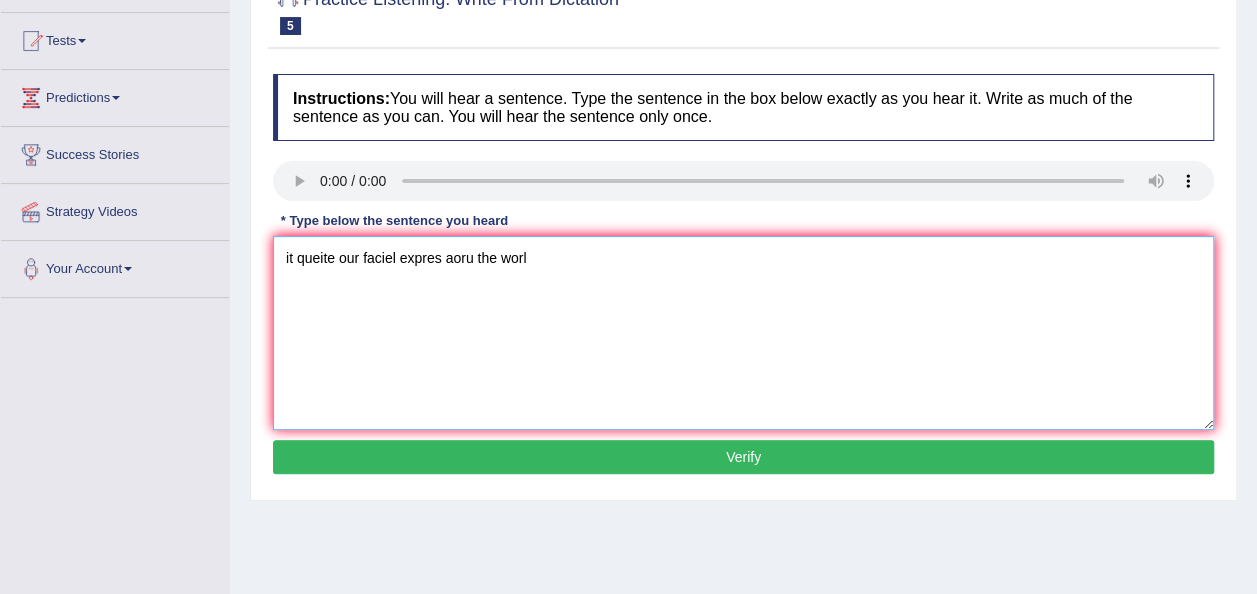 click on "it queite our faciel expres aoru the worl" at bounding box center [743, 333] 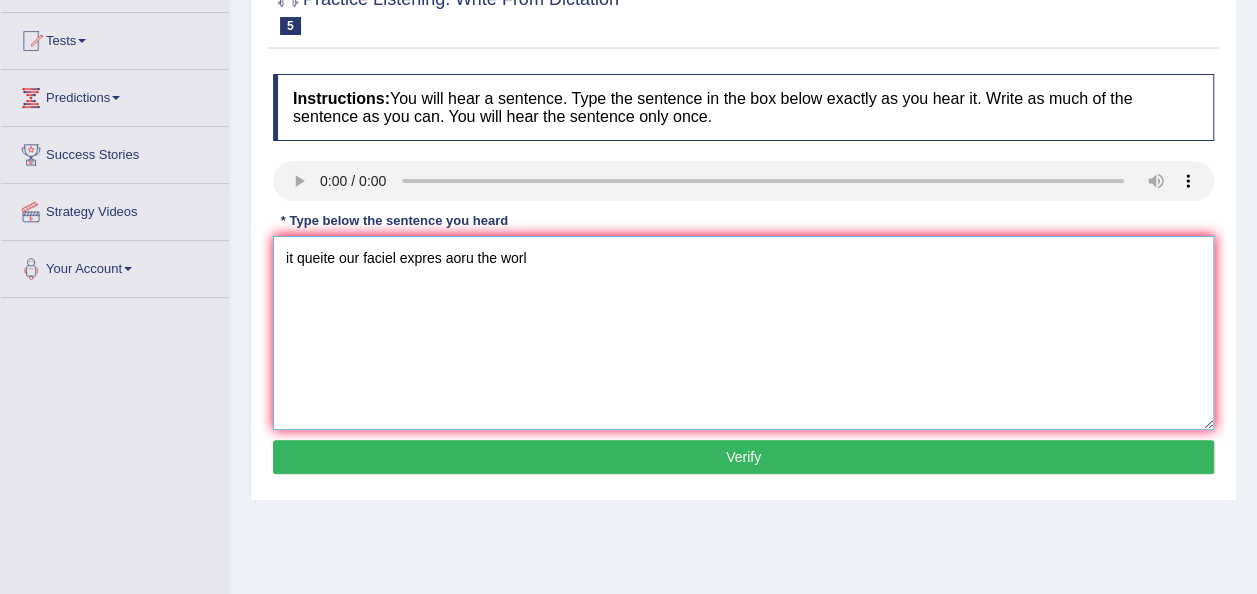 drag, startPoint x: 591, startPoint y: 270, endPoint x: 225, endPoint y: 282, distance: 366.19666 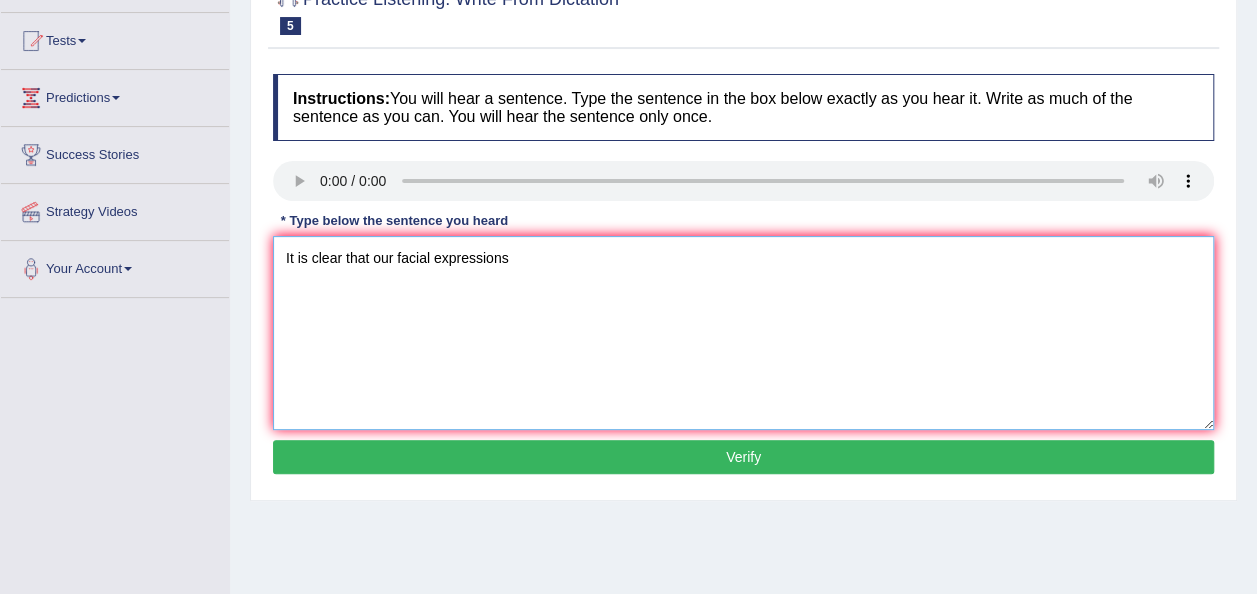 click on "It is clear that our facial expressions" at bounding box center [743, 333] 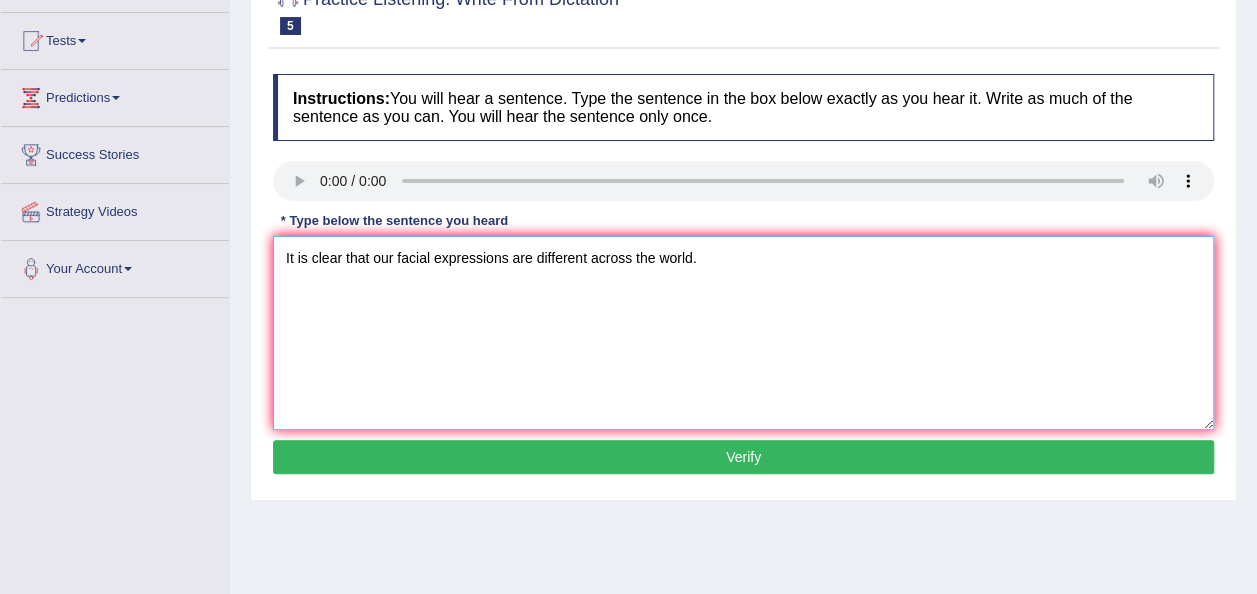 type on "It is clear that our facial expressions are different across the world." 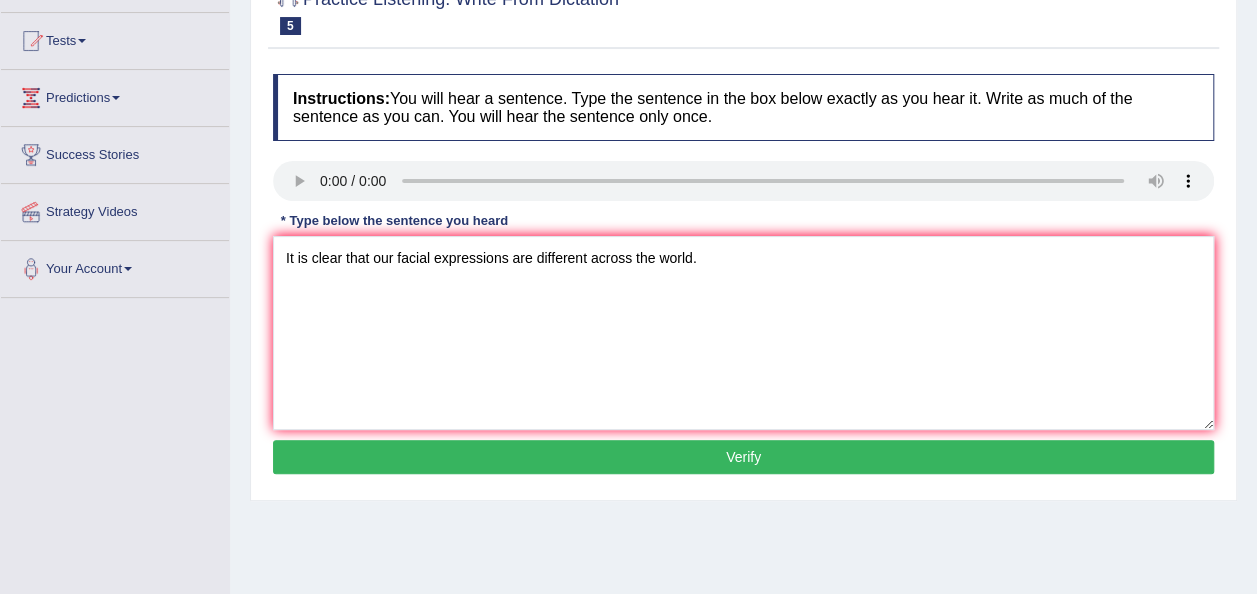 click on "Verify" at bounding box center (743, 457) 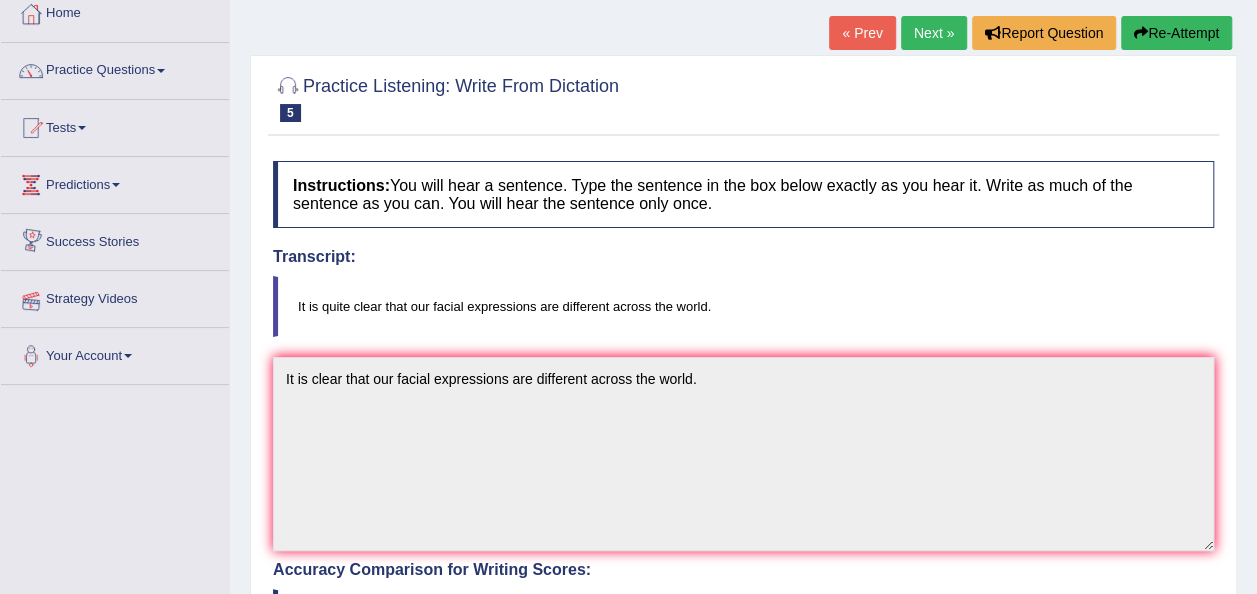 scroll, scrollTop: 0, scrollLeft: 0, axis: both 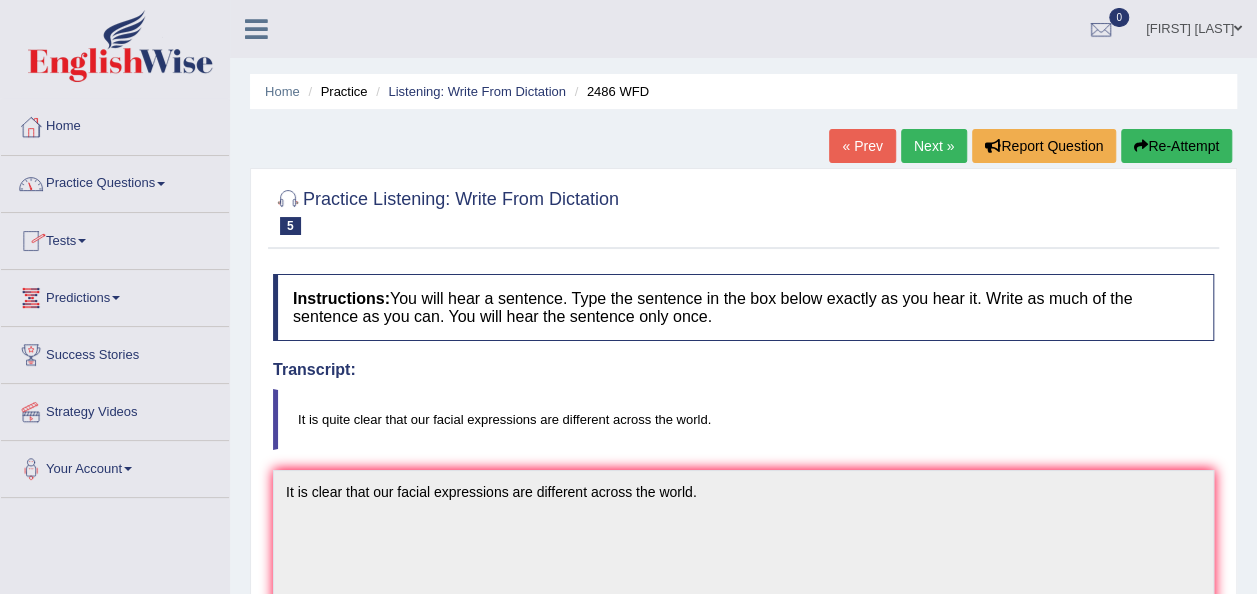 click on "Practice Questions" at bounding box center (115, 181) 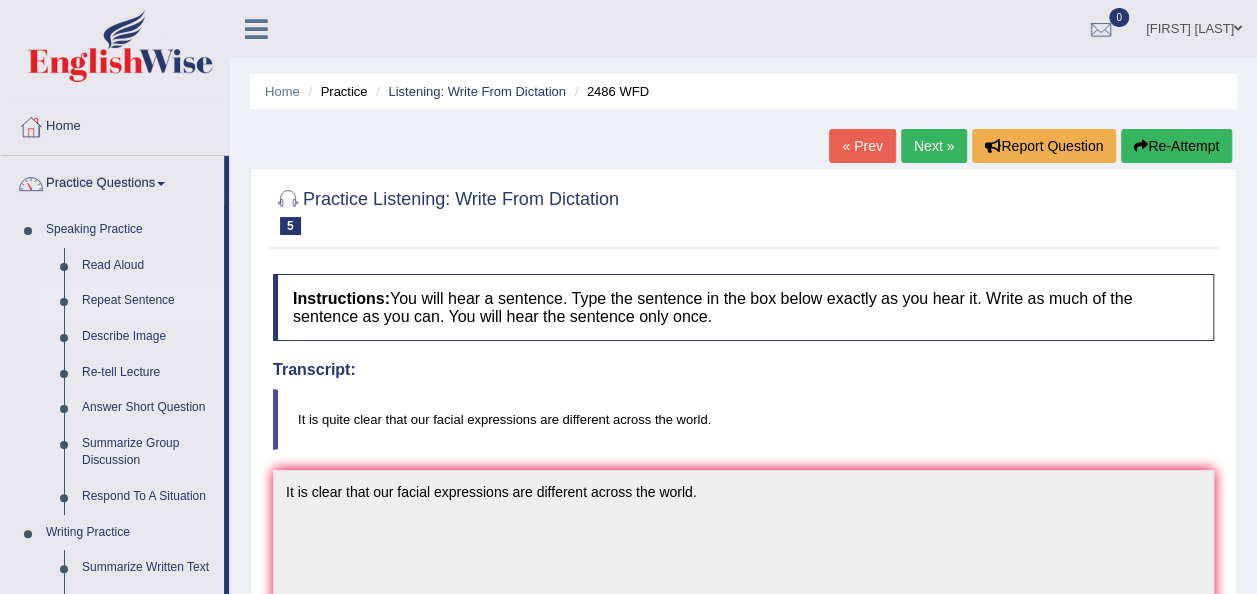 click on "Repeat Sentence" at bounding box center [148, 301] 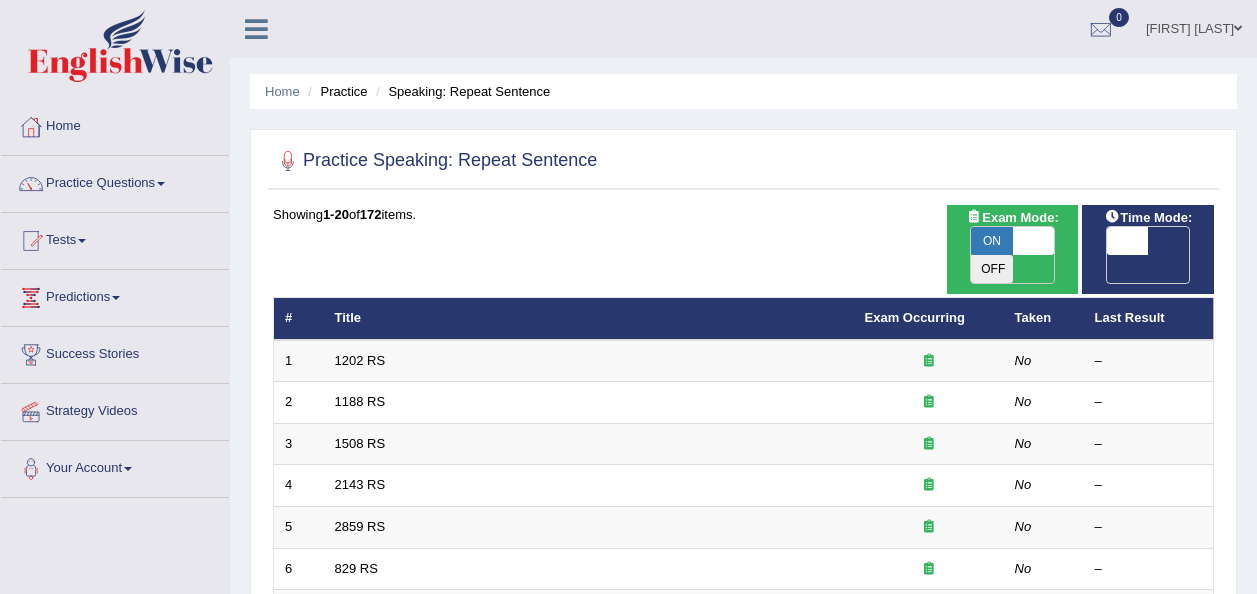 scroll, scrollTop: 0, scrollLeft: 0, axis: both 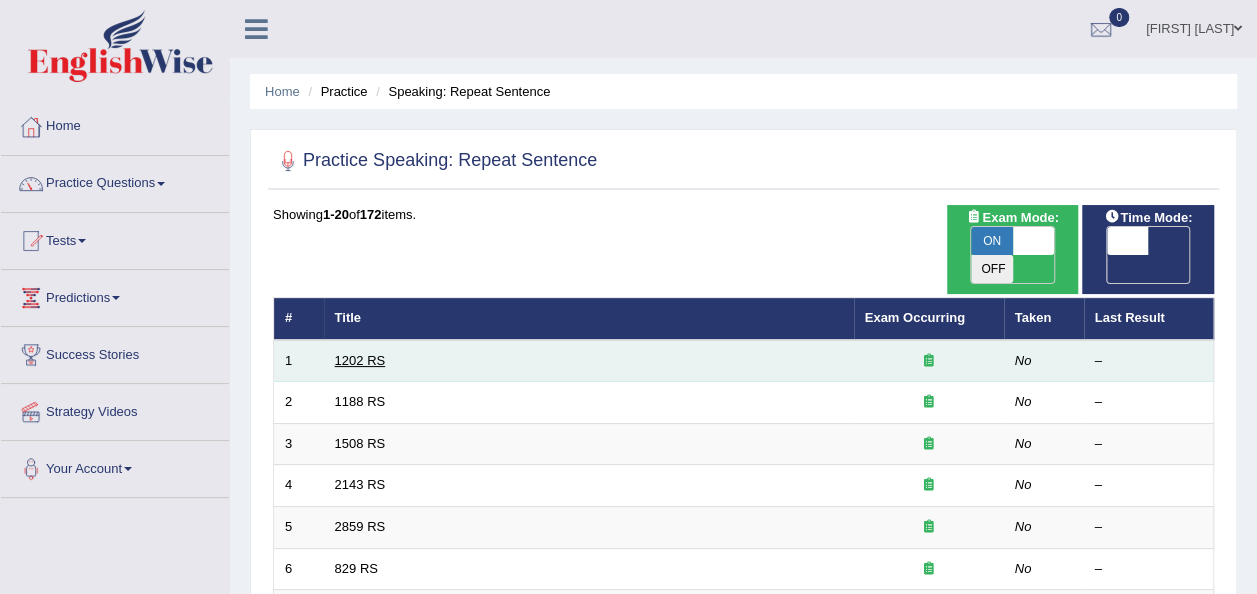click on "1202 RS" at bounding box center [360, 360] 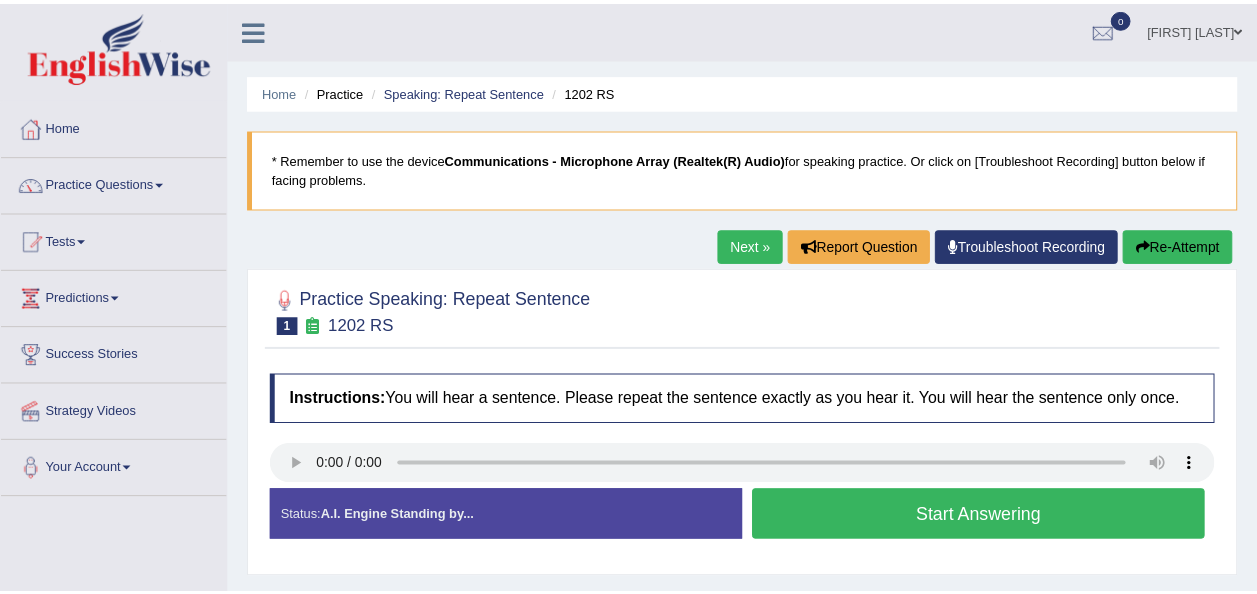 scroll, scrollTop: 0, scrollLeft: 0, axis: both 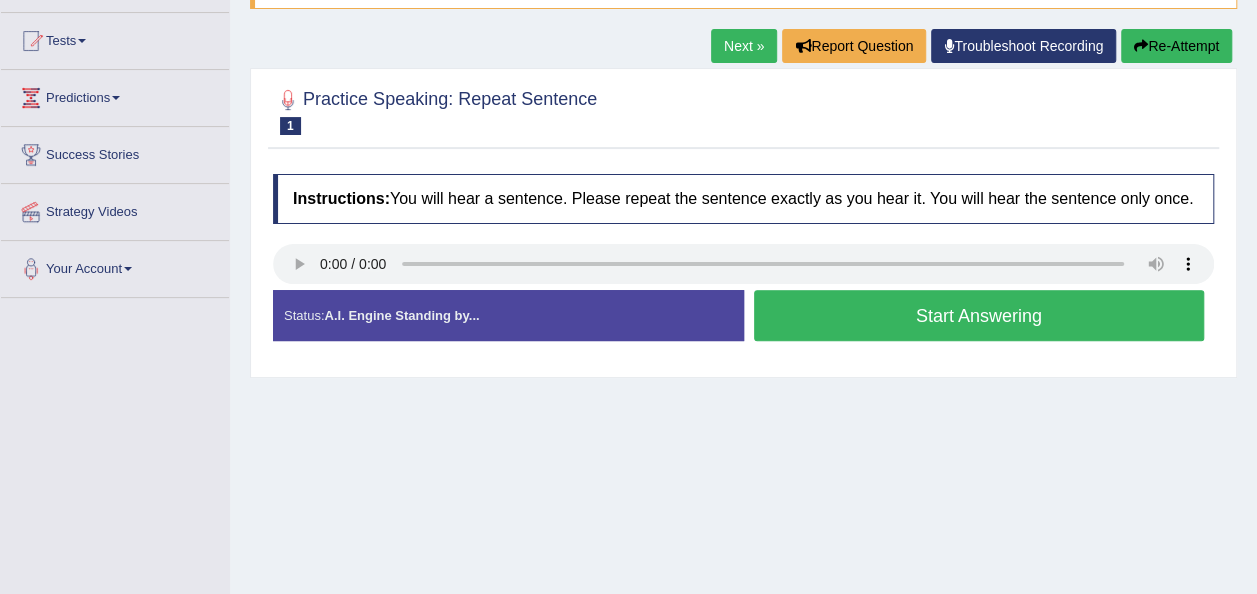 click on "Start Answering" at bounding box center (979, 315) 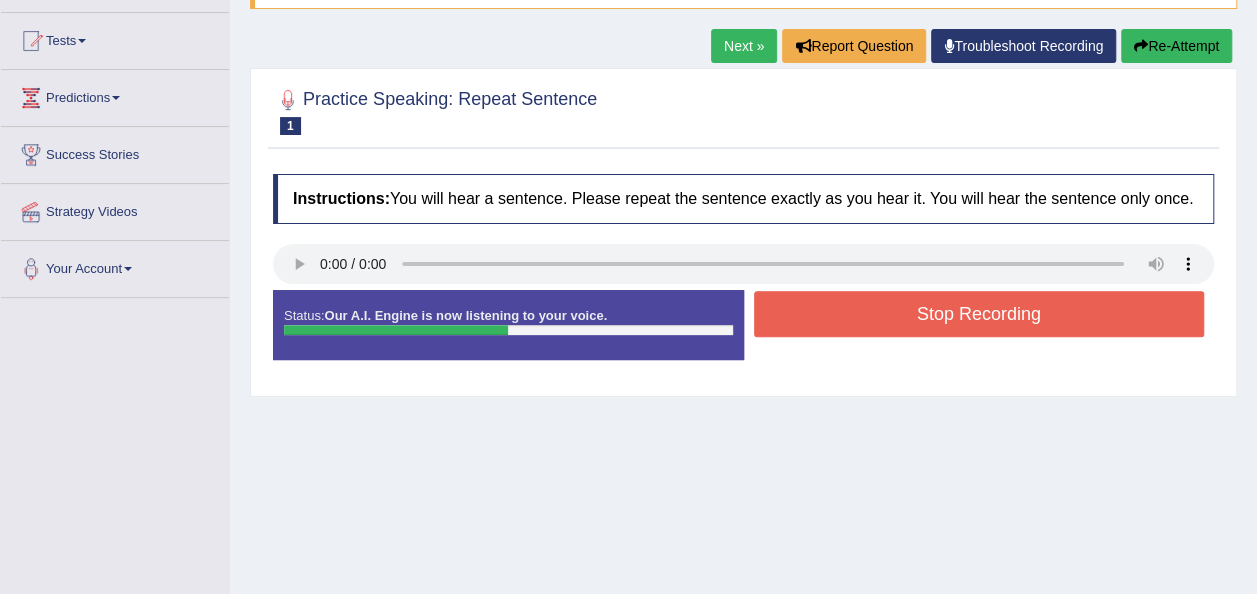 click on "Stop Recording" at bounding box center [979, 314] 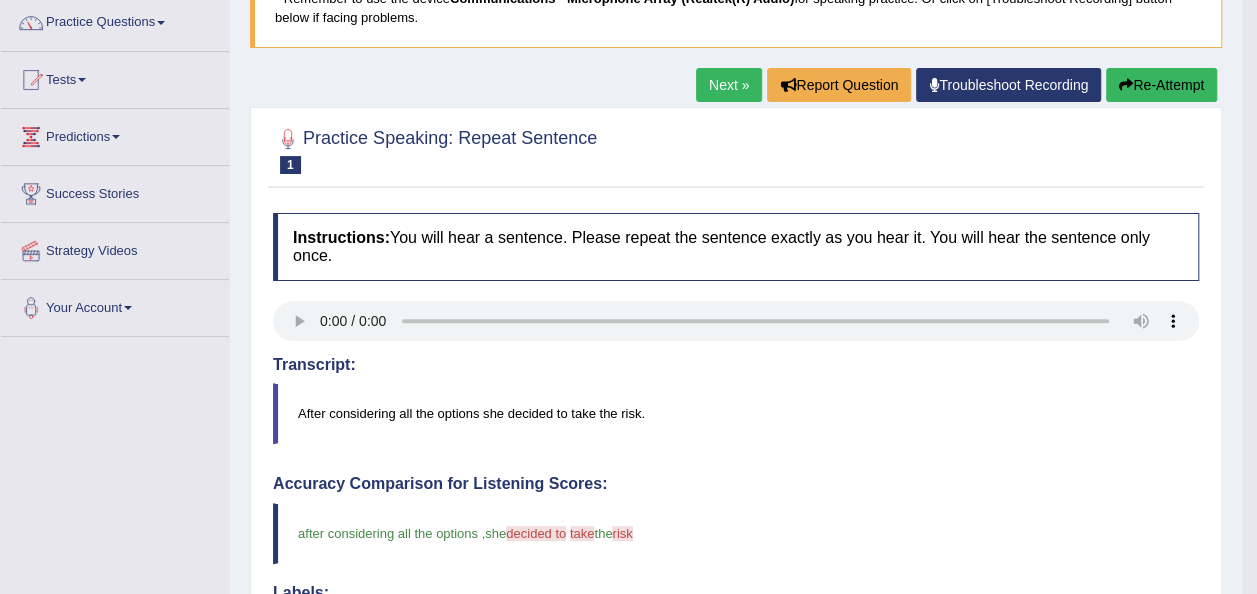 scroll, scrollTop: 72, scrollLeft: 0, axis: vertical 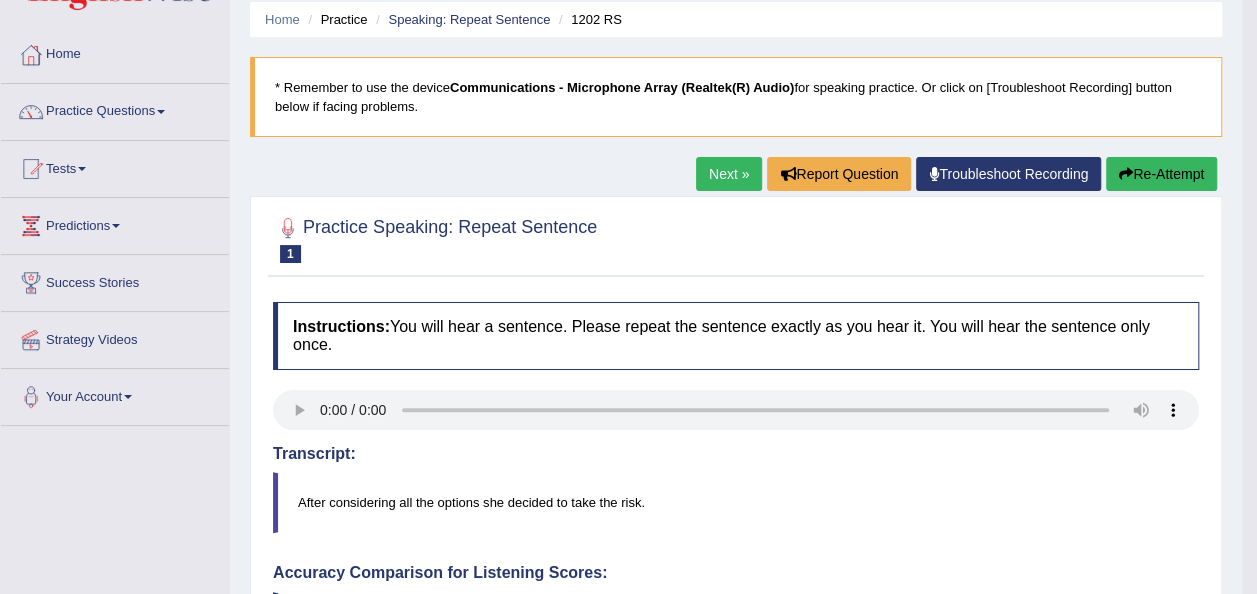 click at bounding box center (1126, 174) 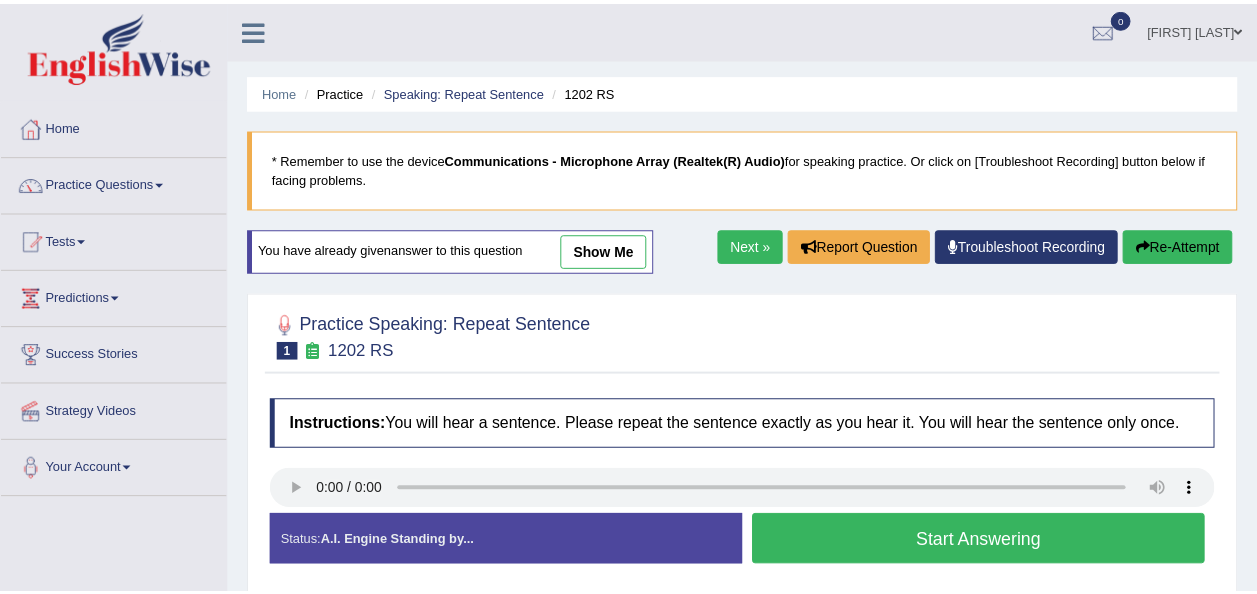 scroll, scrollTop: 72, scrollLeft: 0, axis: vertical 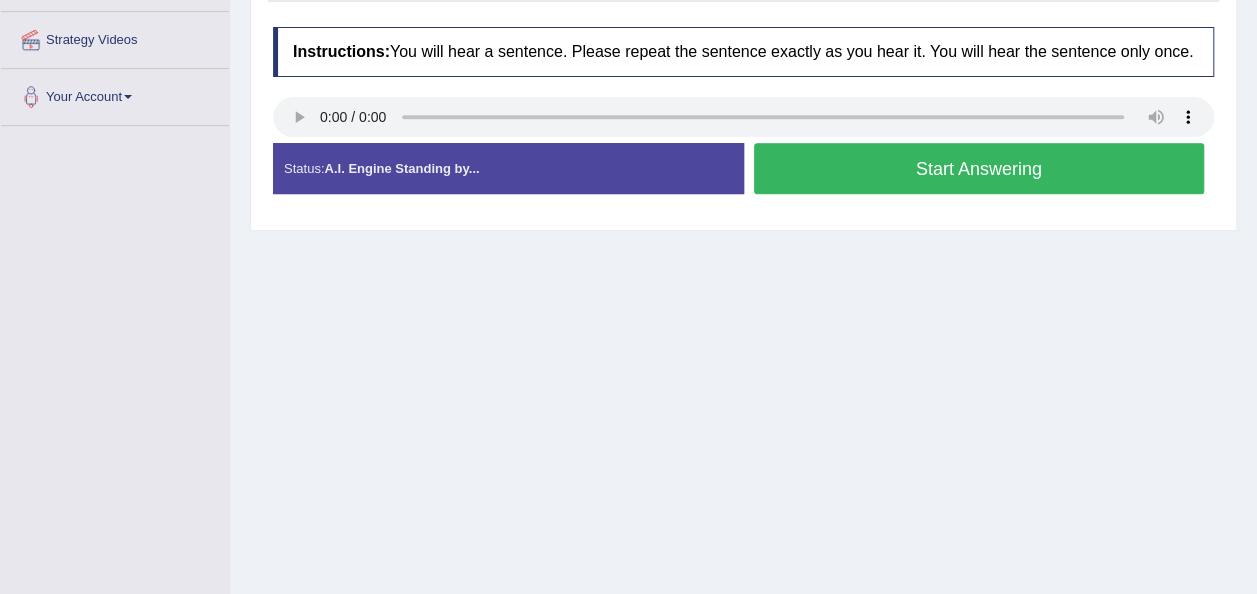 click on "Start Answering" at bounding box center [979, 168] 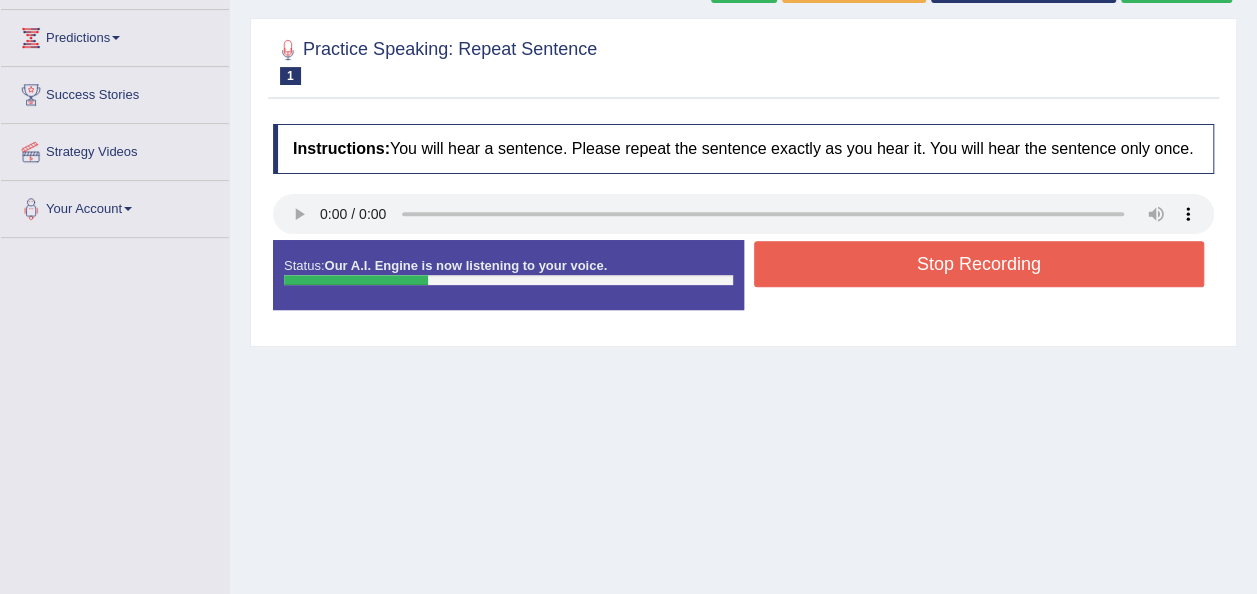 scroll, scrollTop: 172, scrollLeft: 0, axis: vertical 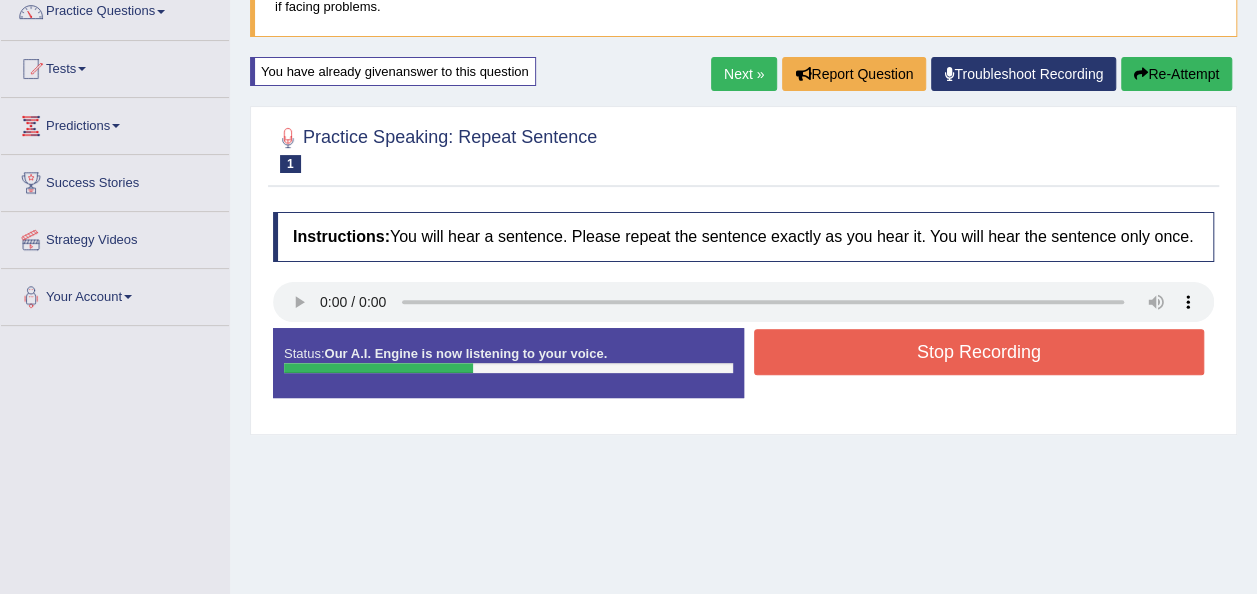 click at bounding box center (1141, 74) 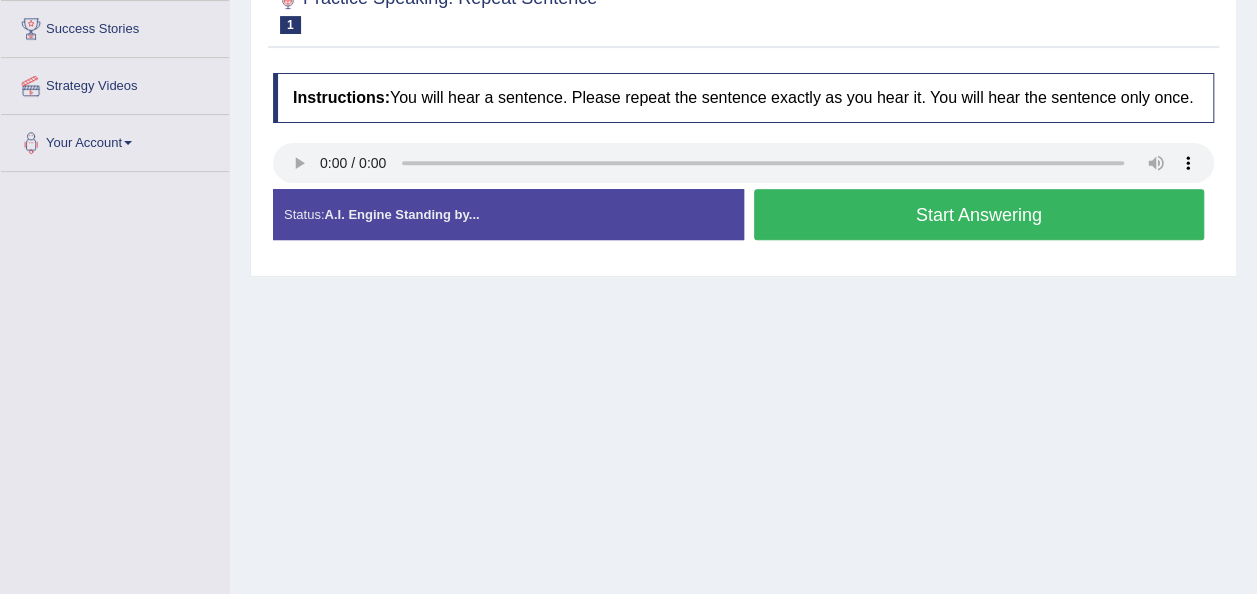 scroll, scrollTop: 0, scrollLeft: 0, axis: both 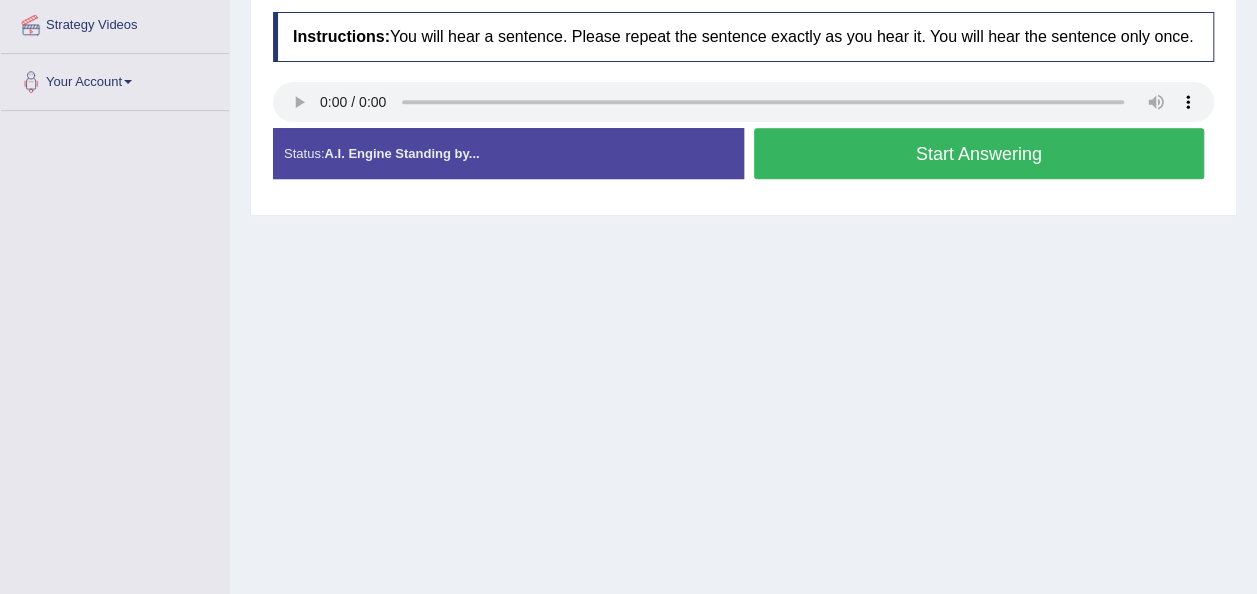click on "Start Answering" at bounding box center (979, 153) 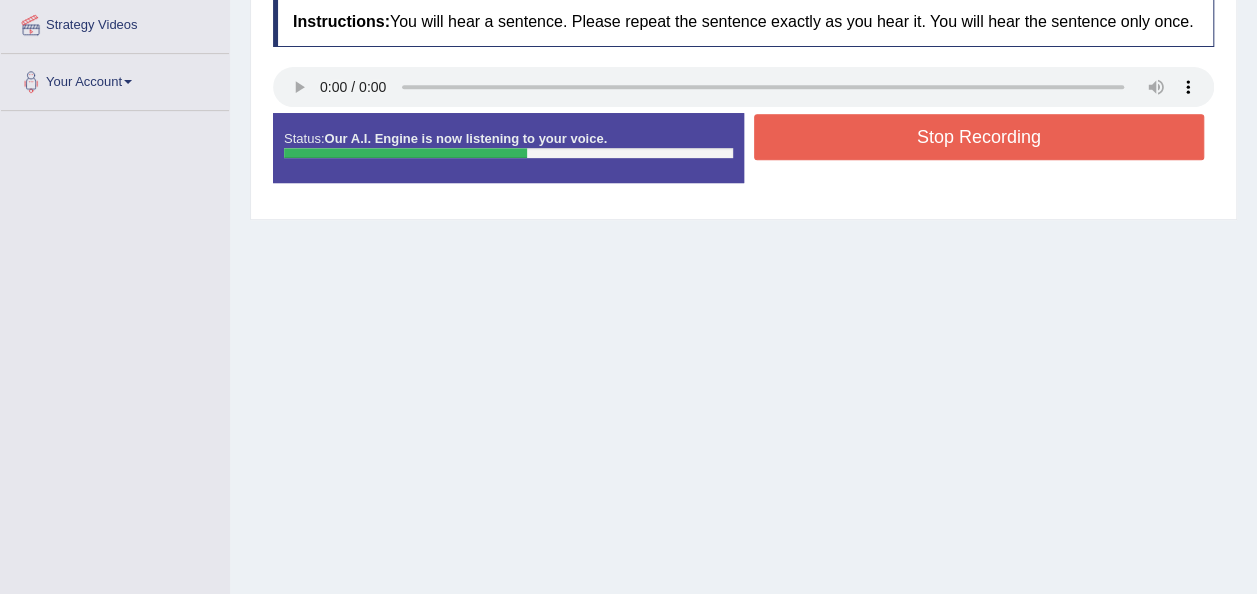 click on "Stop Recording" at bounding box center [979, 137] 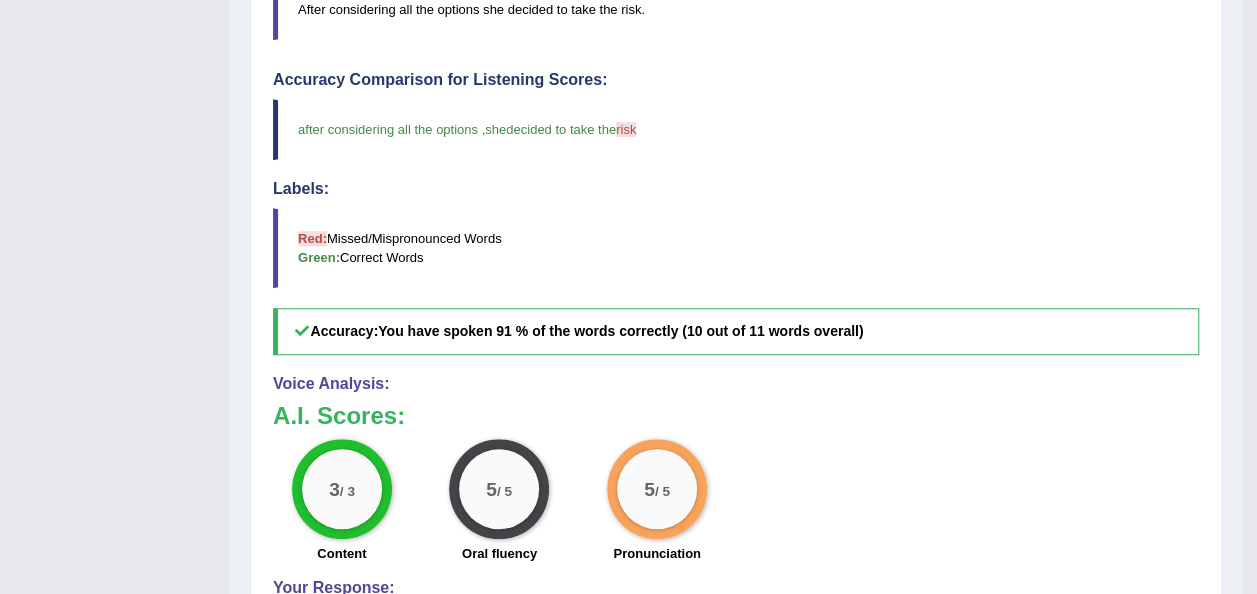 scroll, scrollTop: 687, scrollLeft: 0, axis: vertical 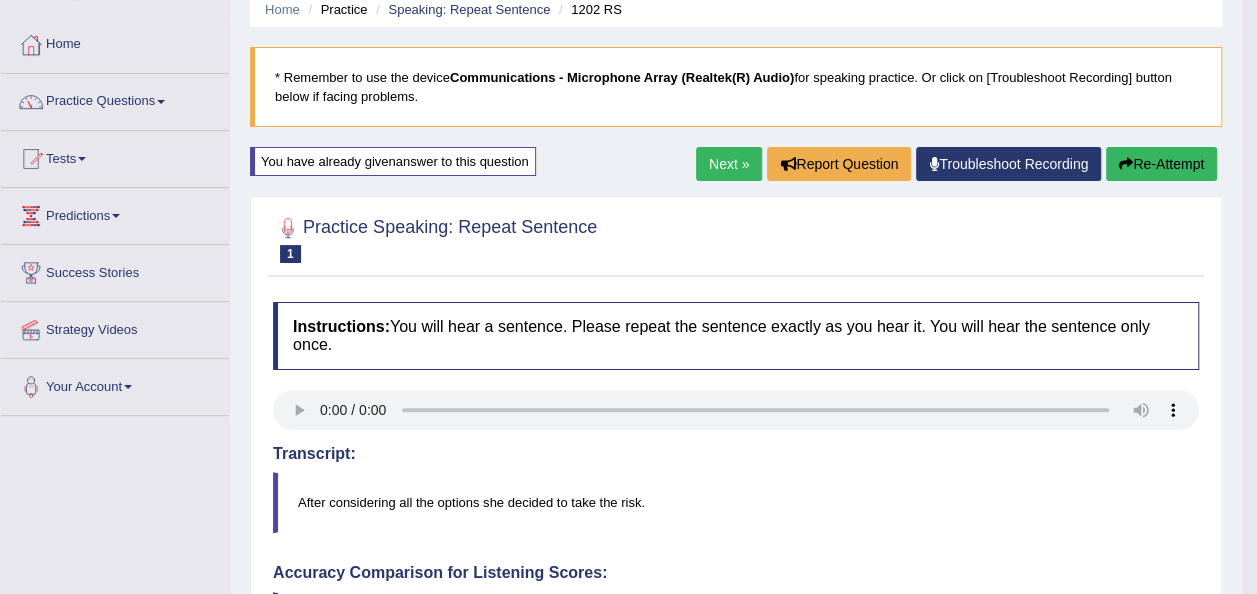 click on "Next »" at bounding box center [729, 164] 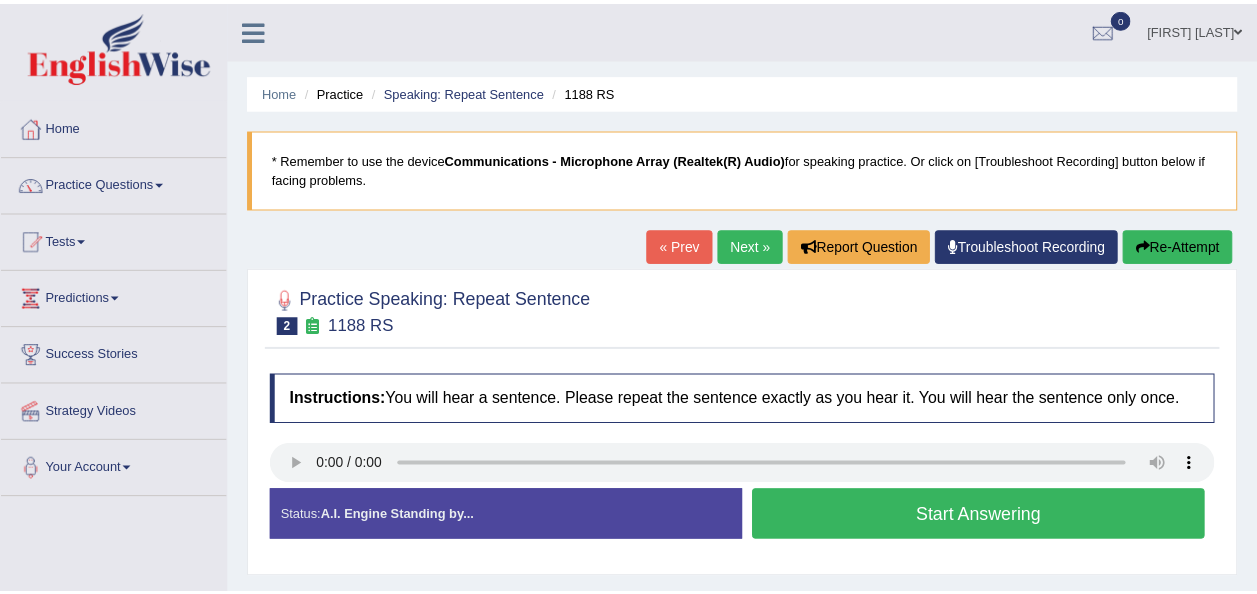 scroll, scrollTop: 0, scrollLeft: 0, axis: both 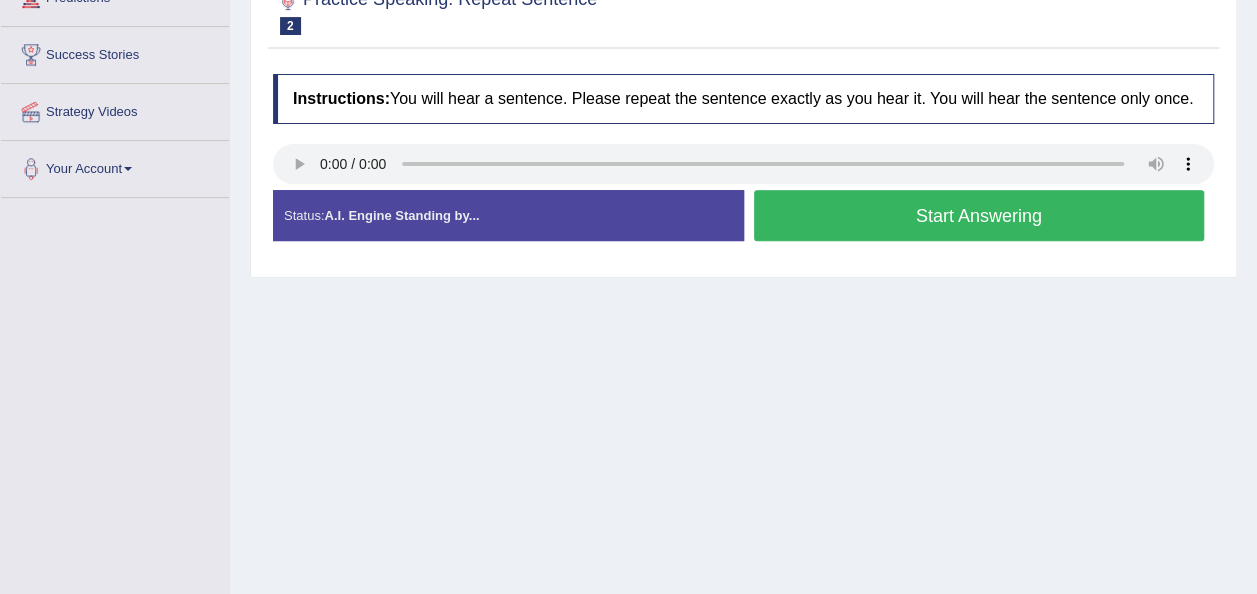 click on "Start Answering" at bounding box center [979, 215] 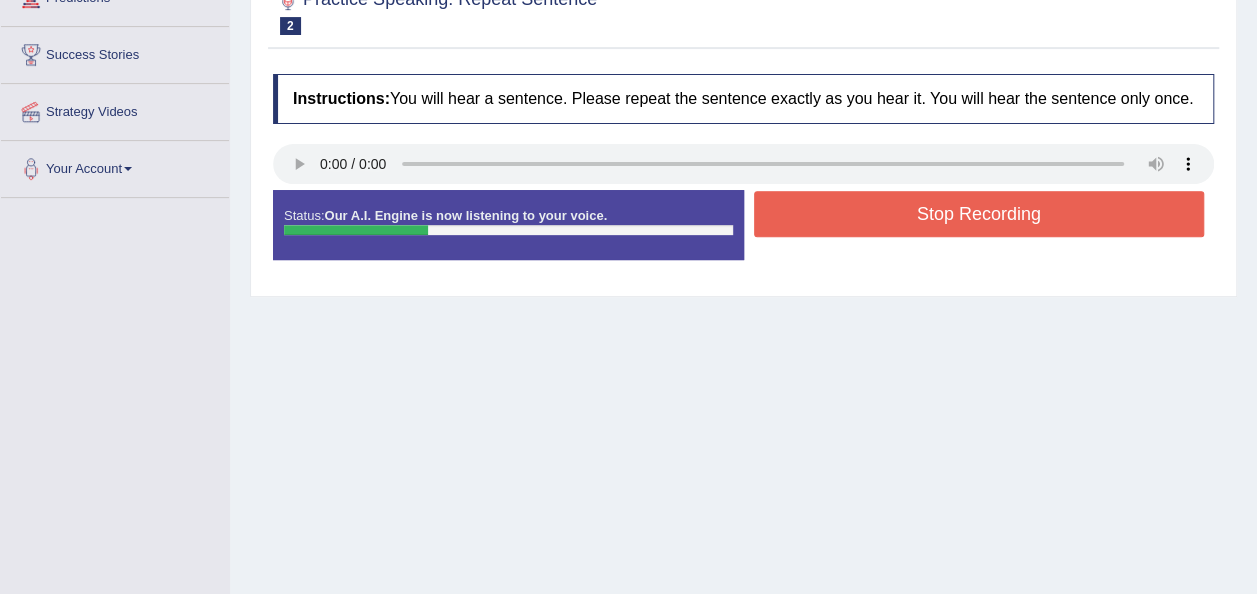 click on "Stop Recording" at bounding box center (979, 214) 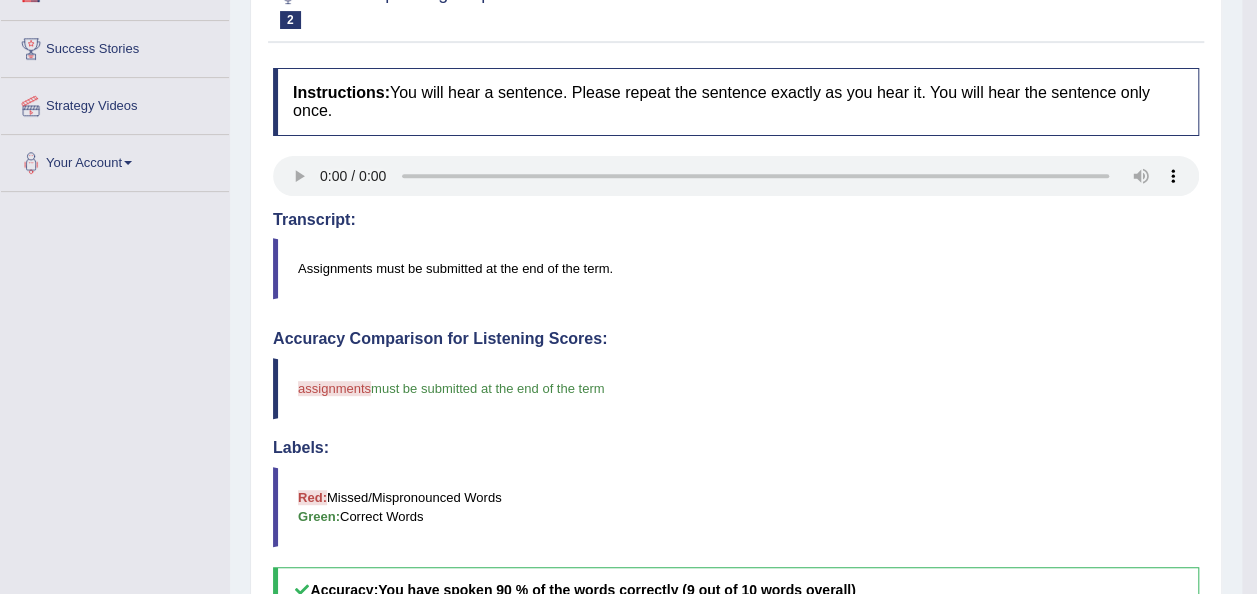 scroll, scrollTop: 200, scrollLeft: 0, axis: vertical 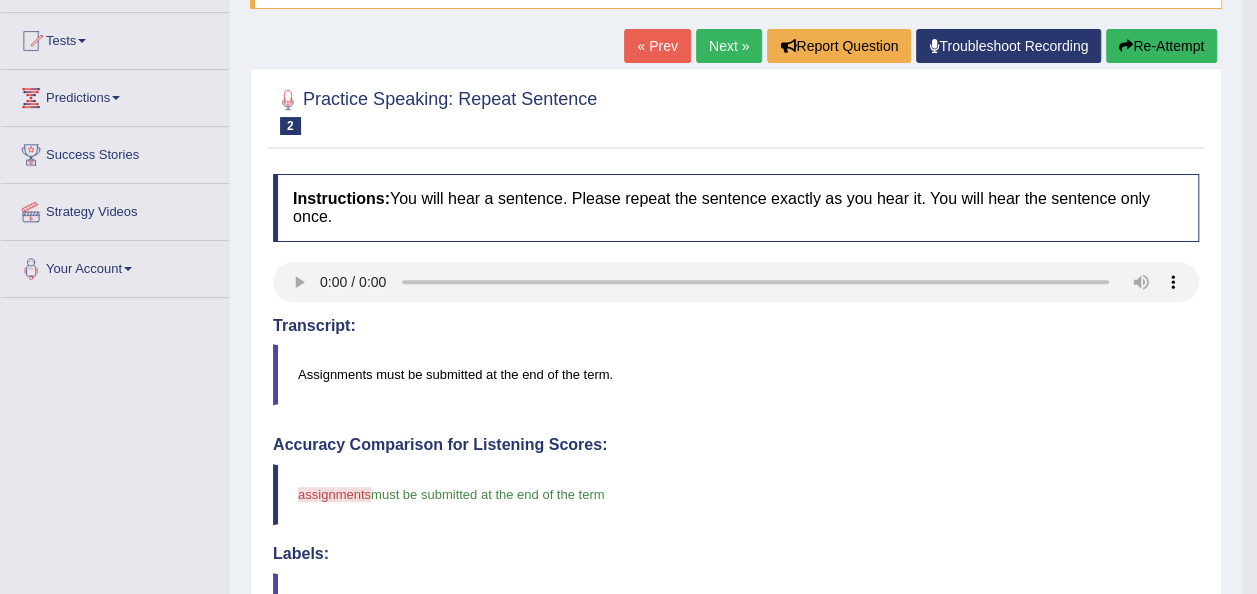 click on "Next »" at bounding box center (729, 46) 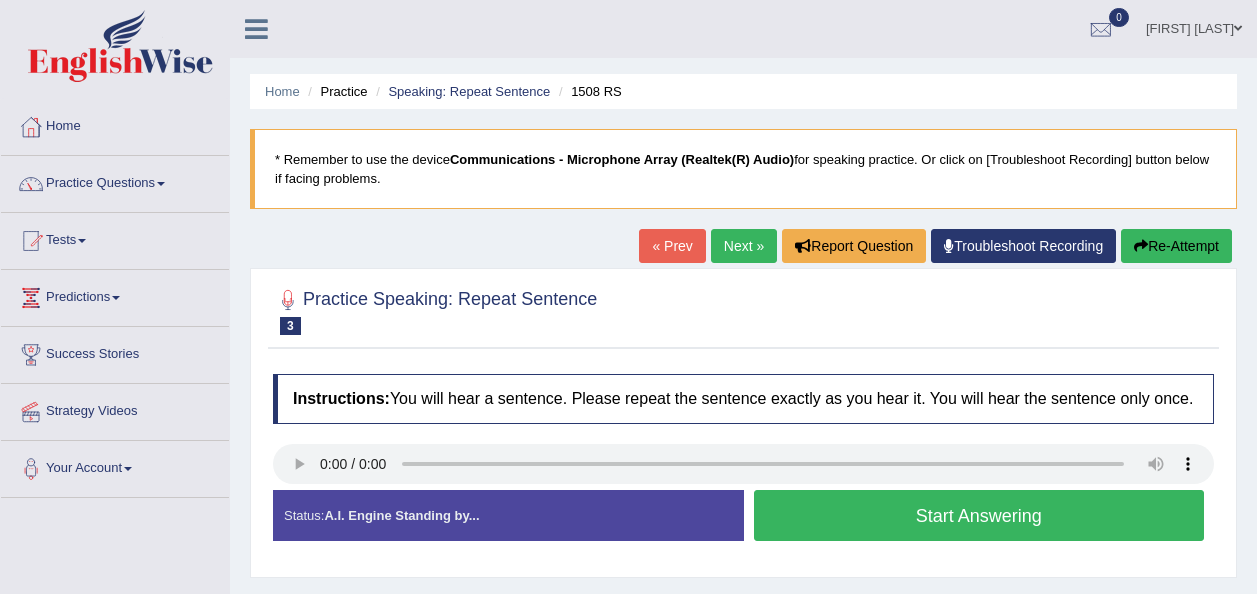 scroll, scrollTop: 69, scrollLeft: 0, axis: vertical 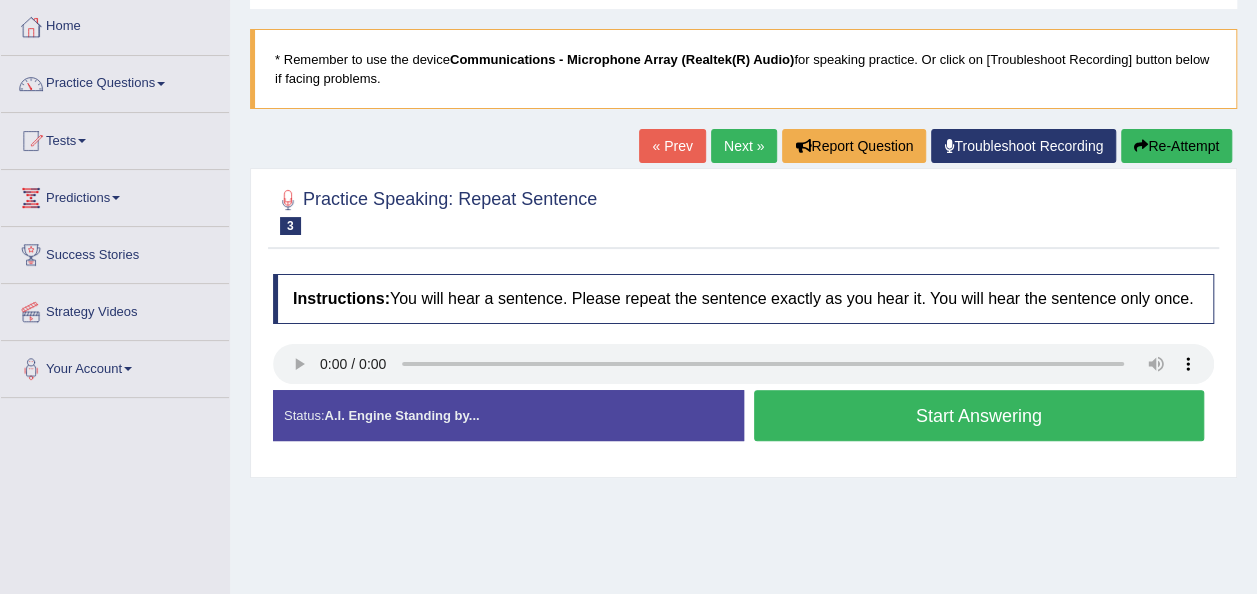 click on "Start Answering" at bounding box center [979, 415] 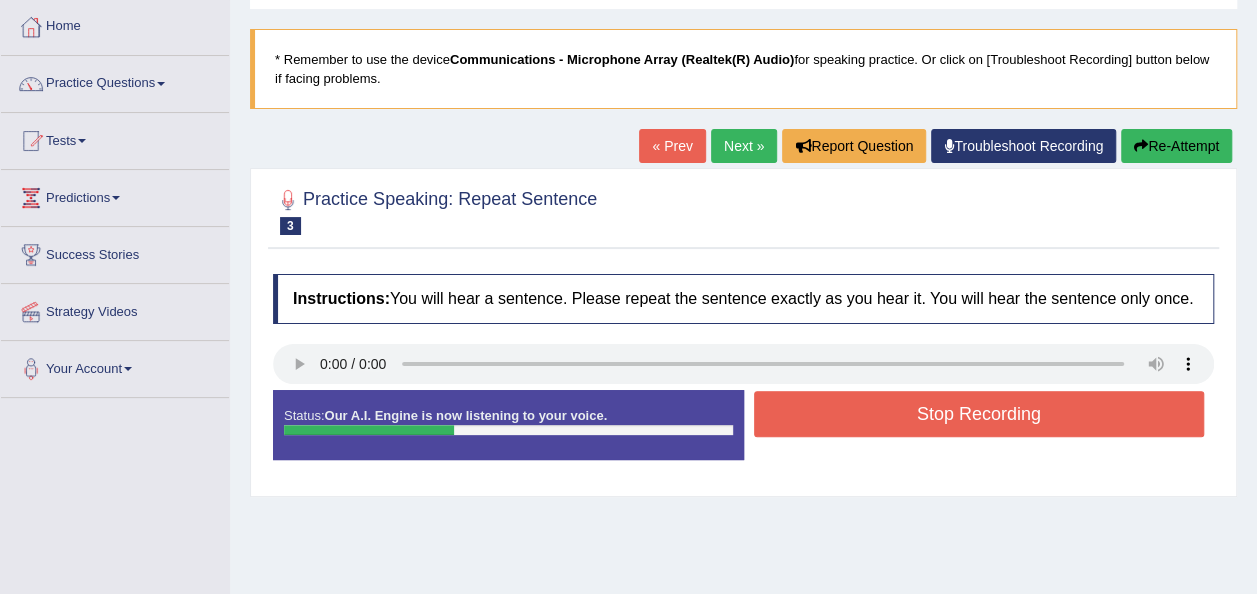 click on "Stop Recording" at bounding box center [979, 414] 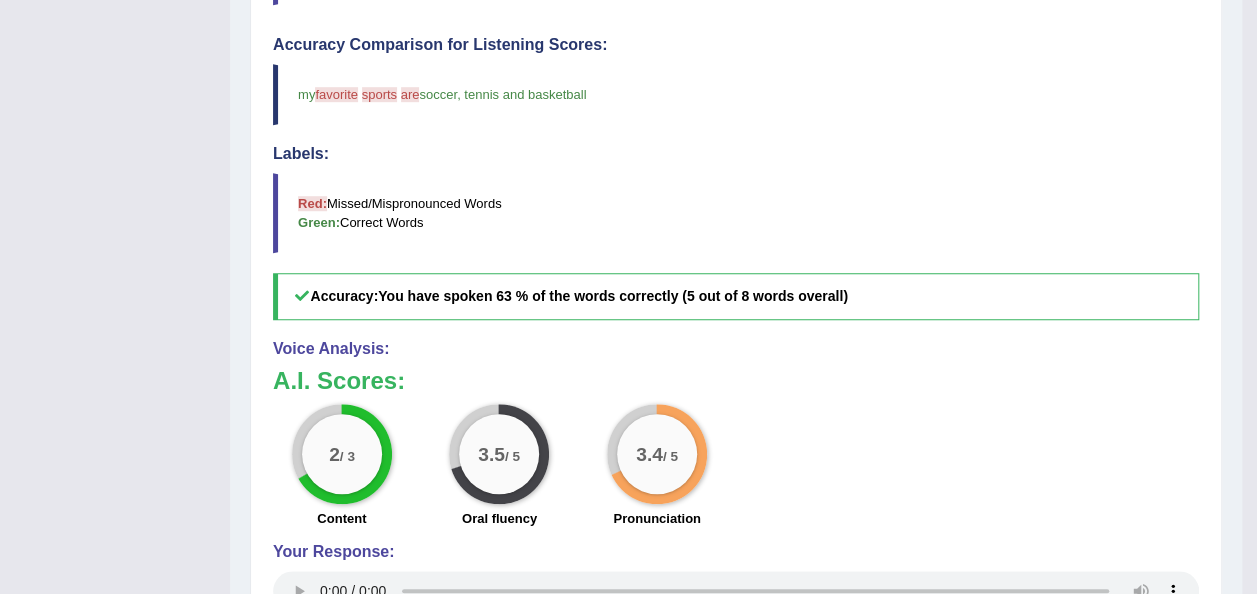 scroll, scrollTop: 700, scrollLeft: 0, axis: vertical 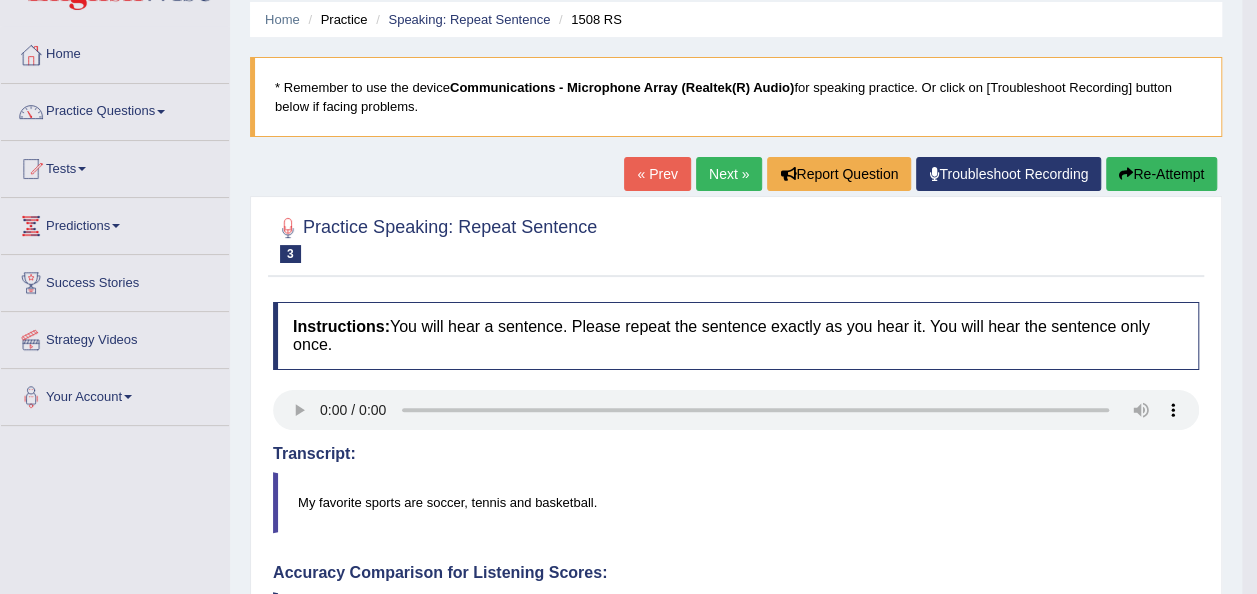 click on "Re-Attempt" at bounding box center [1161, 174] 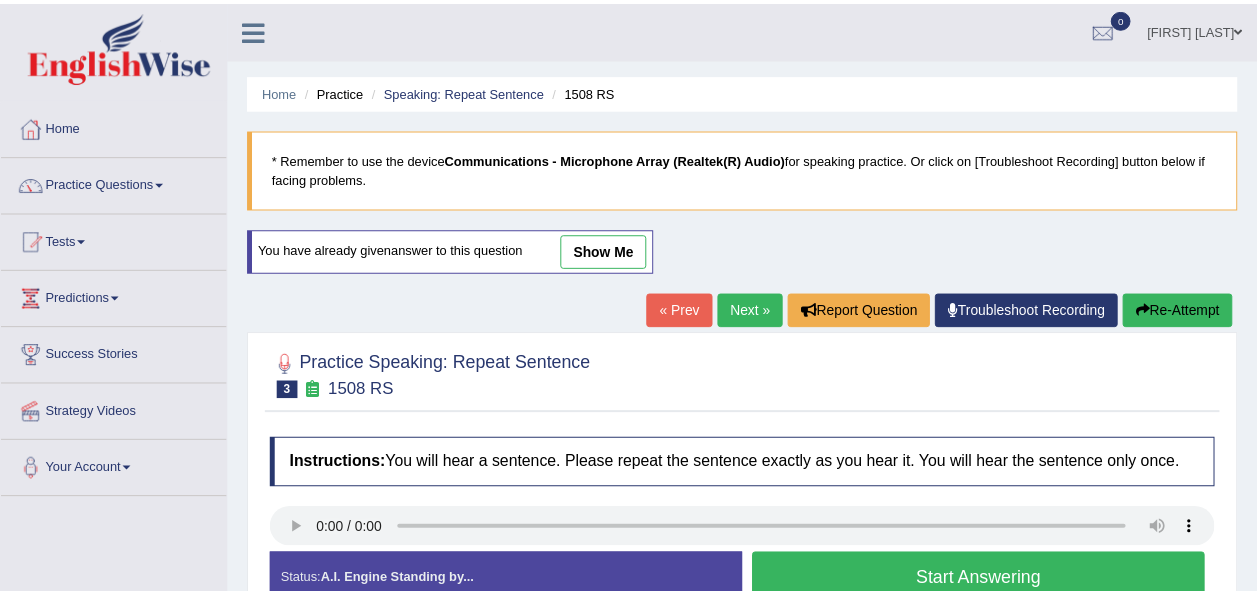 scroll, scrollTop: 72, scrollLeft: 0, axis: vertical 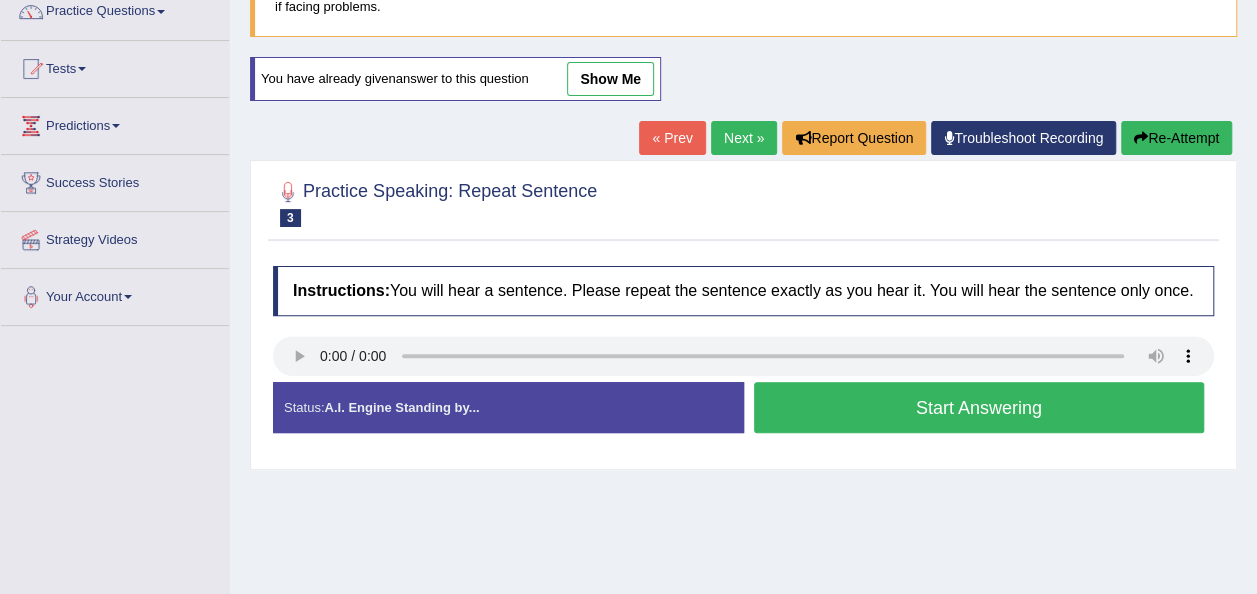 click on "Start Answering" at bounding box center (979, 407) 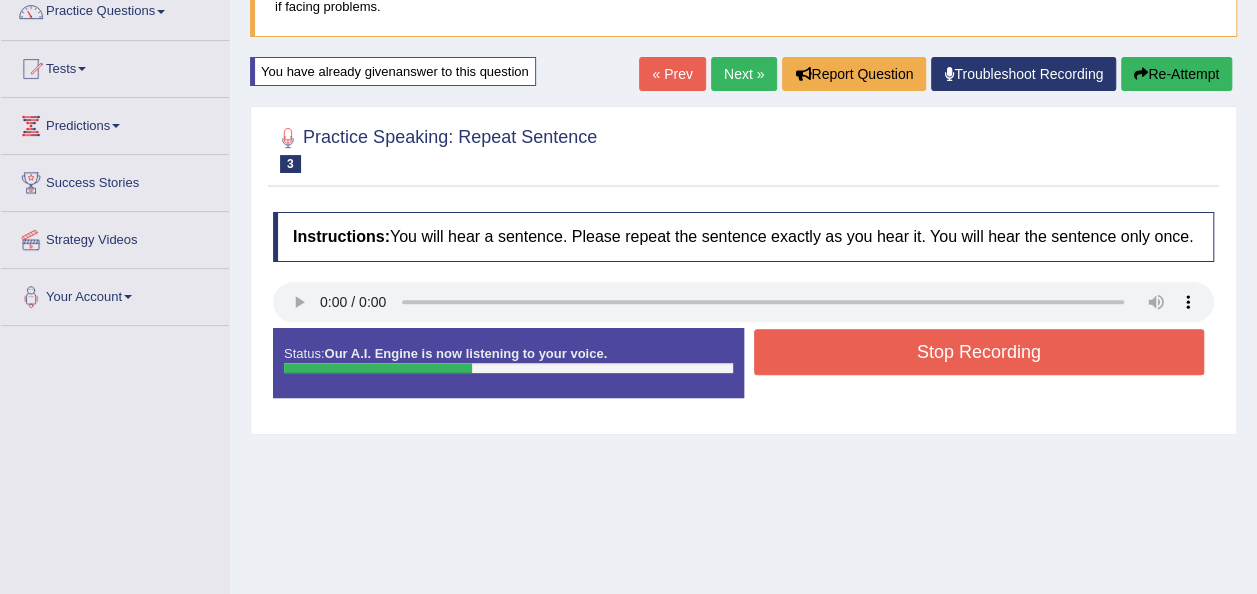 click on "Stop Recording" at bounding box center (979, 352) 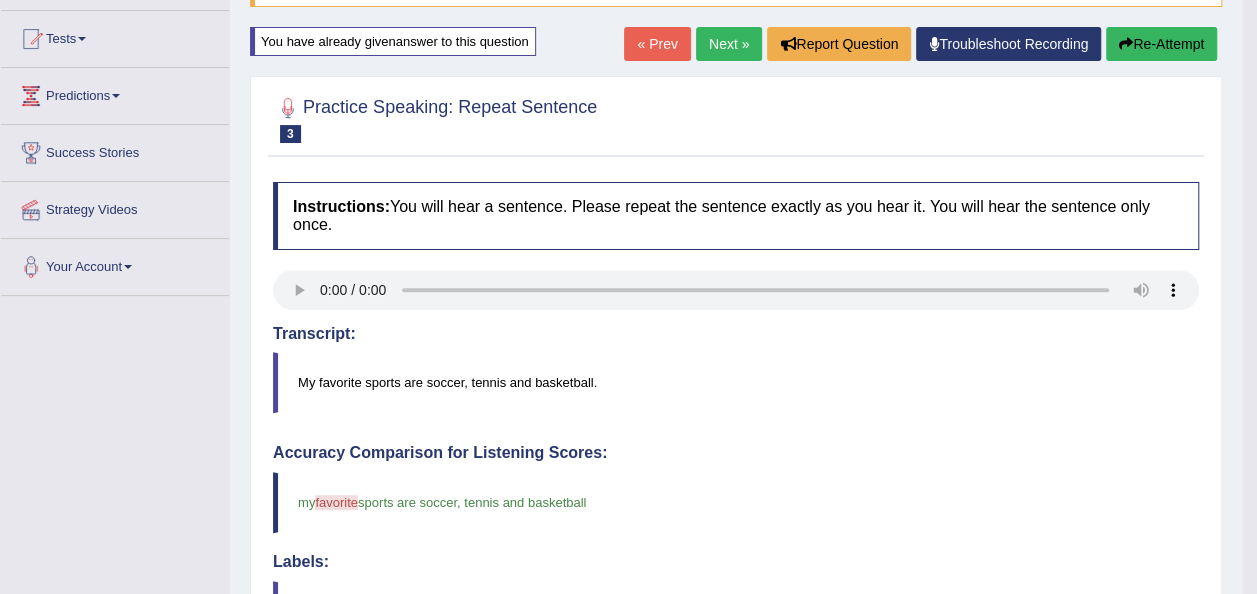 scroll, scrollTop: 172, scrollLeft: 0, axis: vertical 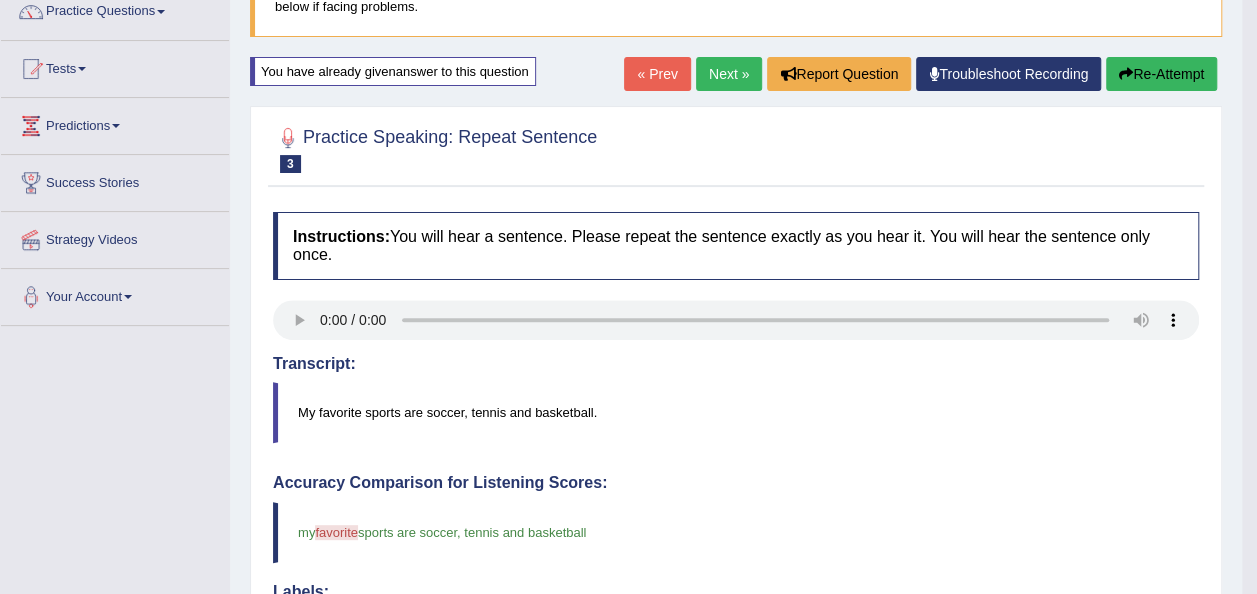click on "Re-Attempt" at bounding box center (1161, 74) 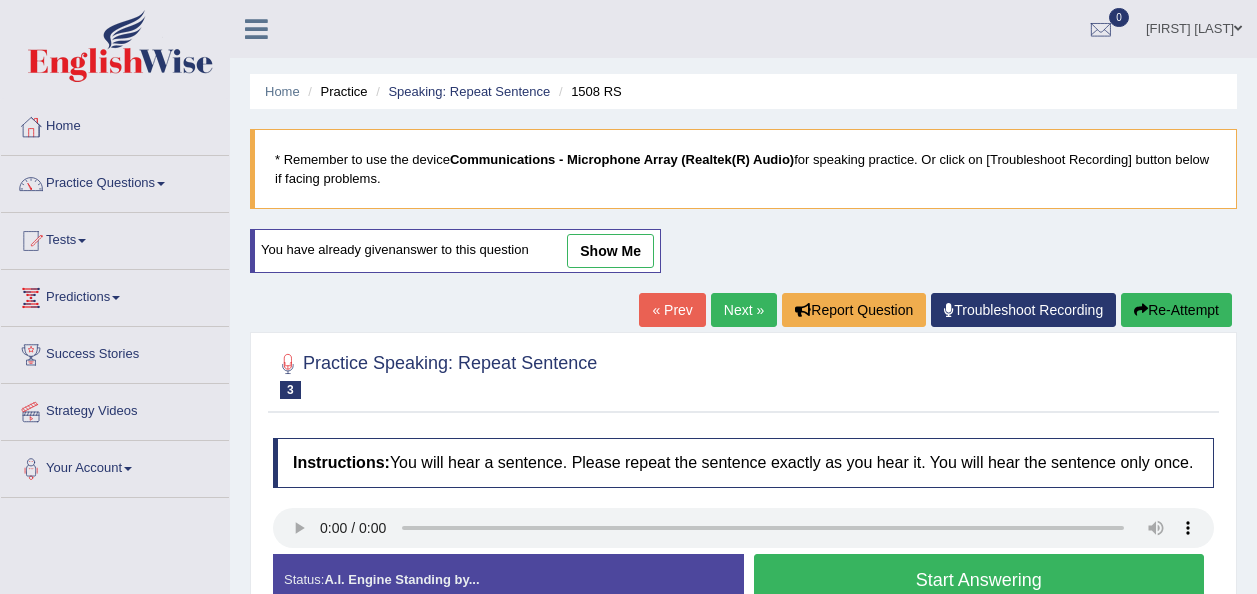 scroll, scrollTop: 286, scrollLeft: 0, axis: vertical 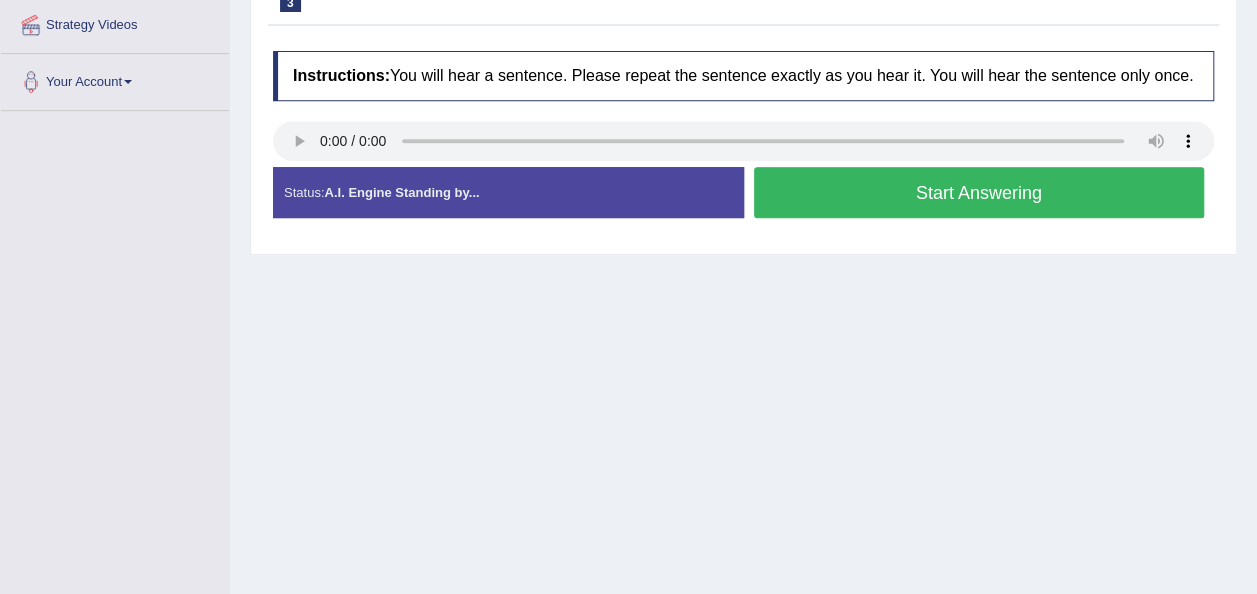 click on "Start Answering" at bounding box center (979, 192) 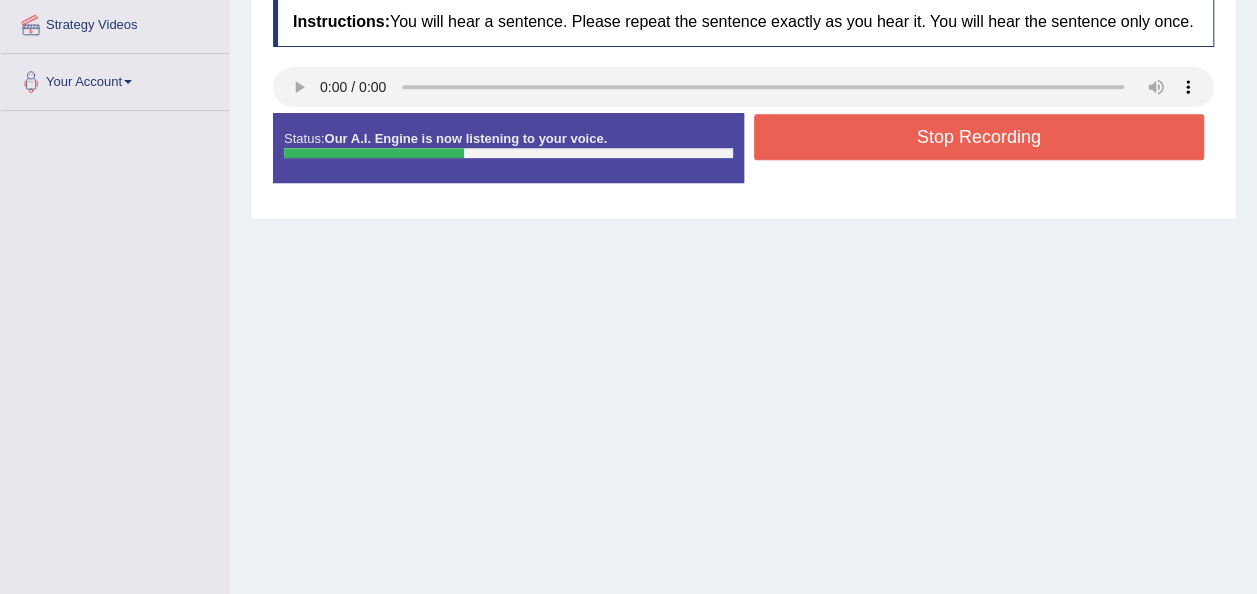 click on "Stop Recording" at bounding box center [979, 137] 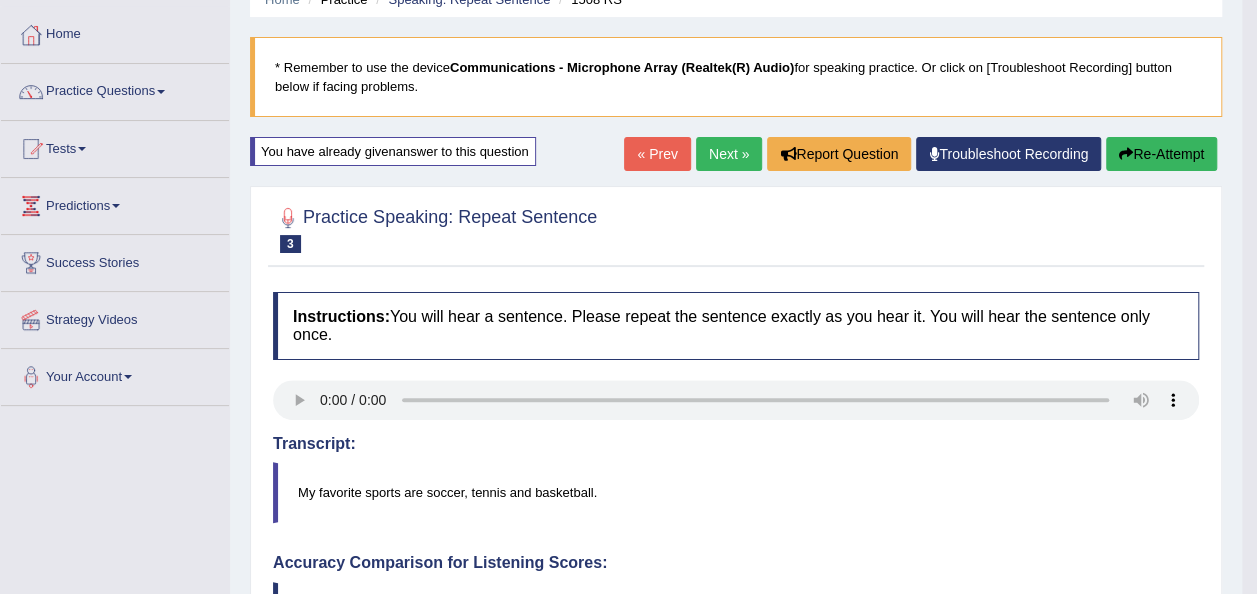 scroll, scrollTop: 0, scrollLeft: 0, axis: both 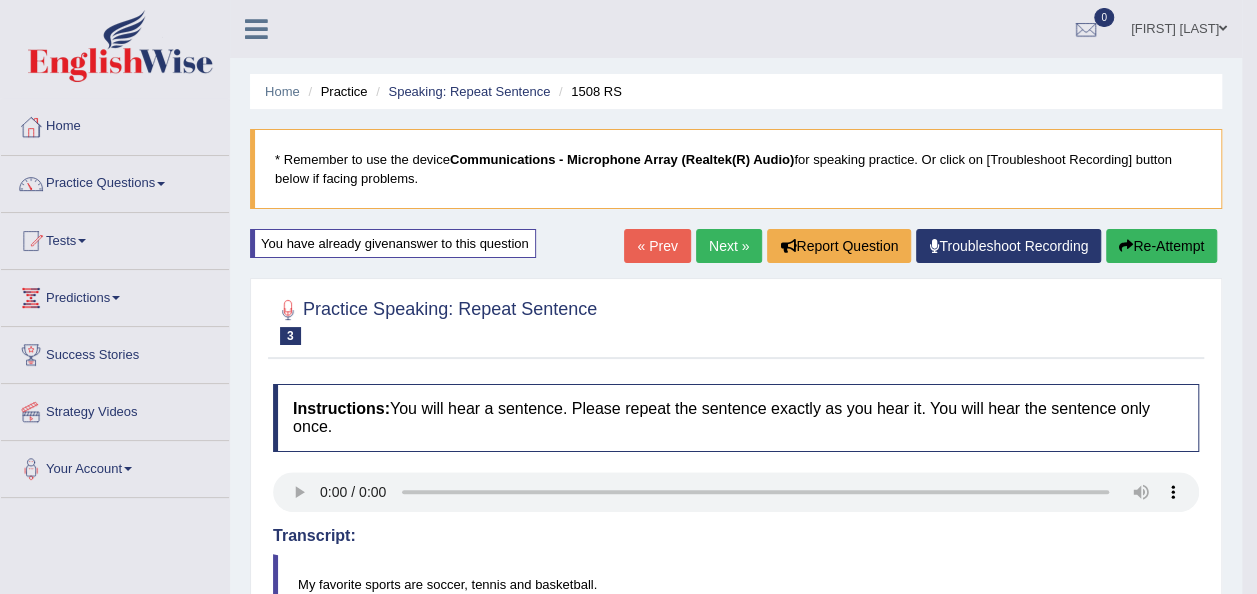 click on "Next »" at bounding box center (729, 246) 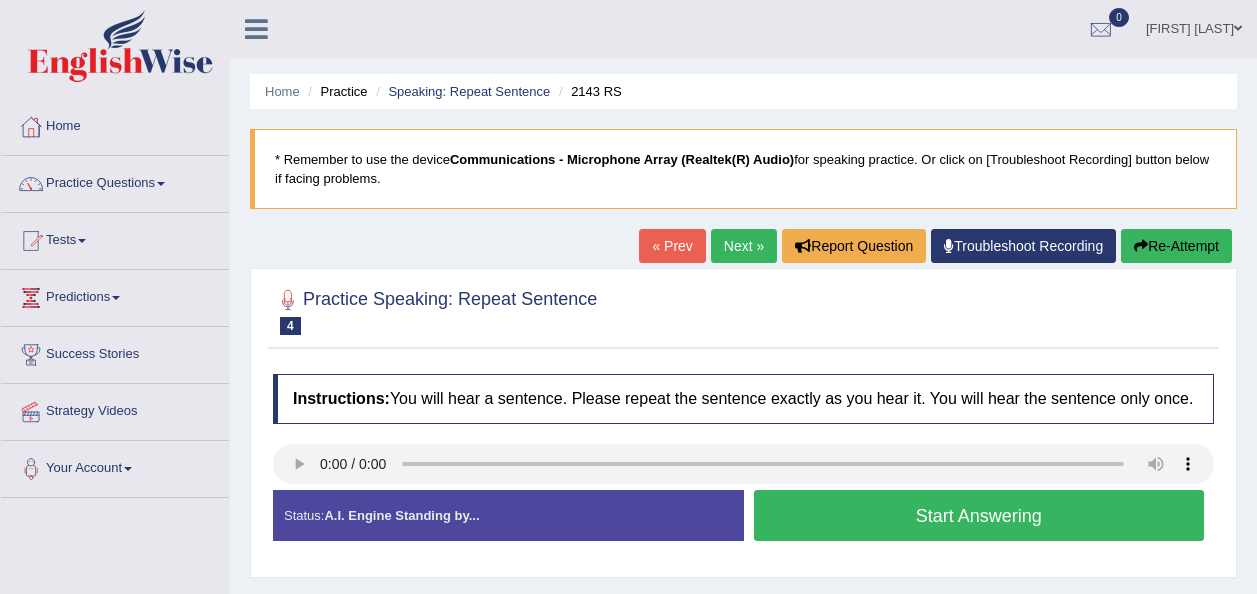 scroll, scrollTop: 0, scrollLeft: 0, axis: both 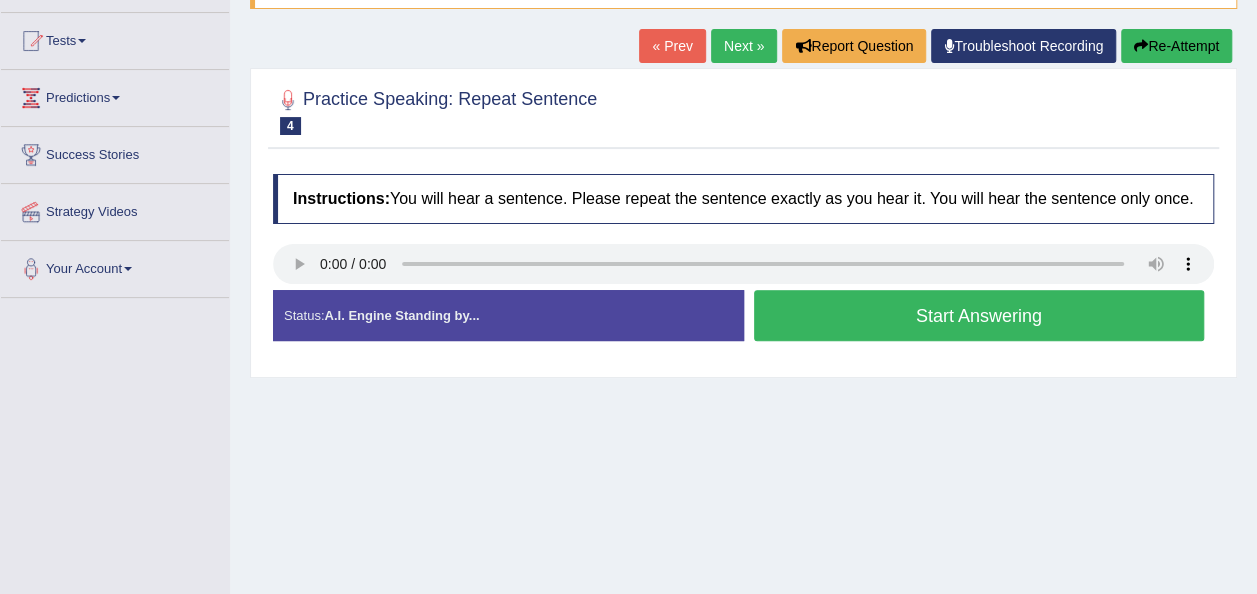 click on "Start Answering" at bounding box center (979, 315) 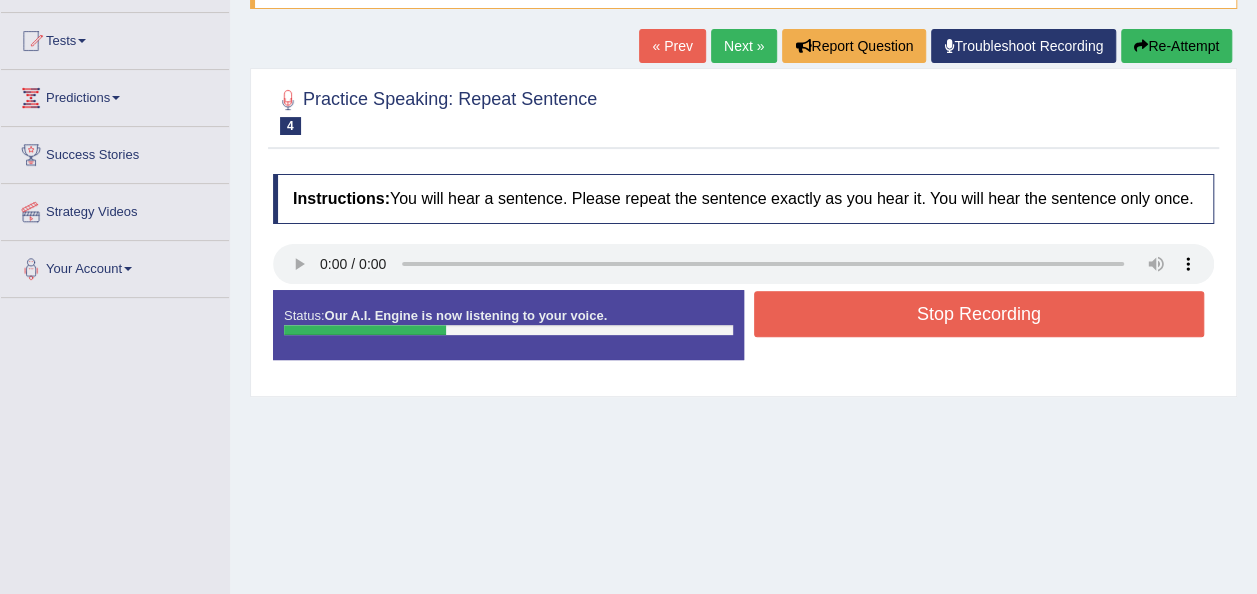 click on "Stop Recording" at bounding box center (979, 314) 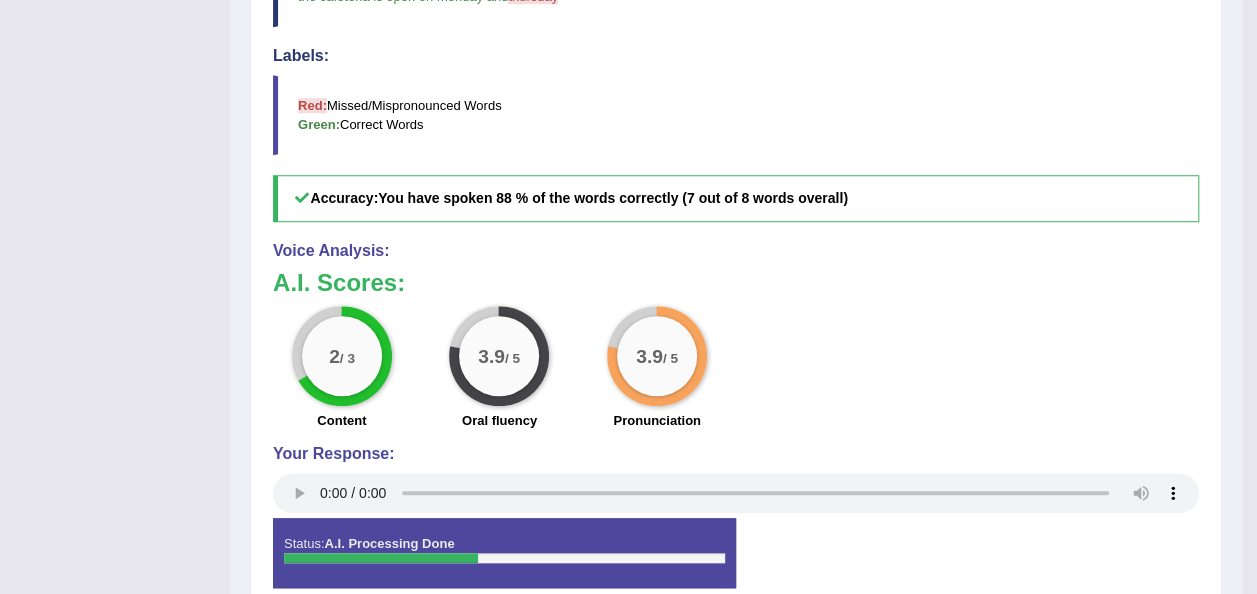 scroll, scrollTop: 700, scrollLeft: 0, axis: vertical 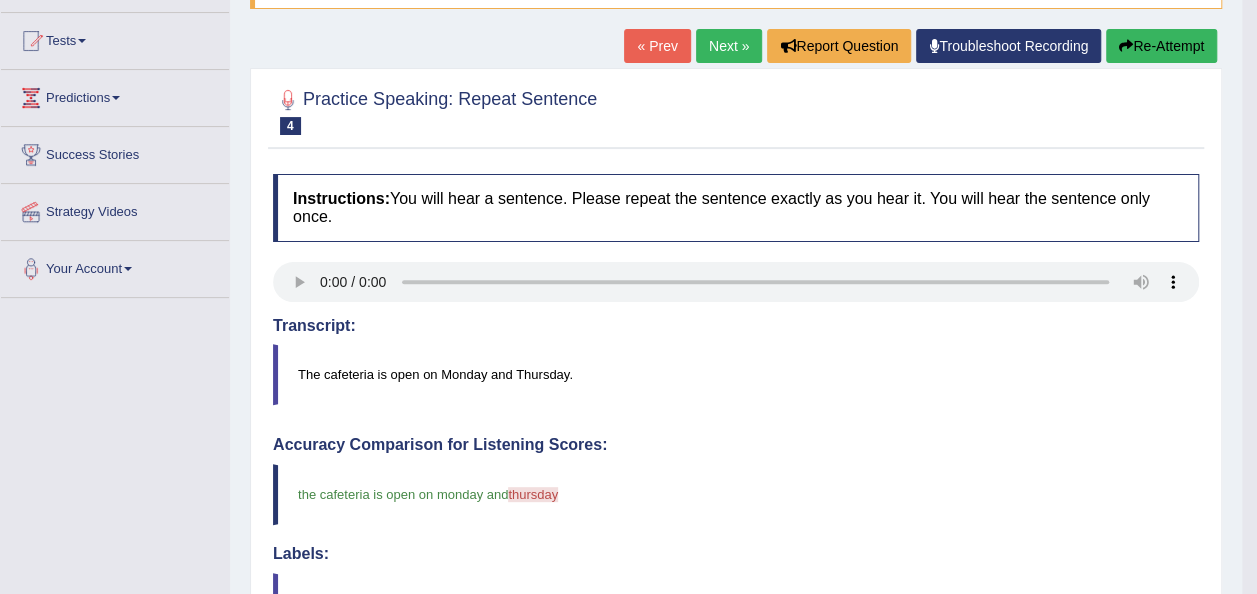 click on "Re-Attempt" at bounding box center (1161, 46) 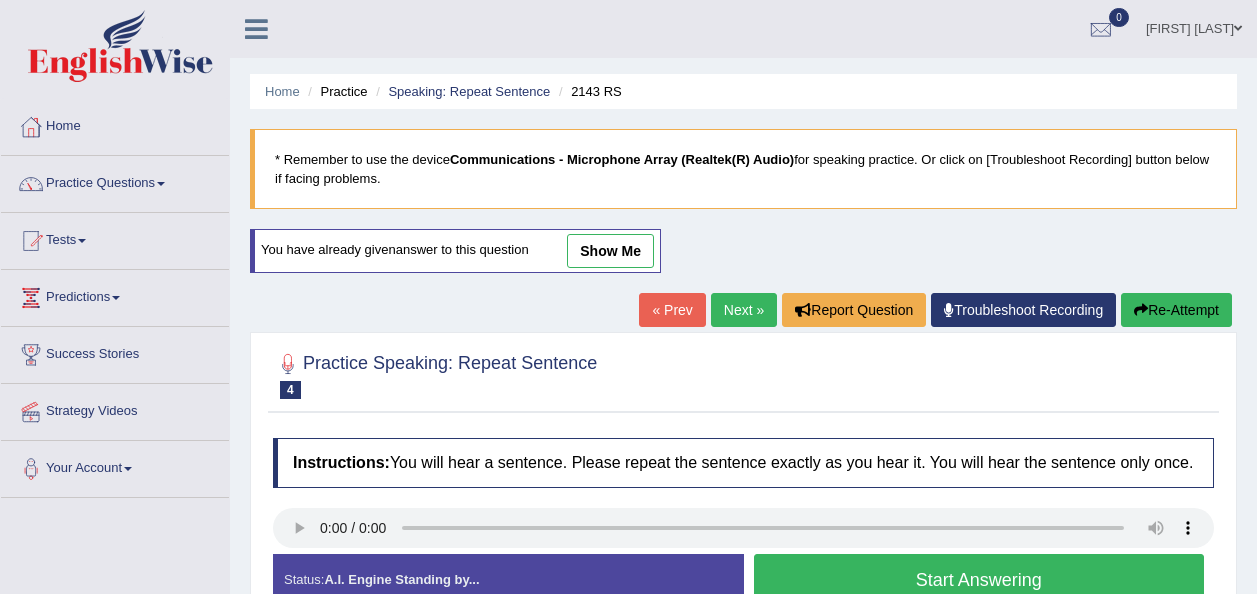 scroll, scrollTop: 200, scrollLeft: 0, axis: vertical 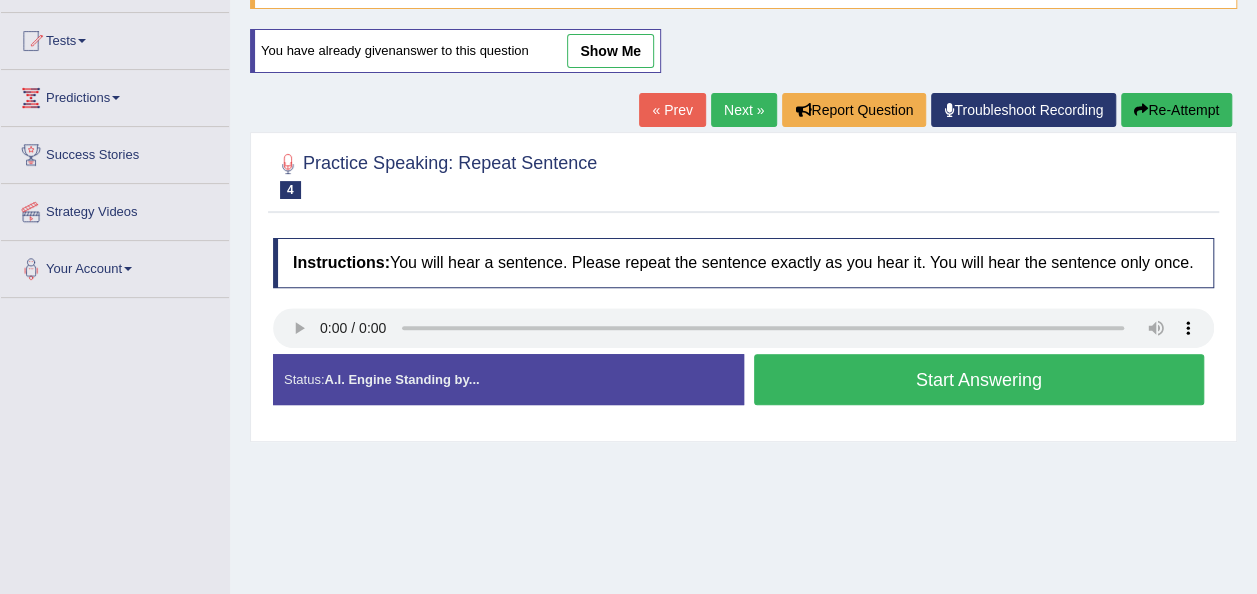 click on "Start Answering" at bounding box center [979, 379] 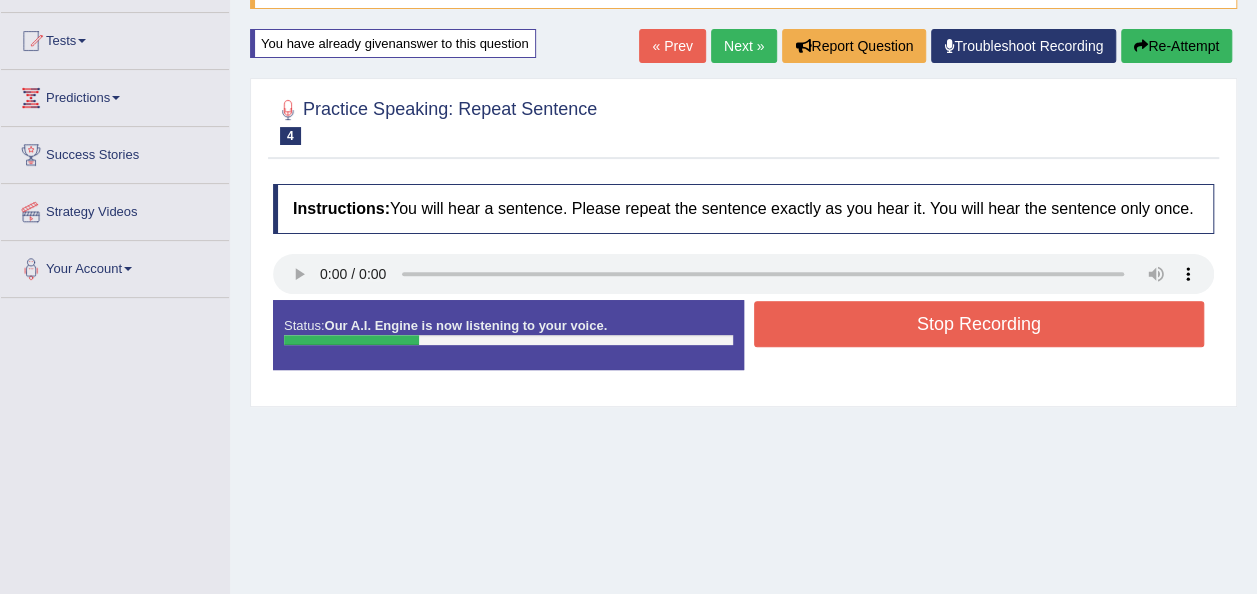 click on "Stop Recording" at bounding box center (979, 324) 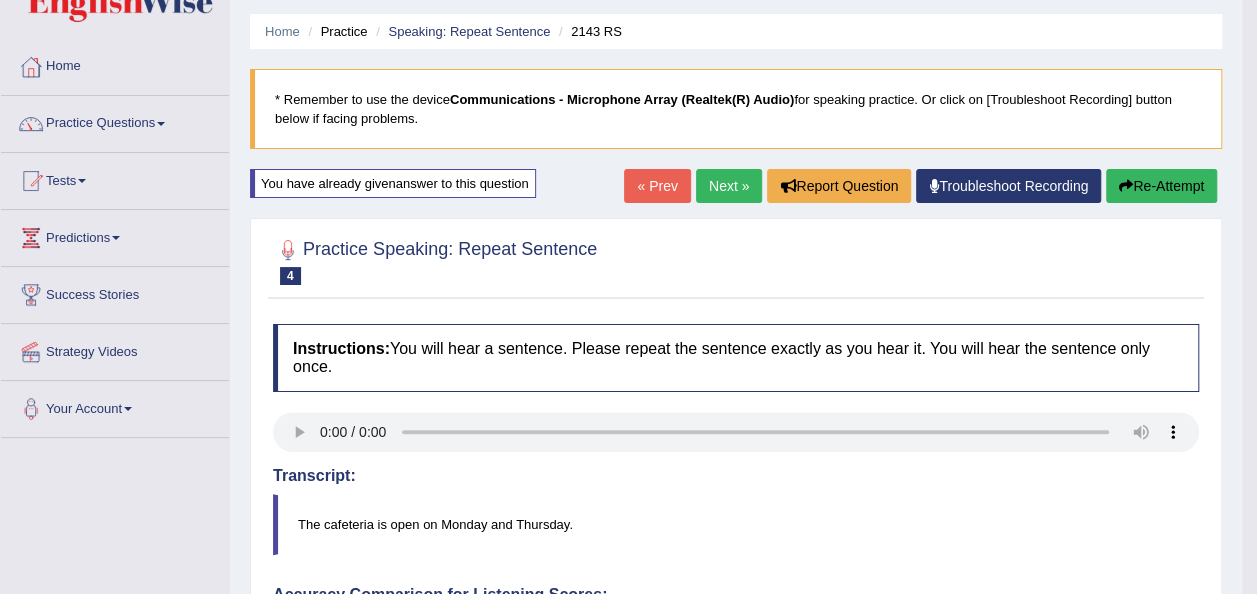 scroll, scrollTop: 0, scrollLeft: 0, axis: both 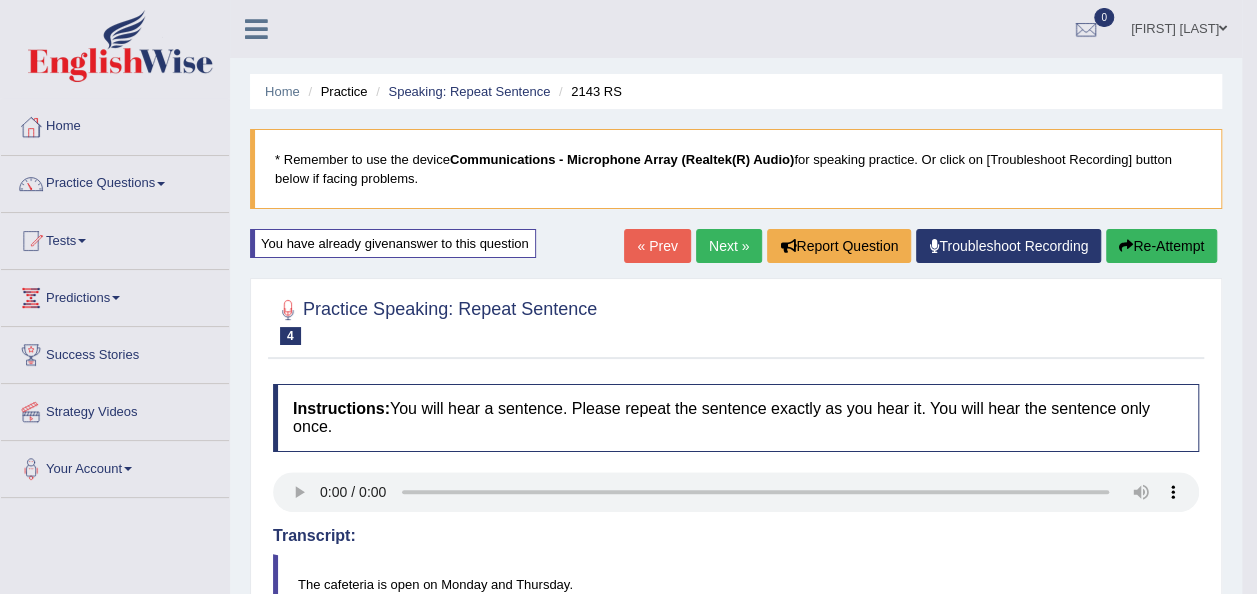 click on "Next »" at bounding box center [729, 246] 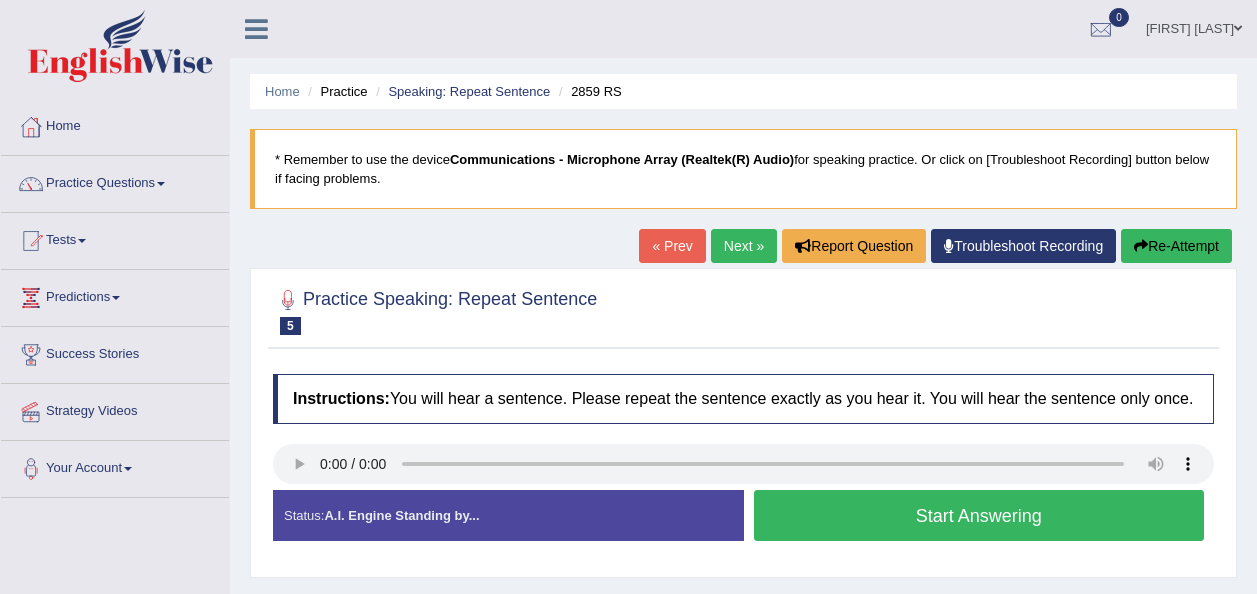 scroll, scrollTop: 200, scrollLeft: 0, axis: vertical 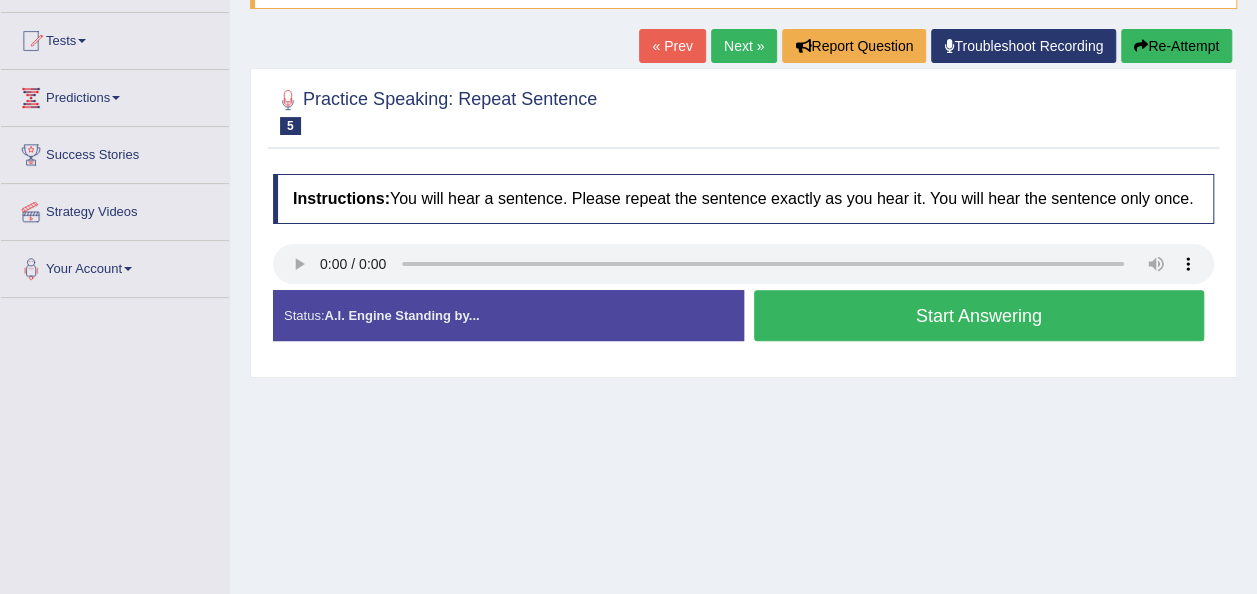 click on "Start Answering" at bounding box center [979, 315] 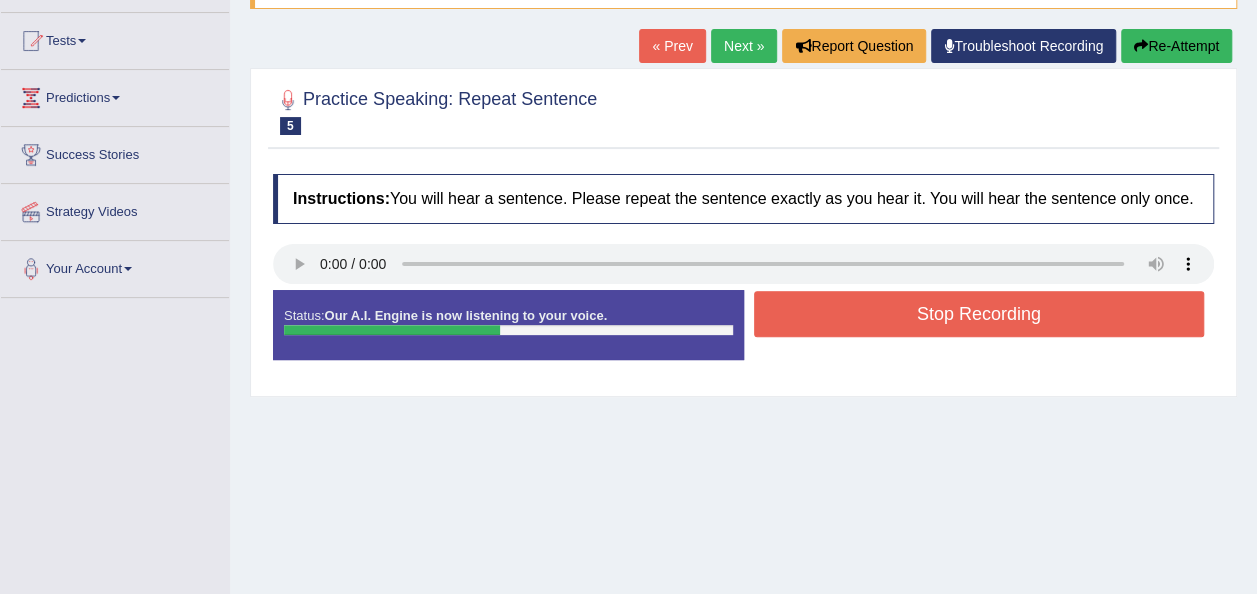 click on "Stop Recording" at bounding box center [979, 314] 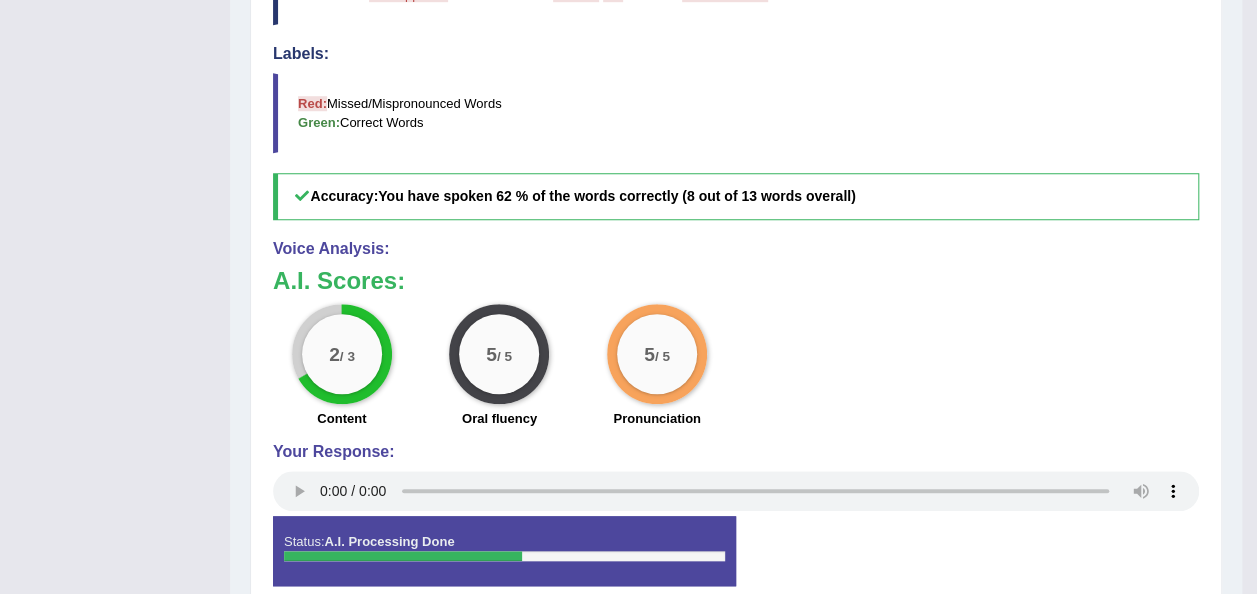 scroll, scrollTop: 772, scrollLeft: 0, axis: vertical 